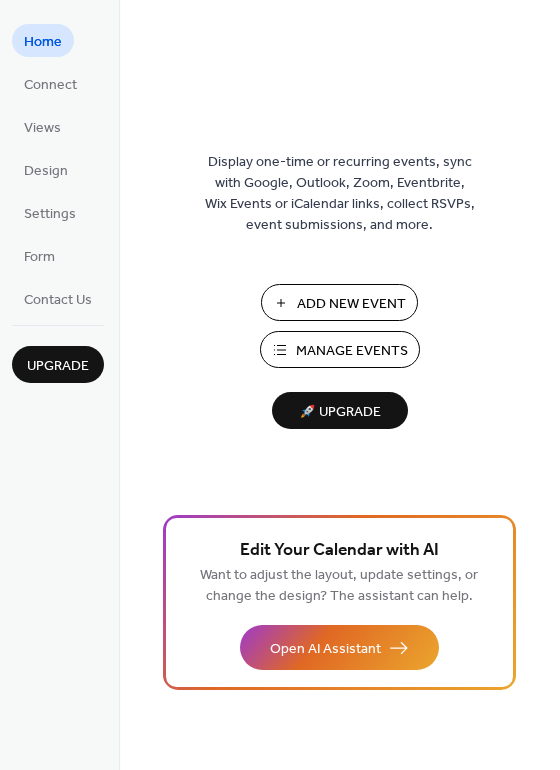 scroll, scrollTop: 0, scrollLeft: 0, axis: both 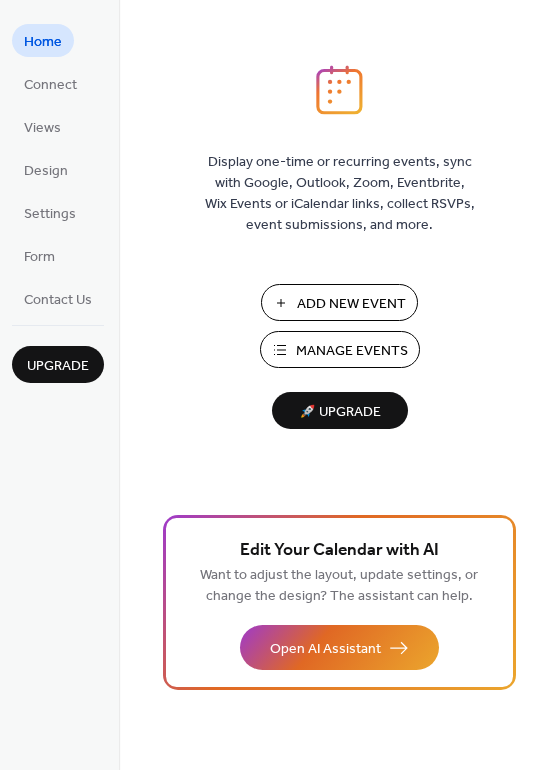 click on "Manage Events" at bounding box center (352, 351) 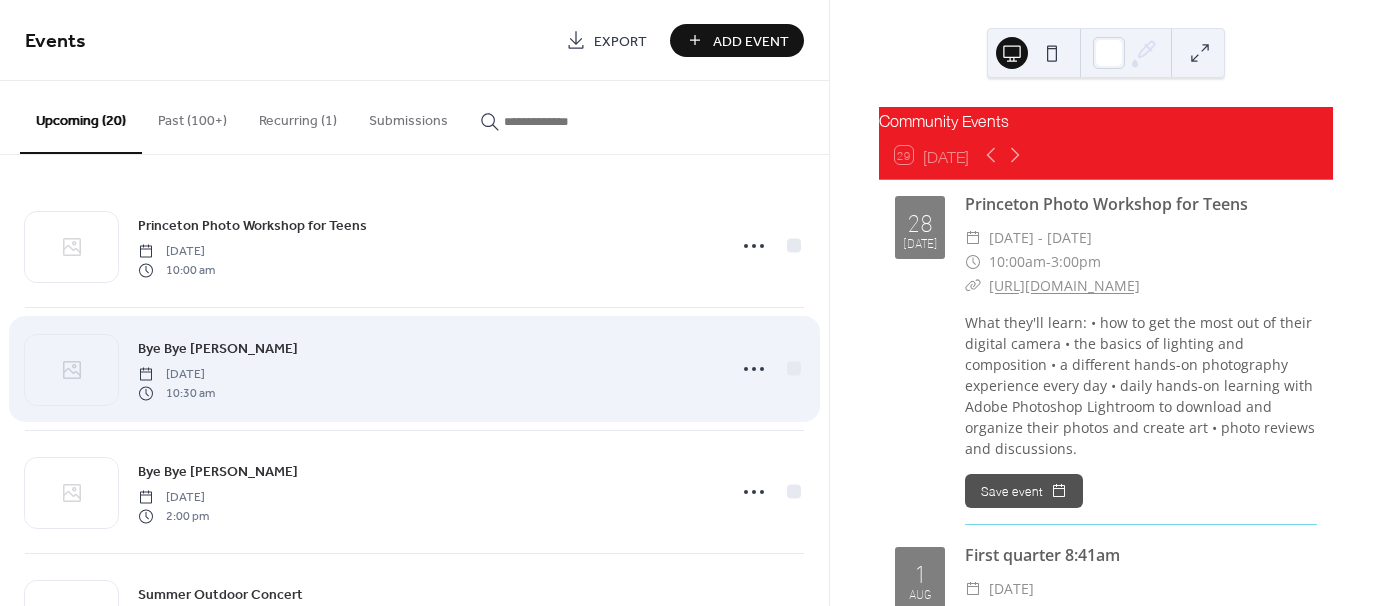 scroll, scrollTop: 0, scrollLeft: 0, axis: both 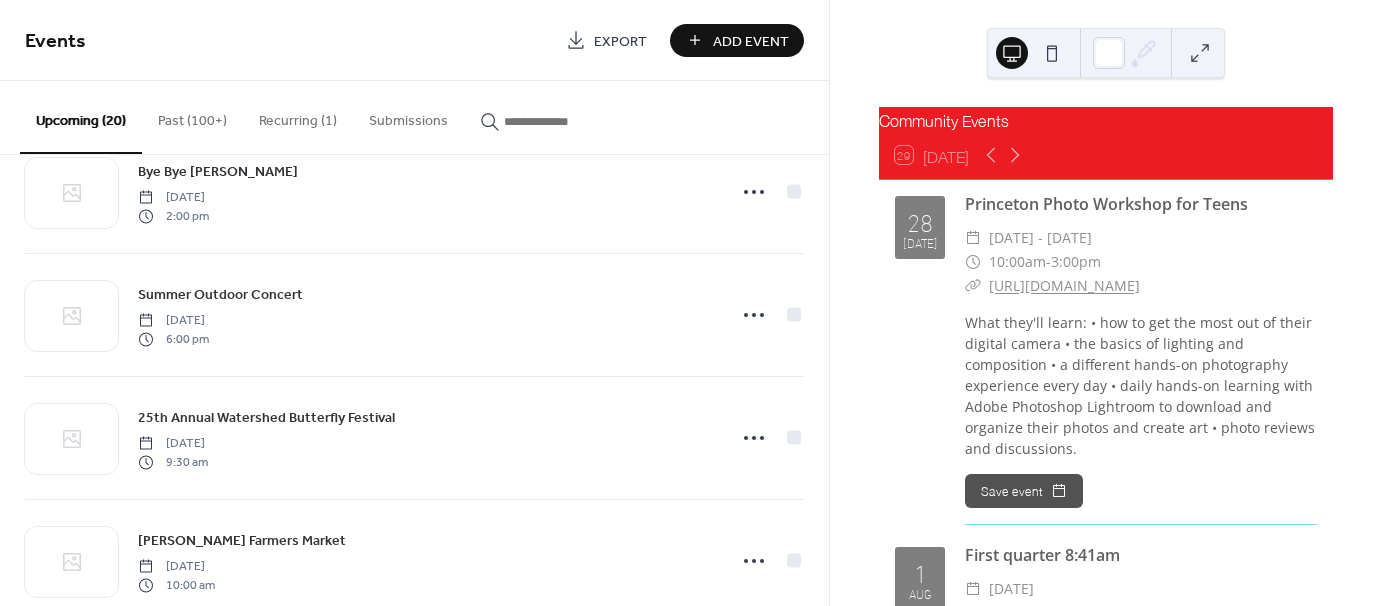 click on "Add Event" at bounding box center [751, 41] 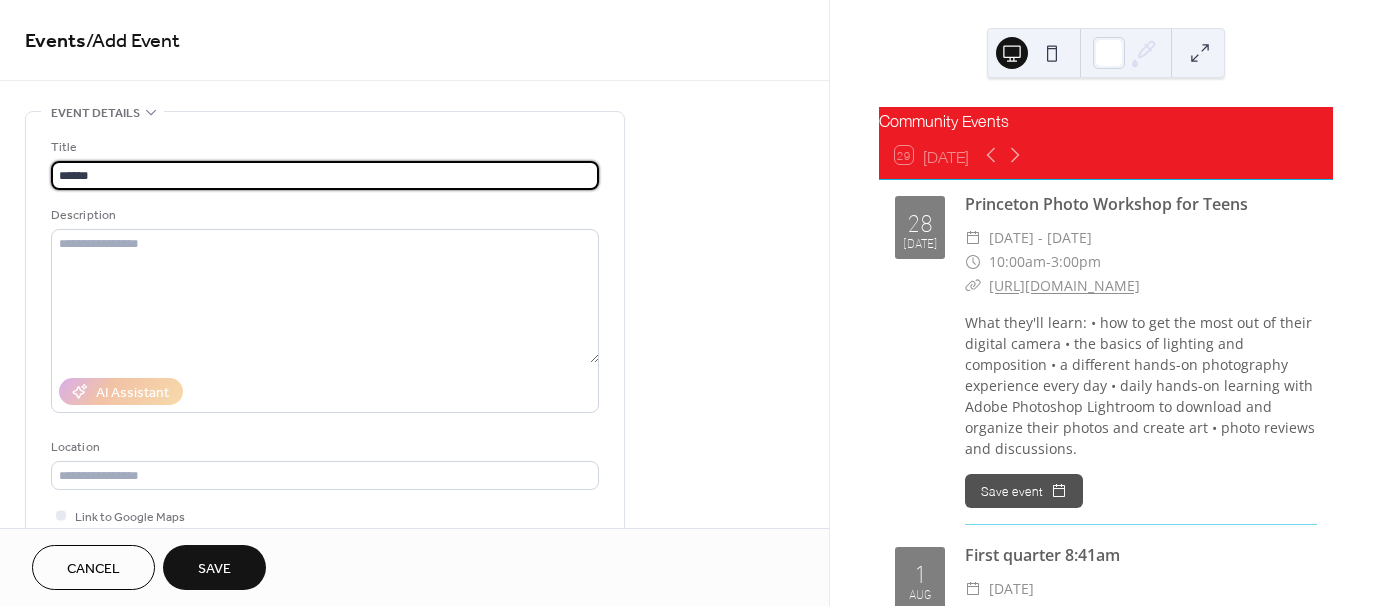 type on "******" 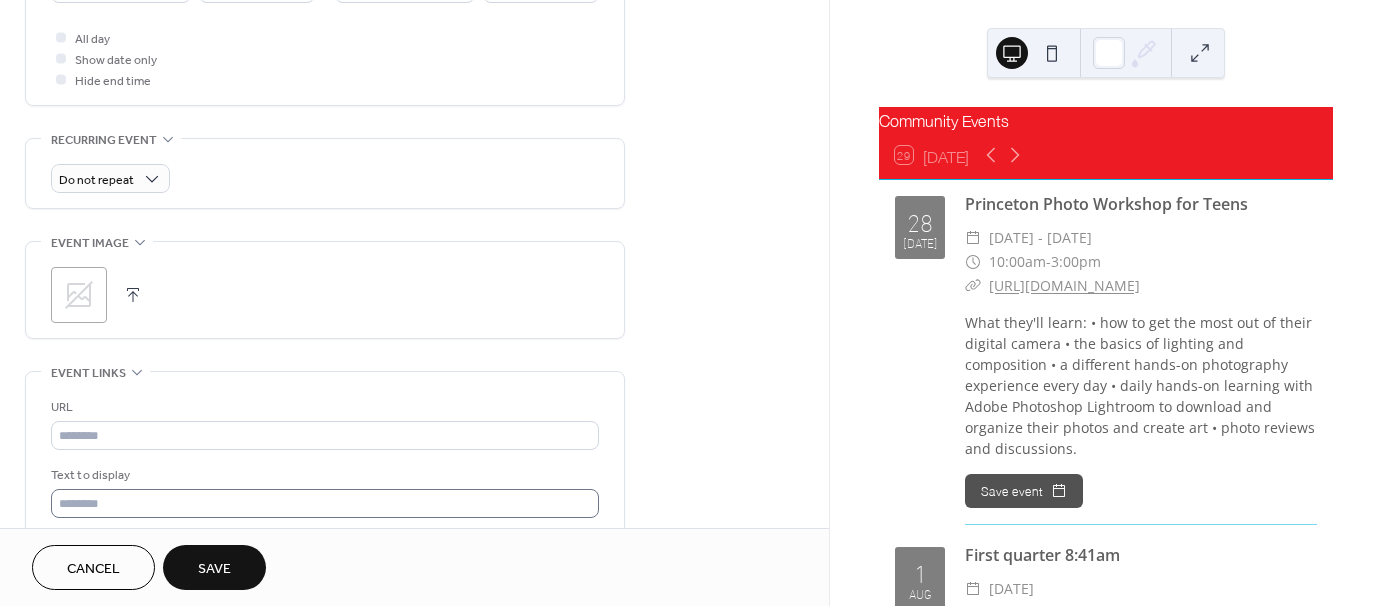 scroll, scrollTop: 900, scrollLeft: 0, axis: vertical 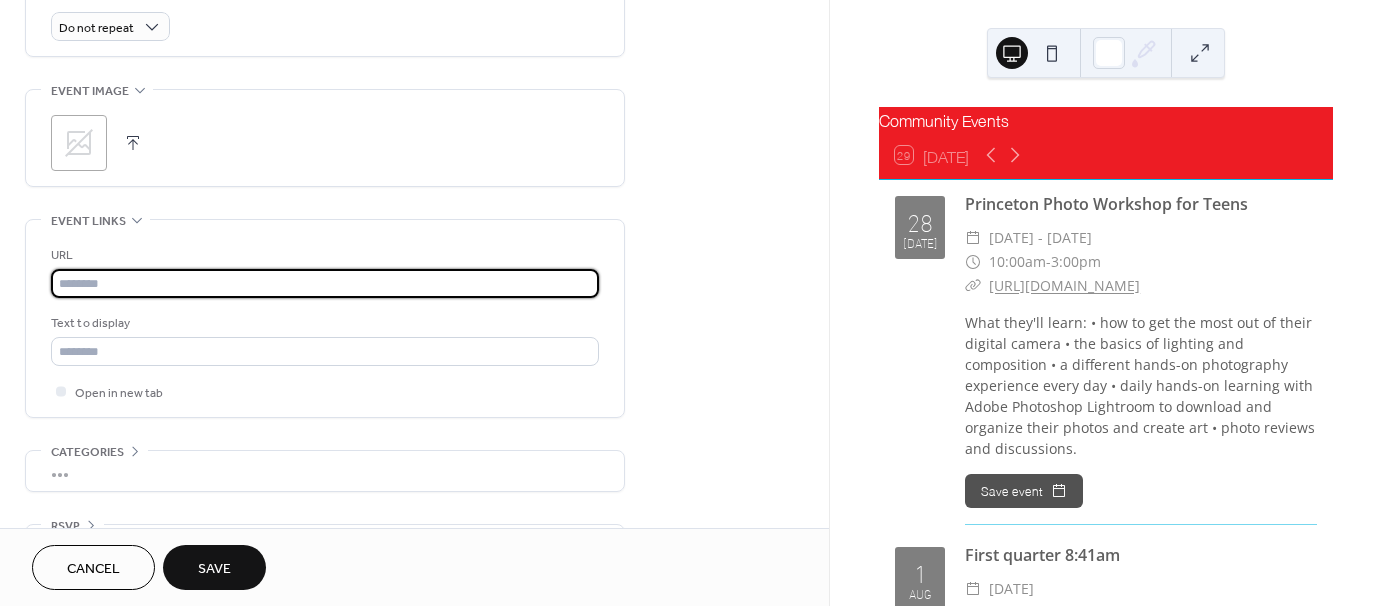 click at bounding box center [325, 283] 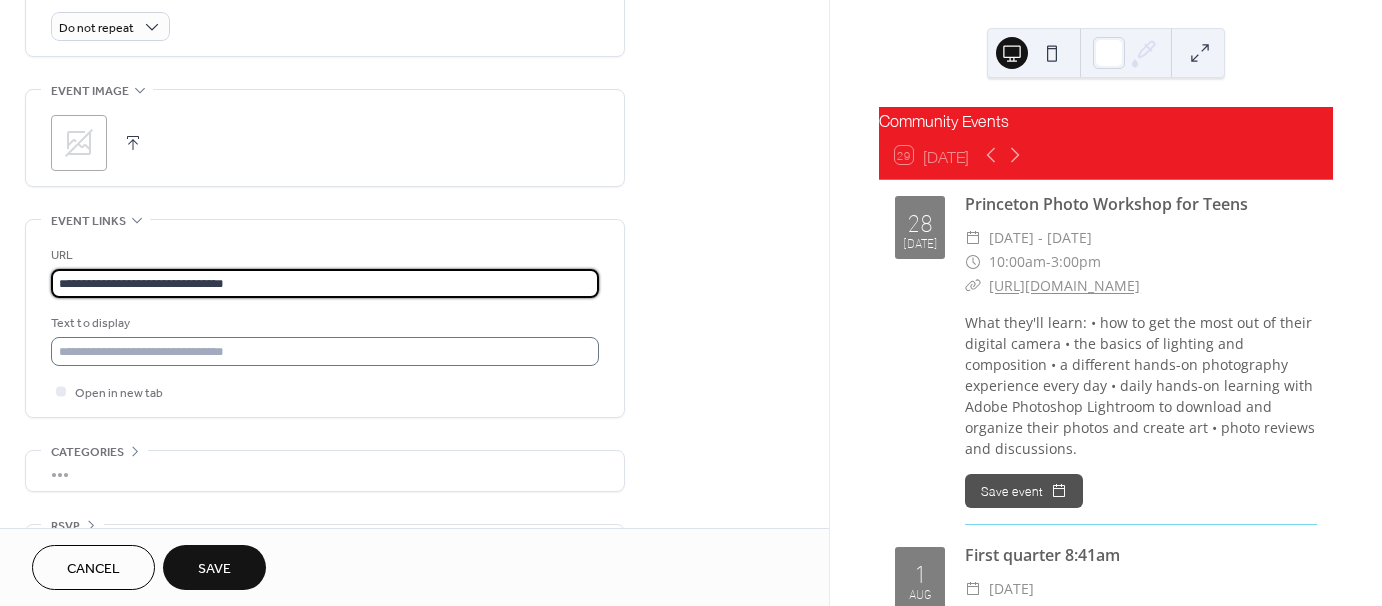 type on "**********" 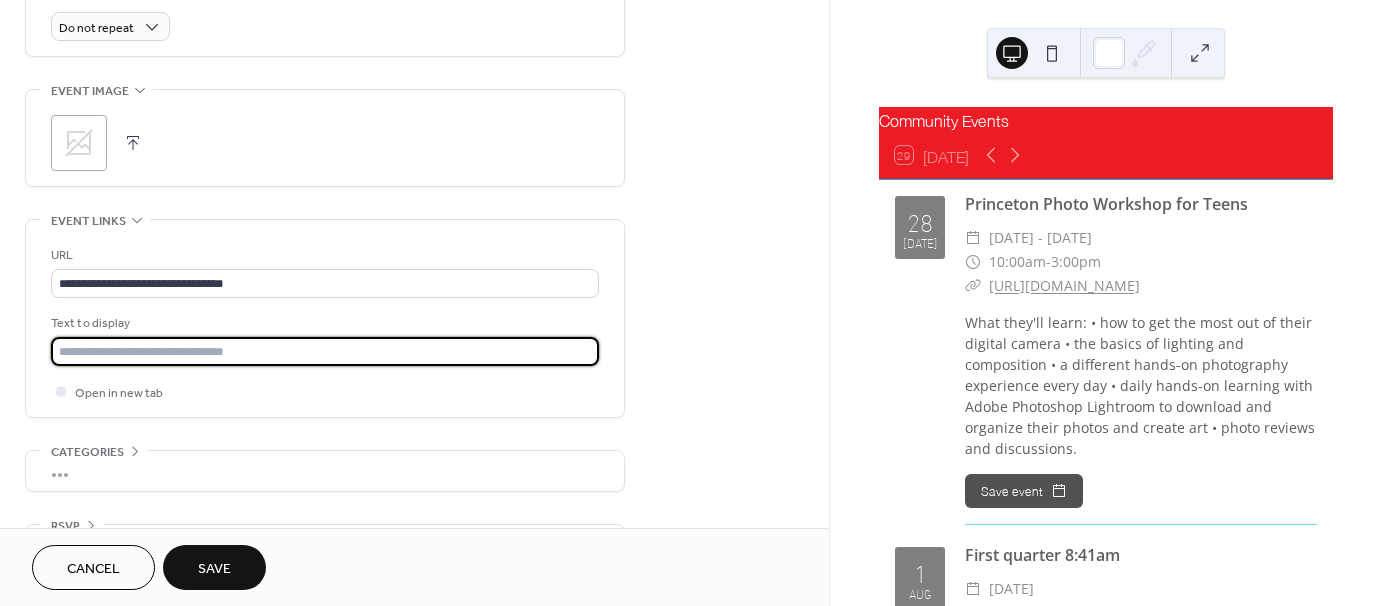 click at bounding box center [325, 351] 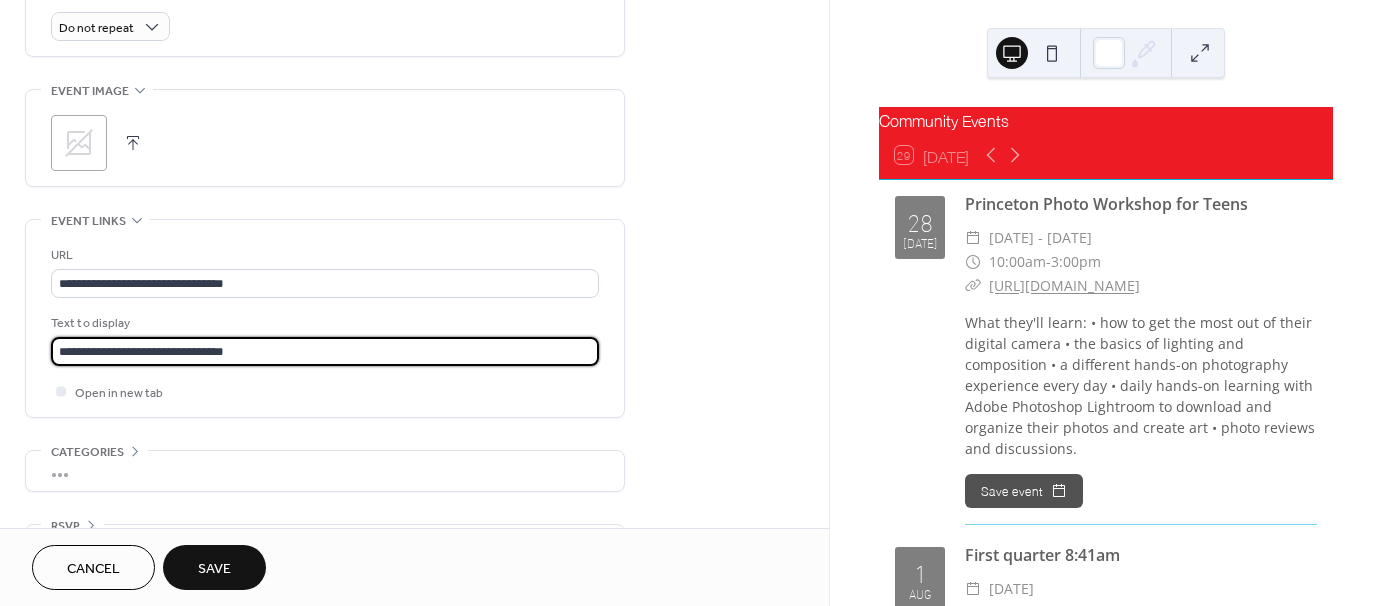 type on "**********" 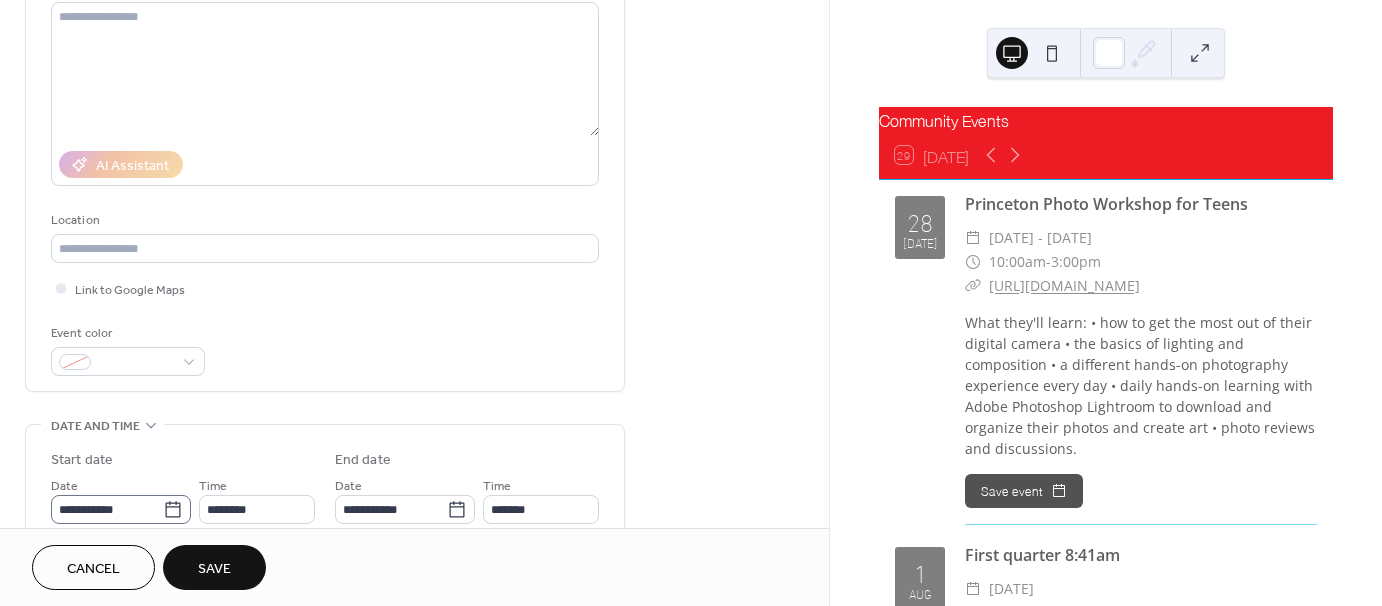 scroll, scrollTop: 200, scrollLeft: 0, axis: vertical 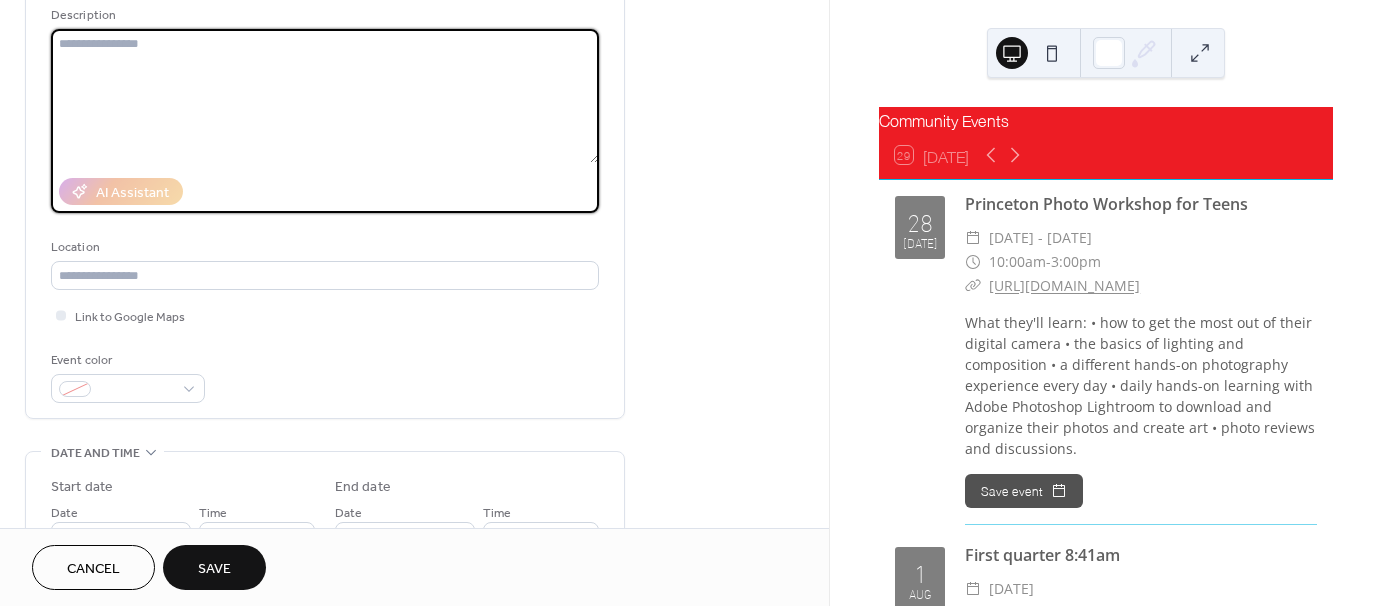 click at bounding box center [325, 96] 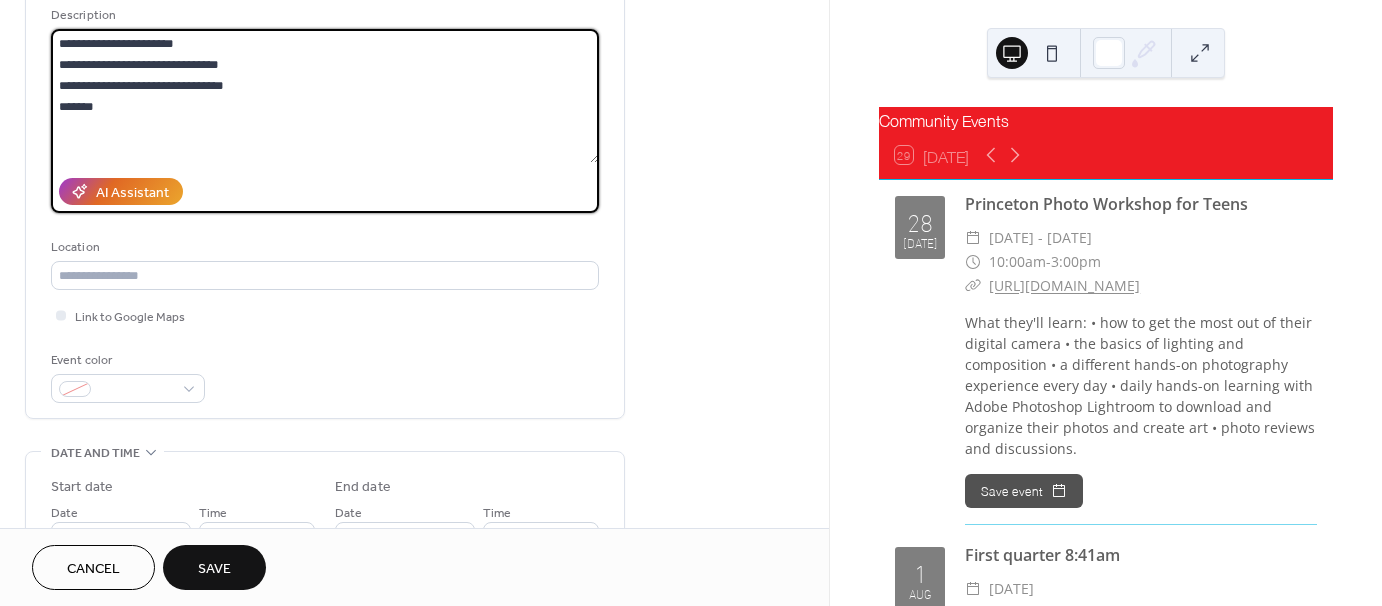 drag, startPoint x: 60, startPoint y: 104, endPoint x: 56, endPoint y: 133, distance: 29.274563 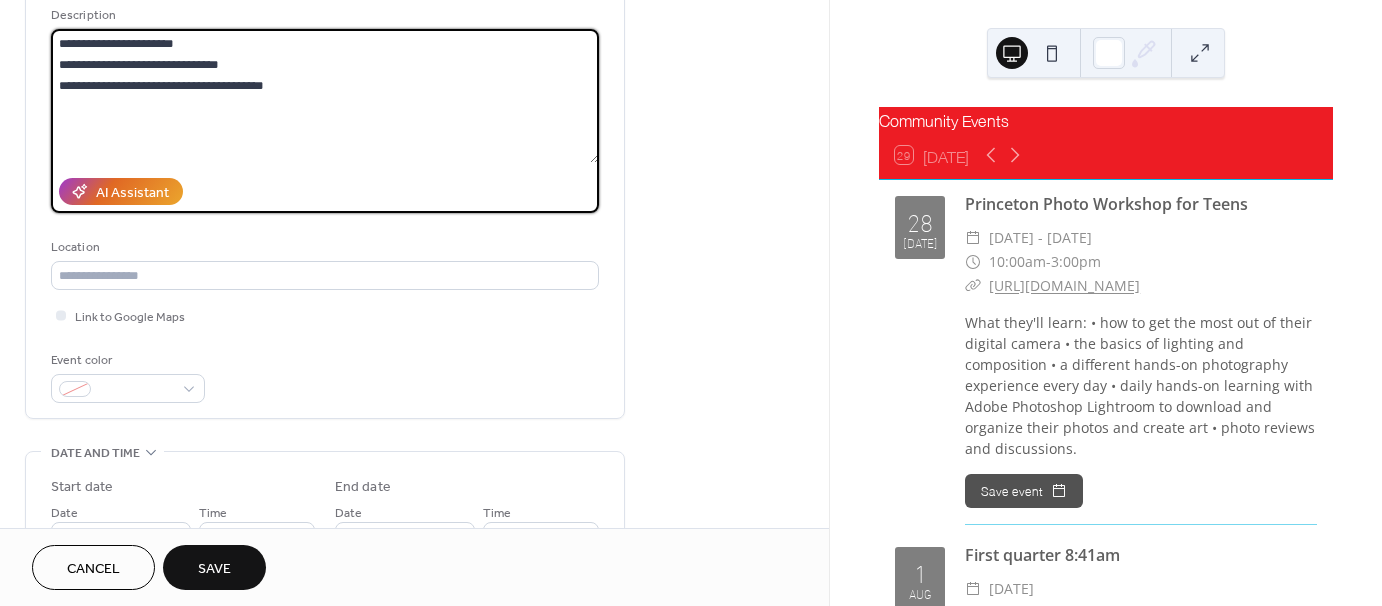 click on "**********" at bounding box center (325, 96) 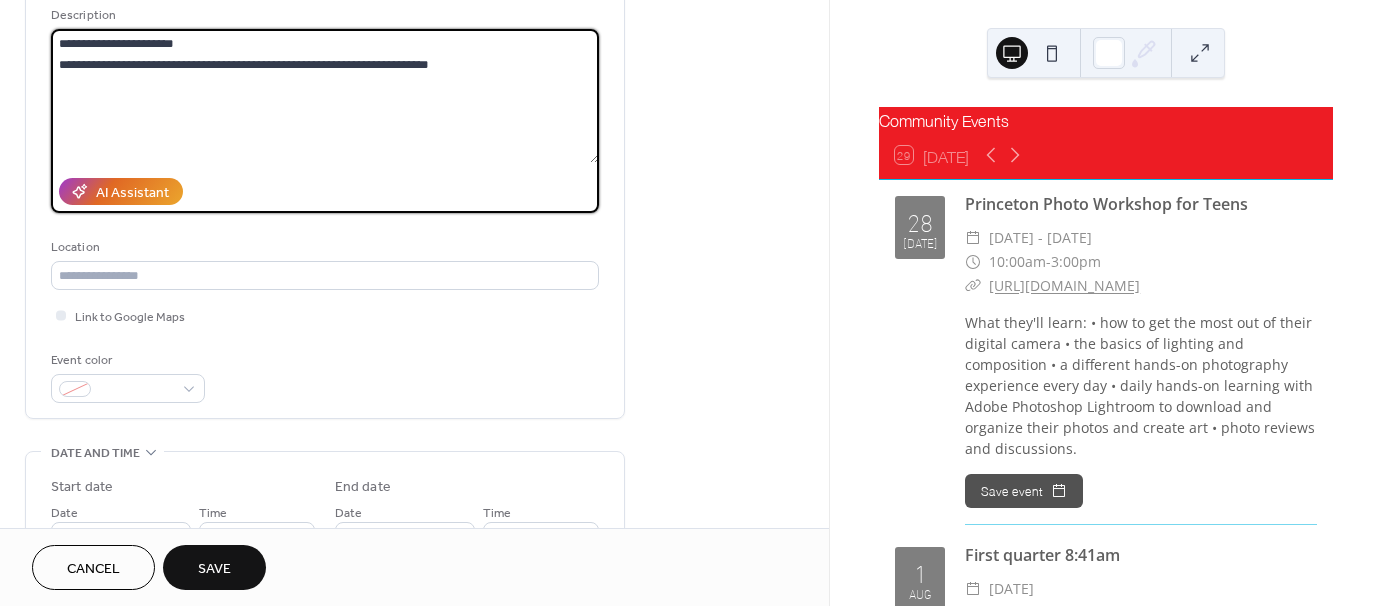 click on "**********" at bounding box center [325, 96] 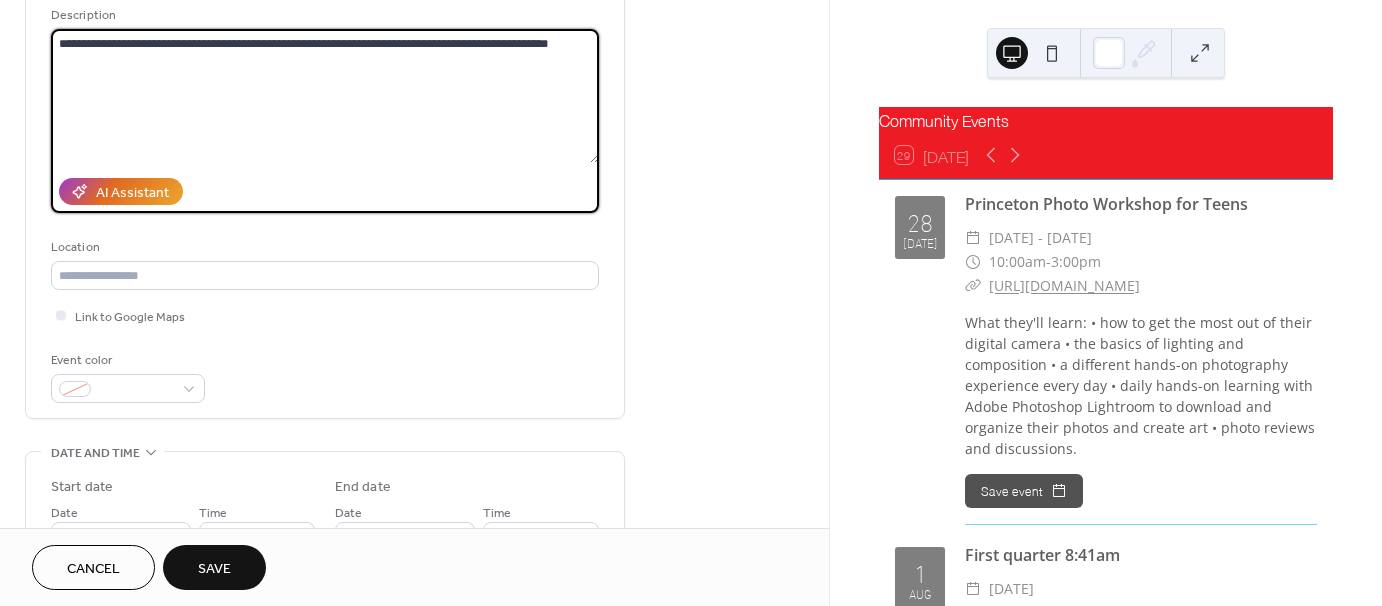 click on "**********" at bounding box center (325, 96) 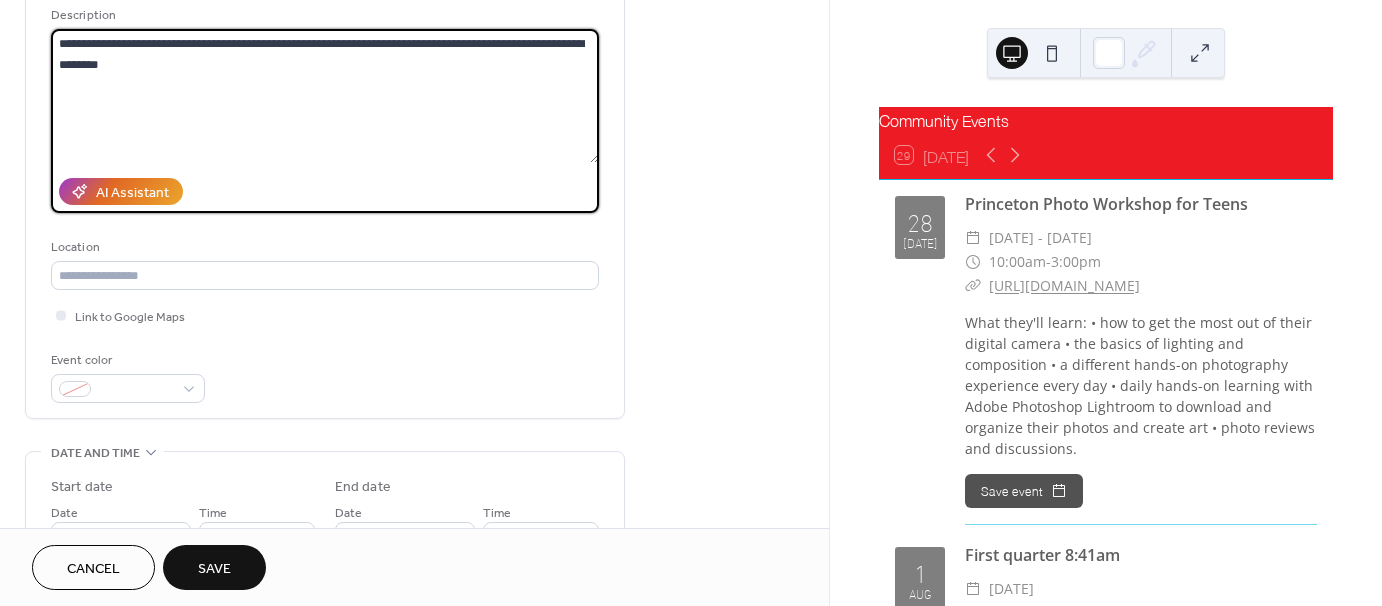 paste on "**********" 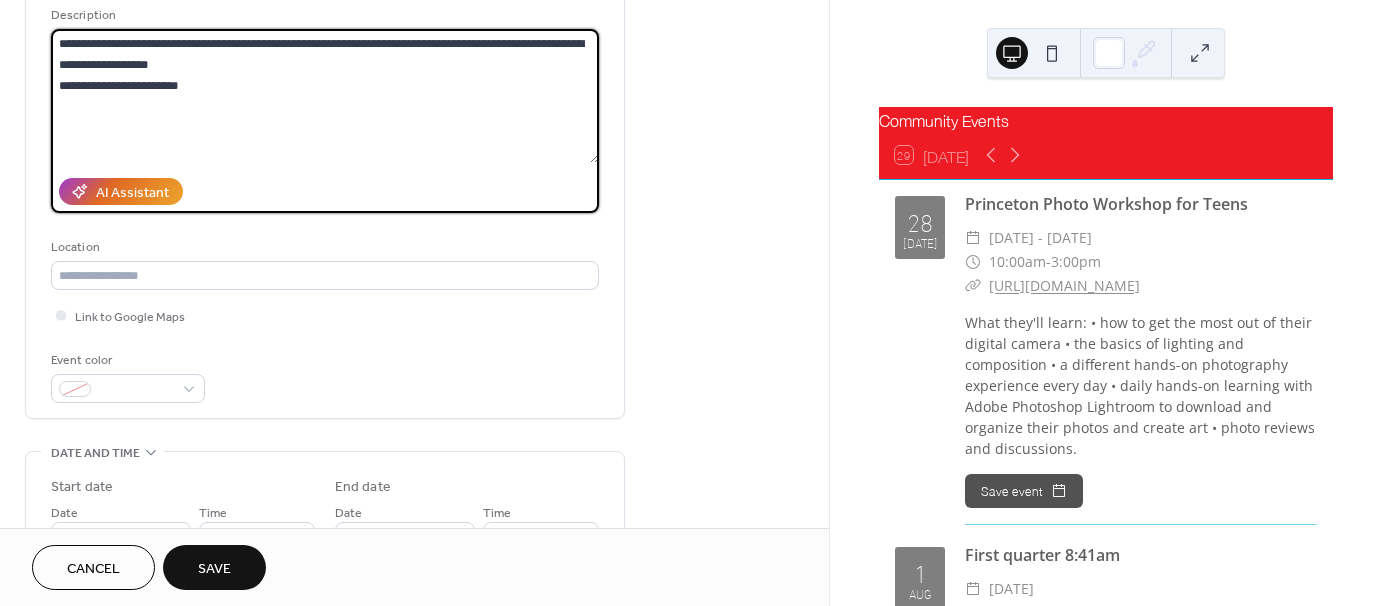 click on "**********" at bounding box center [325, 96] 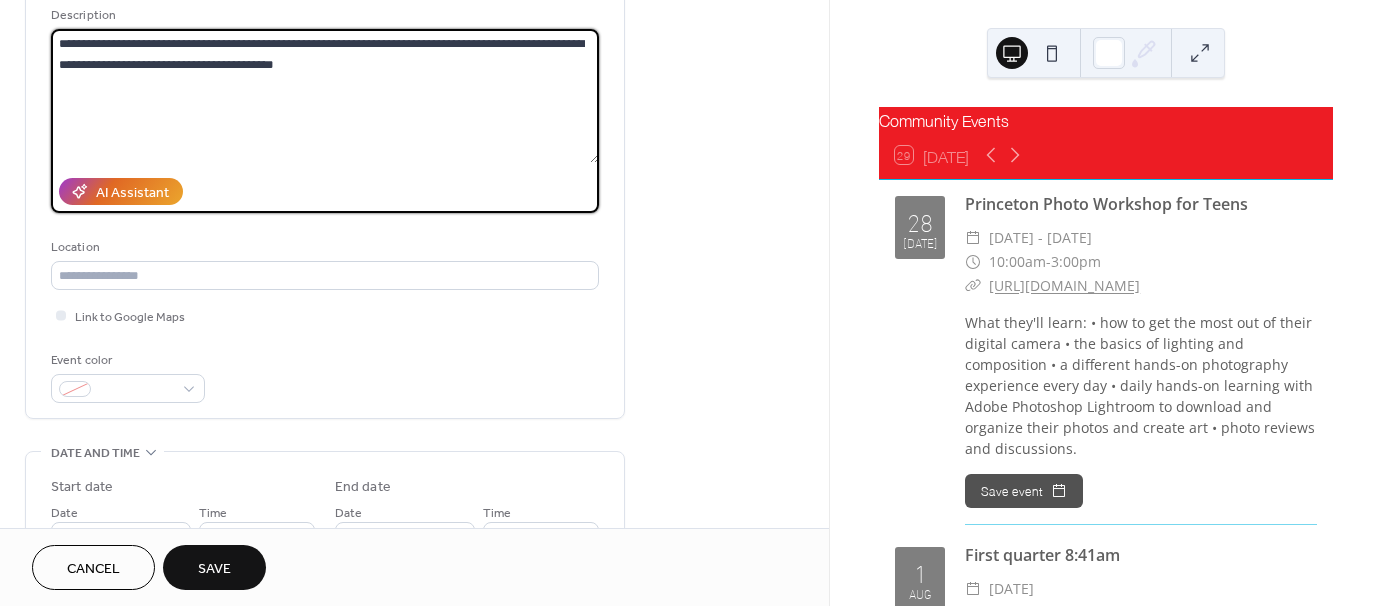 click on "**********" at bounding box center [325, 96] 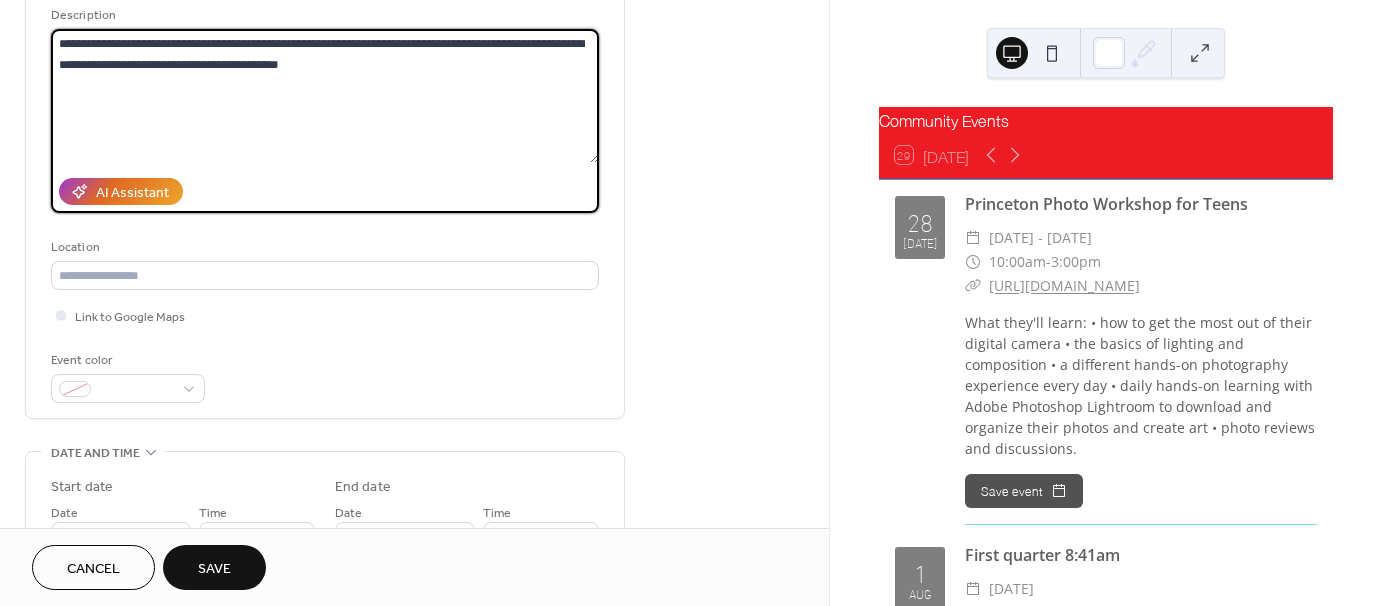 drag, startPoint x: 296, startPoint y: 61, endPoint x: 106, endPoint y: 59, distance: 190.01053 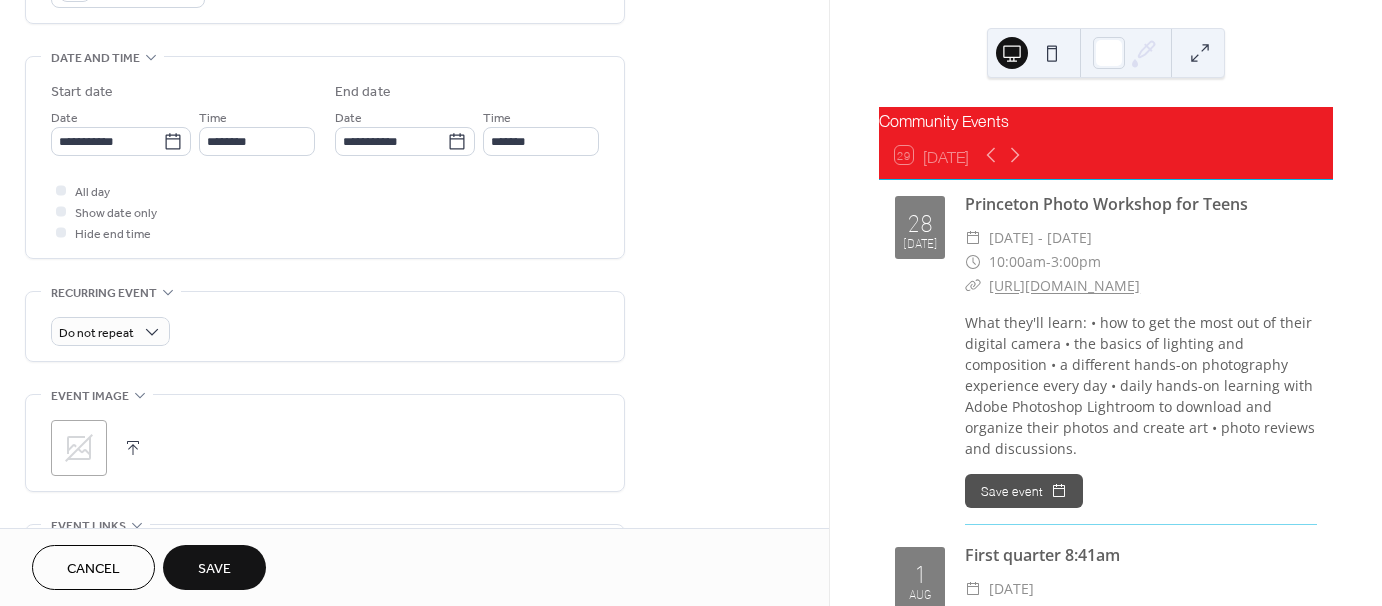 scroll, scrollTop: 600, scrollLeft: 0, axis: vertical 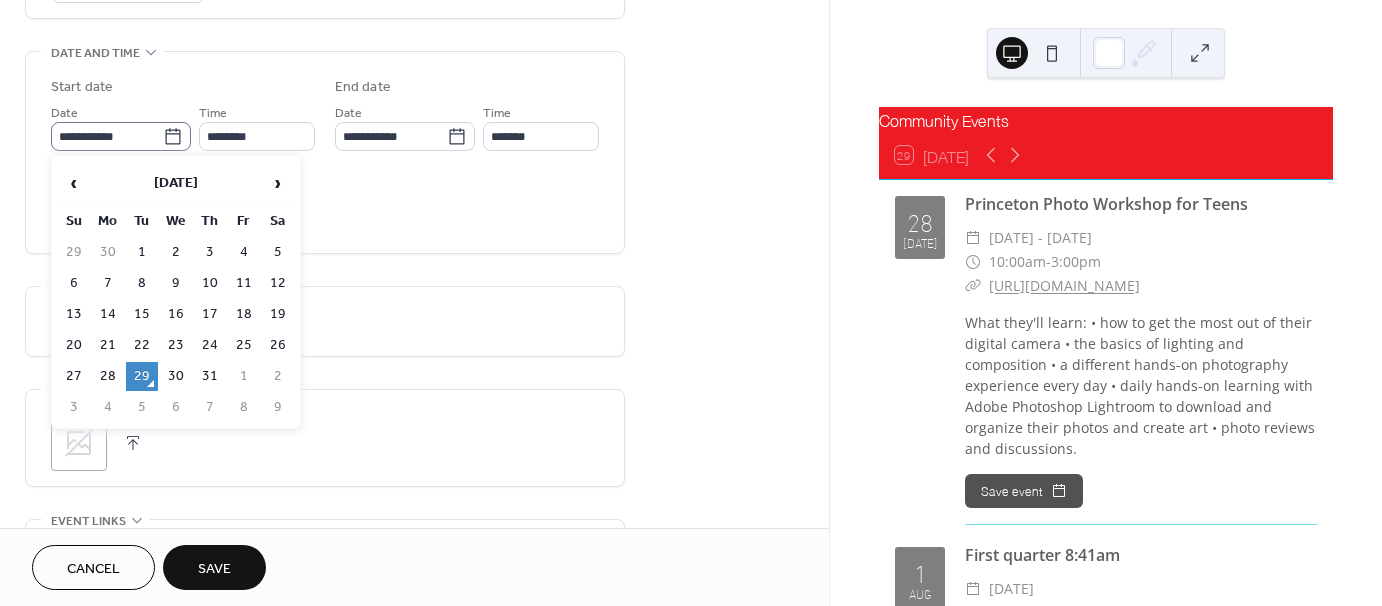 click 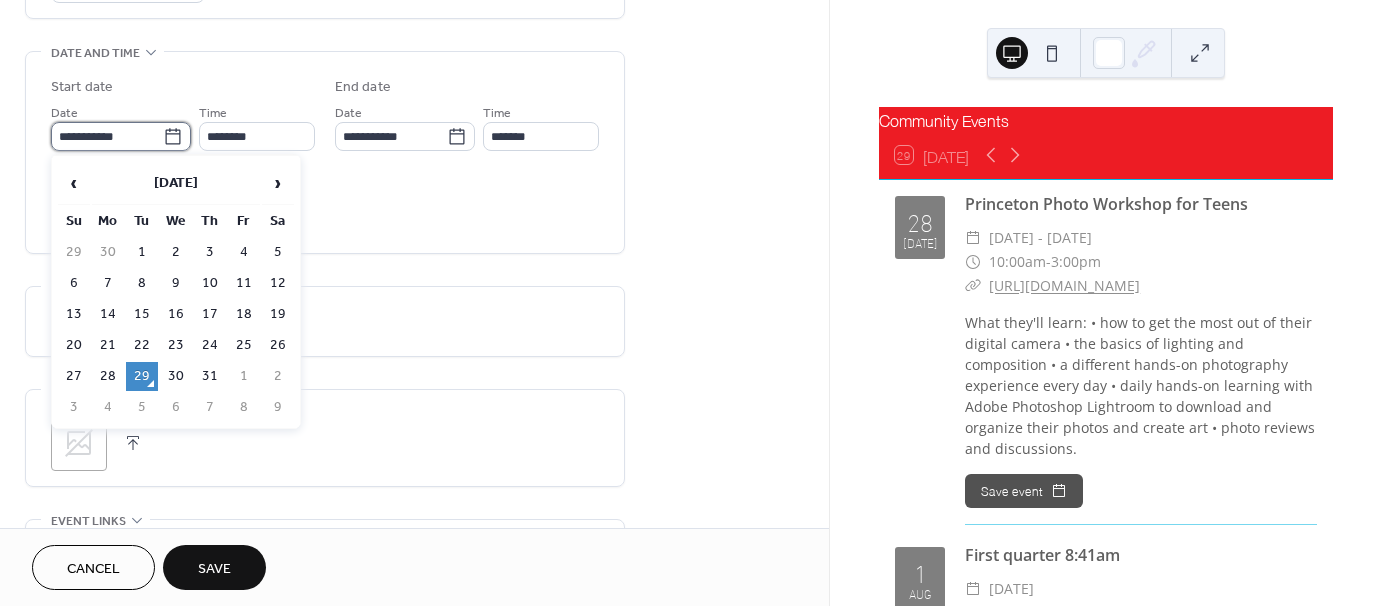 click on "**********" at bounding box center [107, 136] 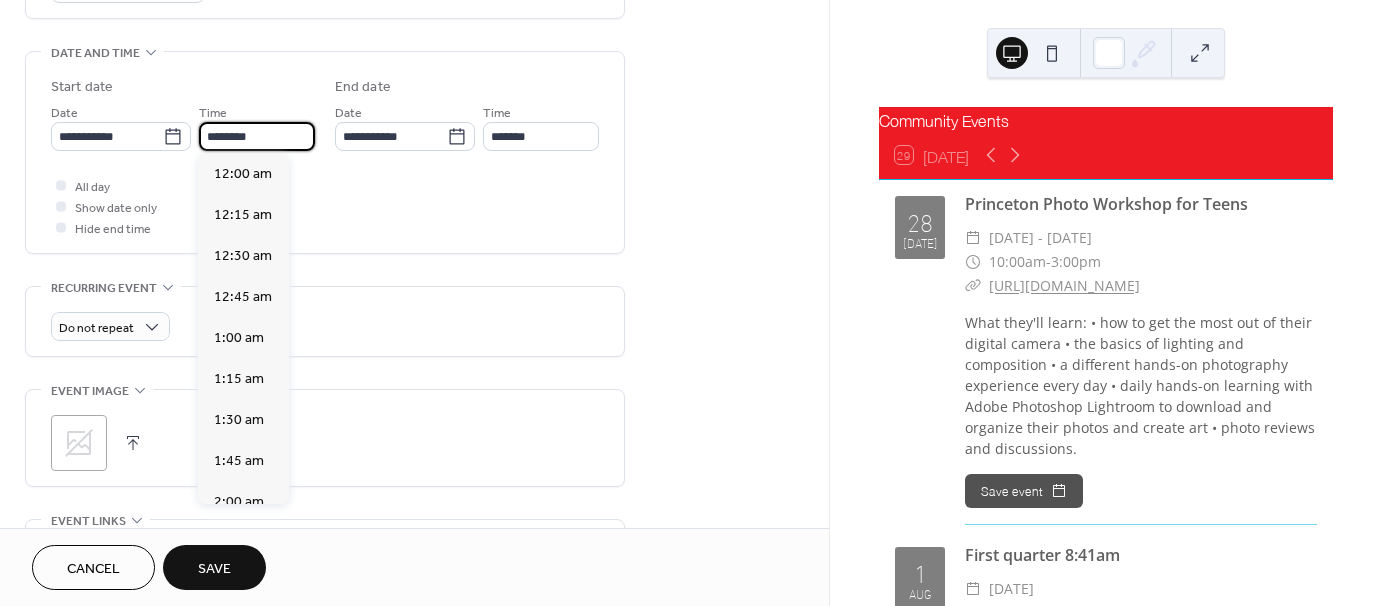 click on "********" at bounding box center (257, 136) 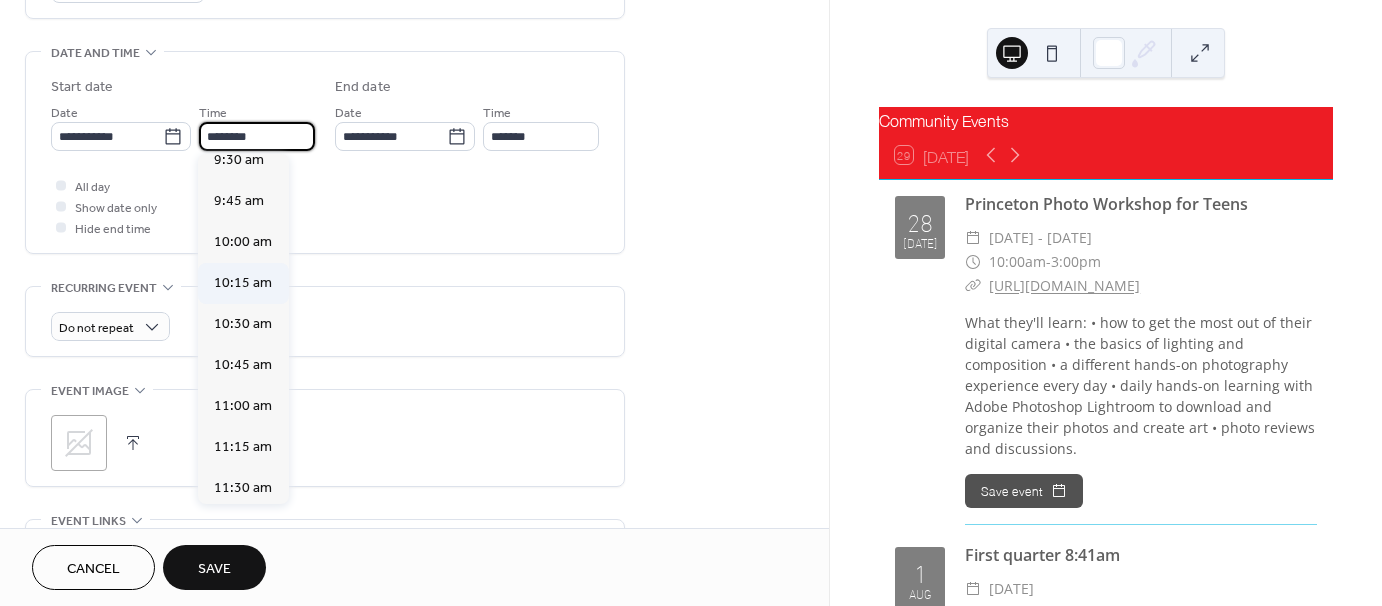 scroll, scrollTop: 1568, scrollLeft: 0, axis: vertical 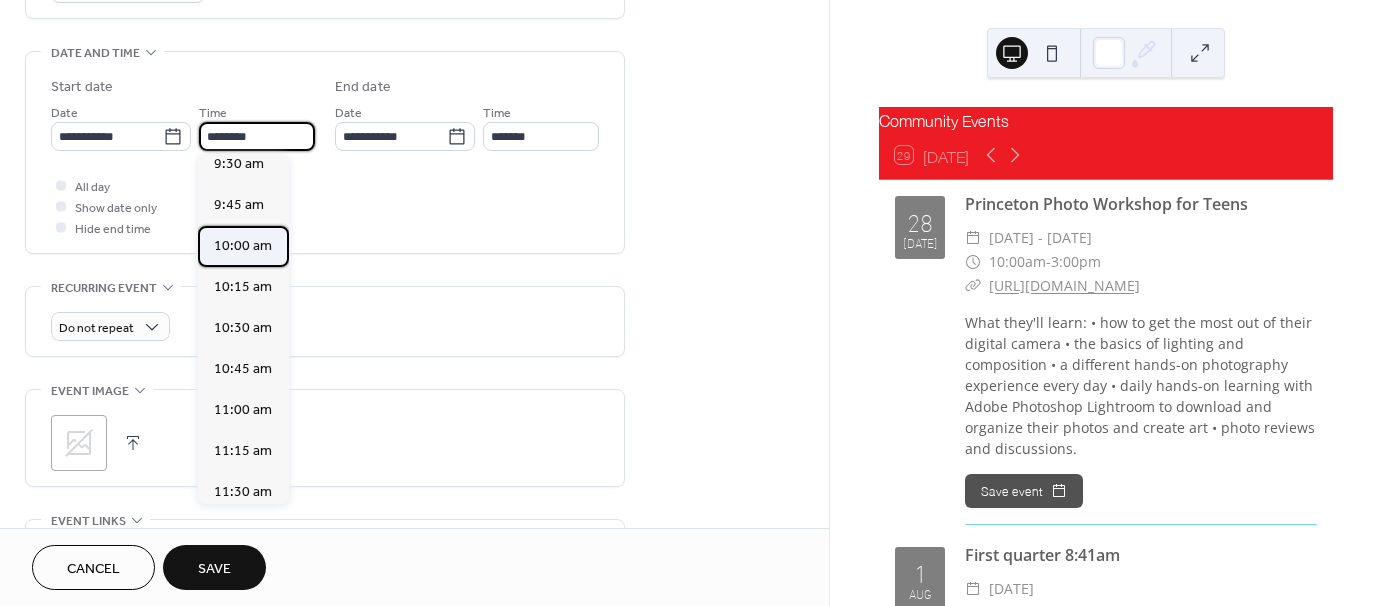 click on "10:00 am" at bounding box center (243, 246) 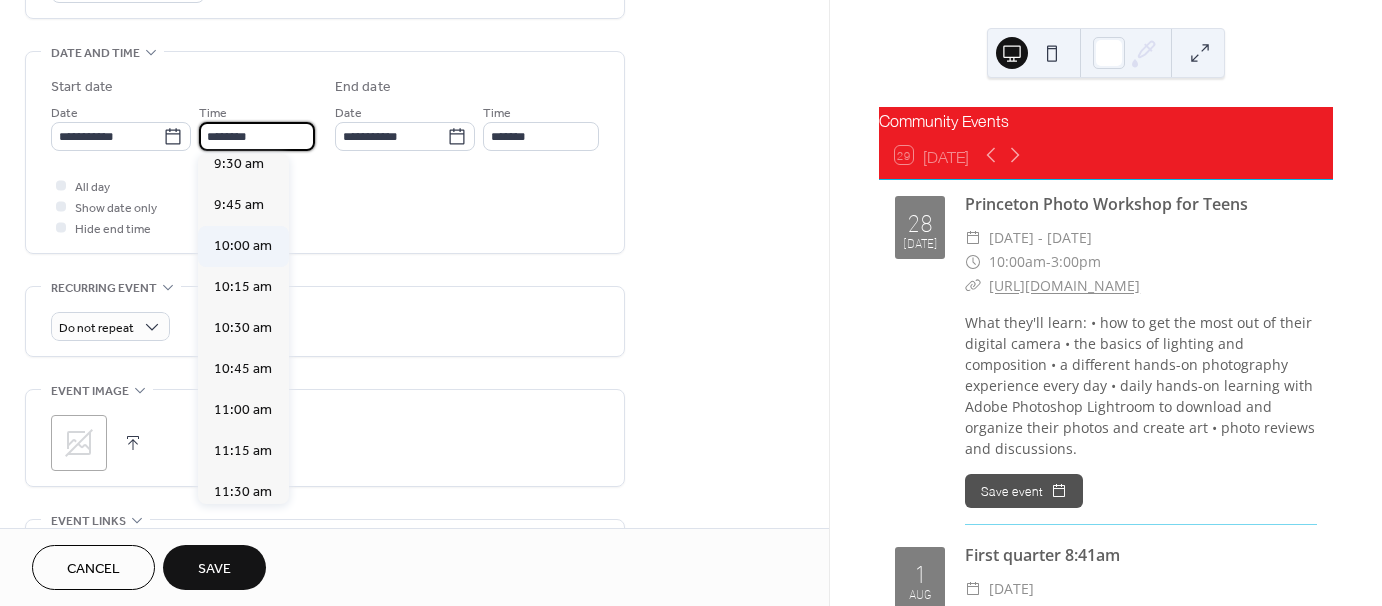 type on "********" 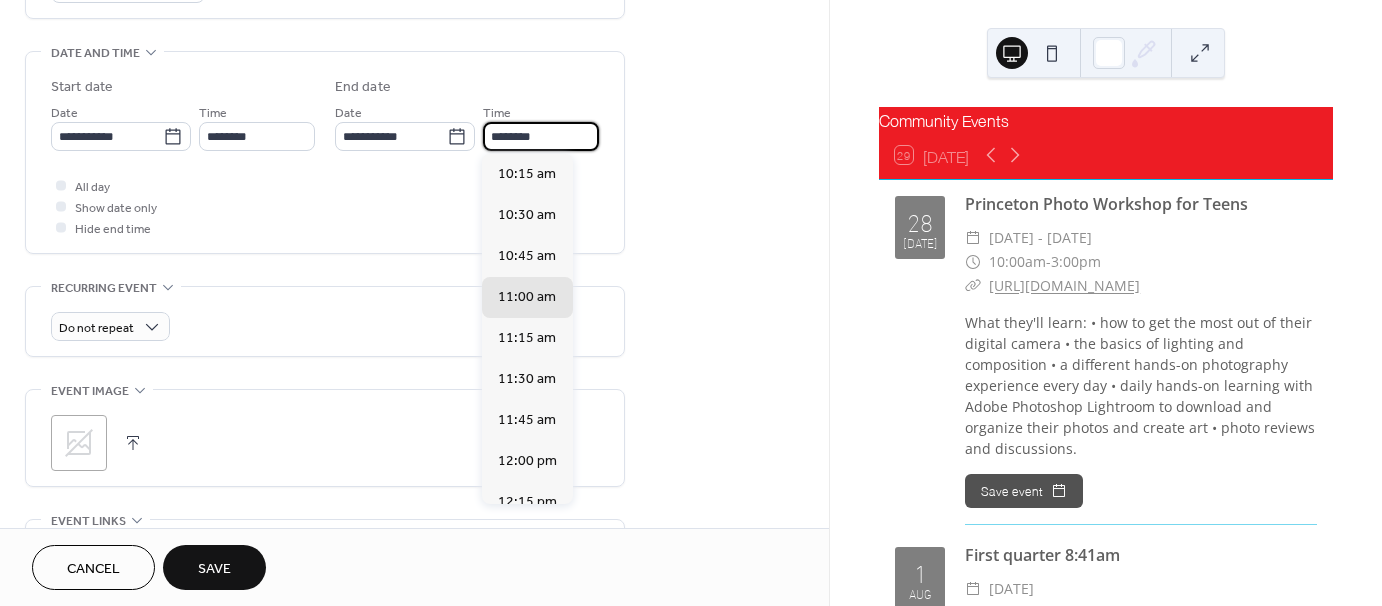 click on "********" at bounding box center (541, 136) 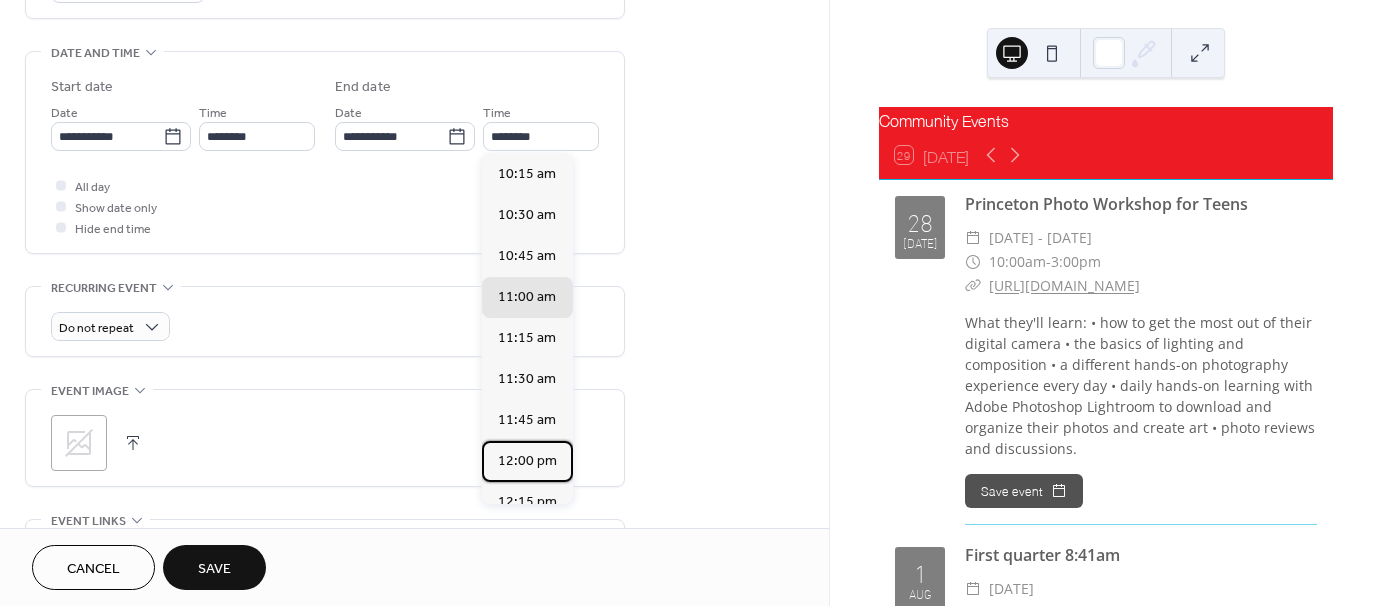 drag, startPoint x: 546, startPoint y: 464, endPoint x: 518, endPoint y: 416, distance: 55.569775 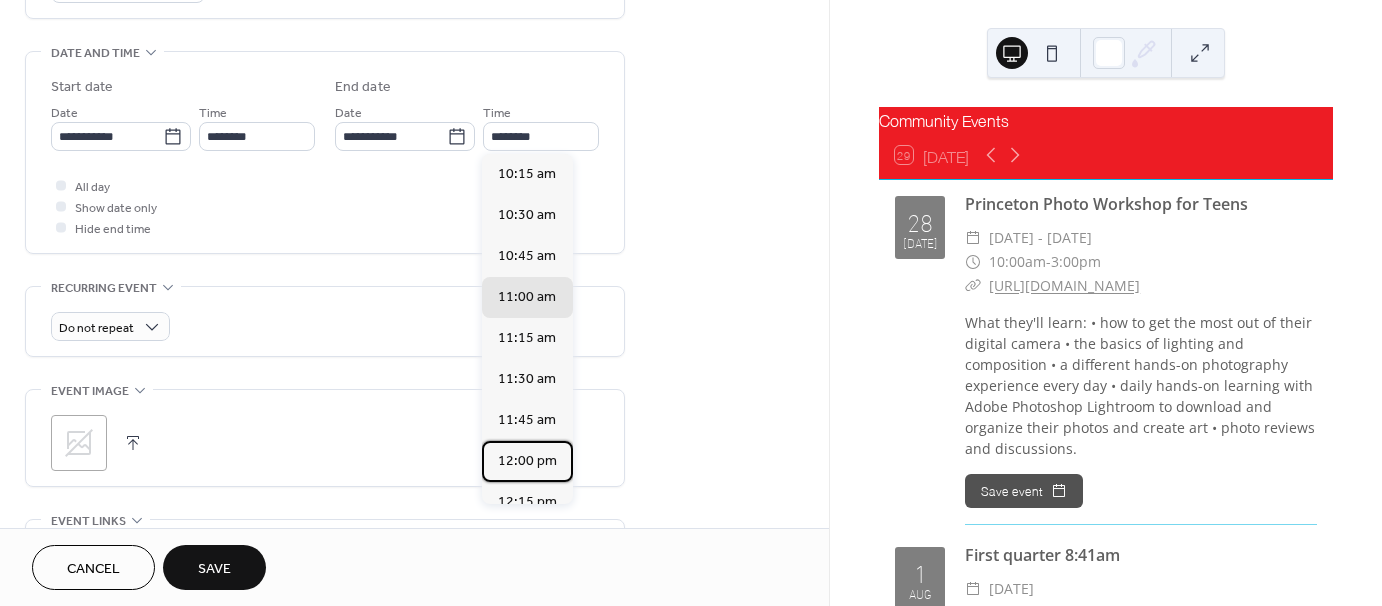 click on "12:00 pm" at bounding box center (527, 461) 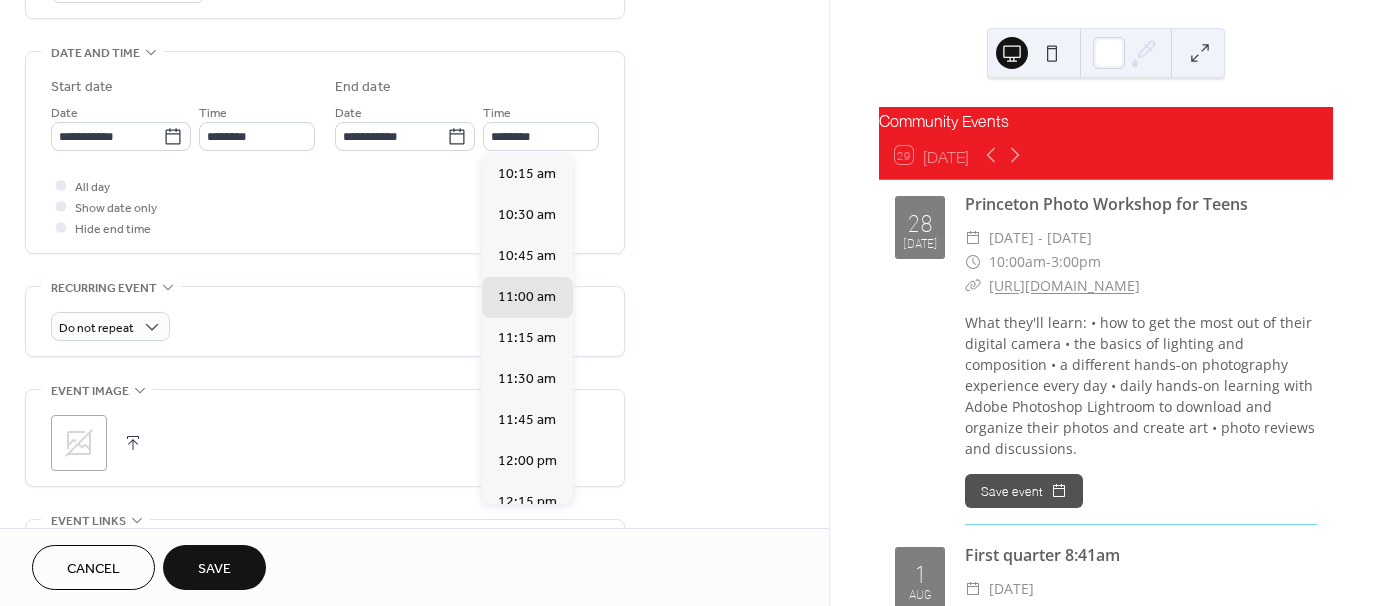 type on "********" 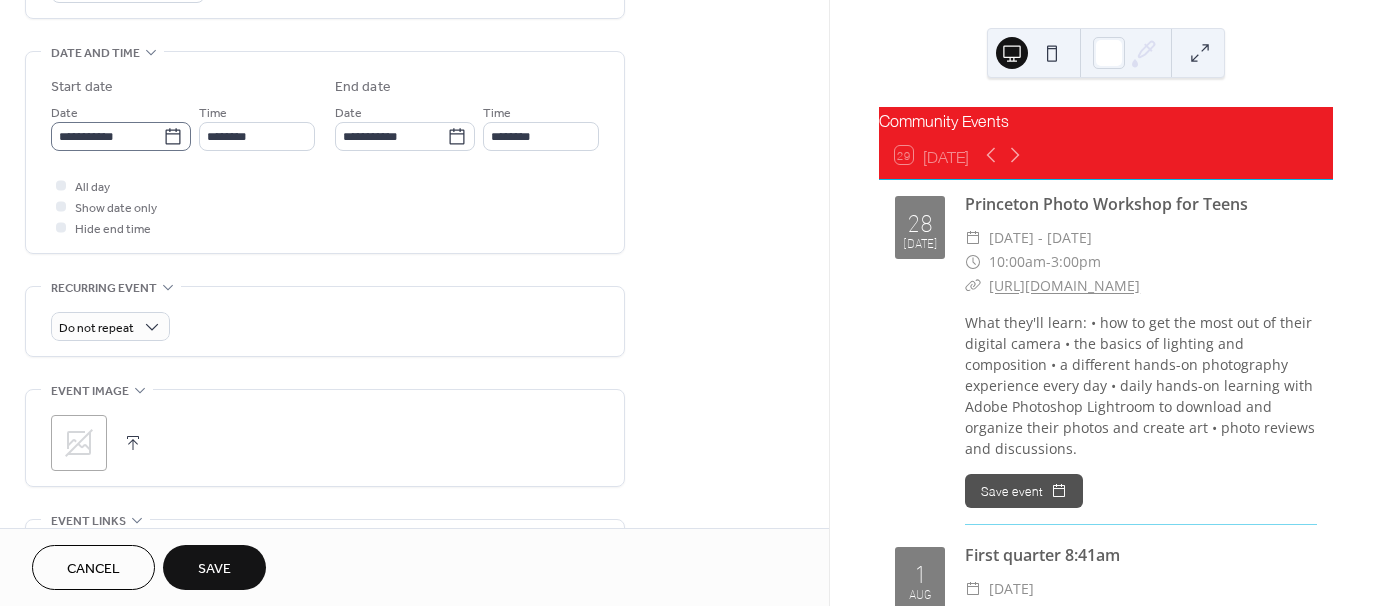 click 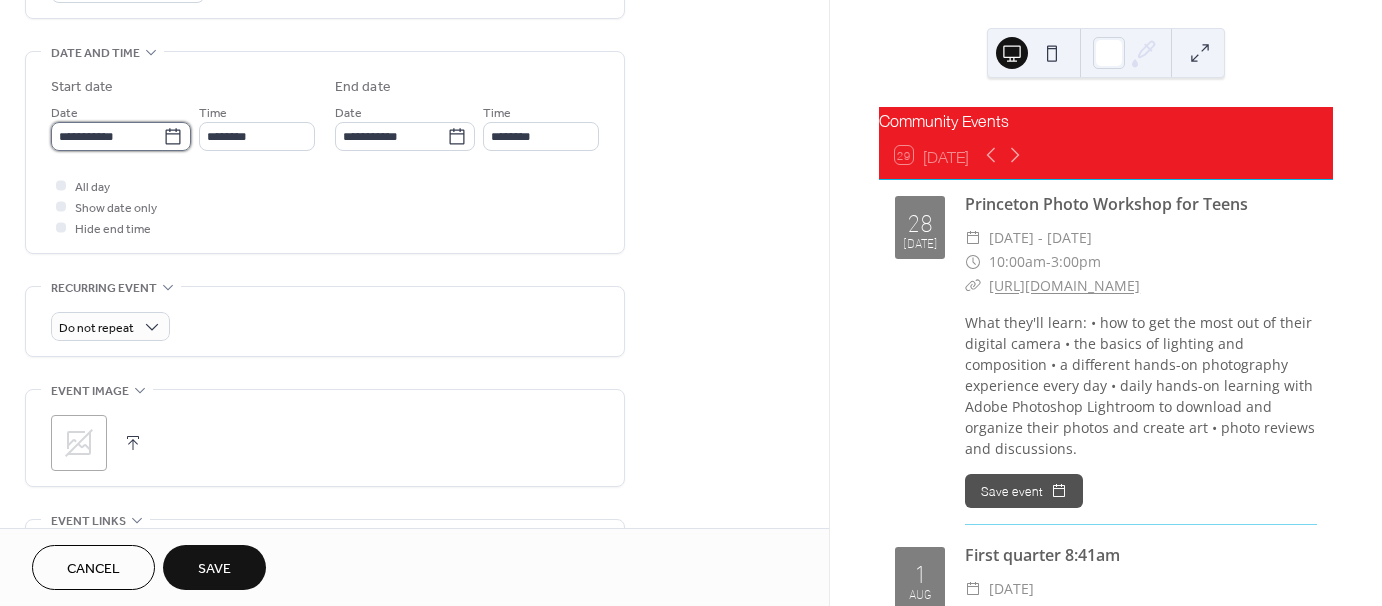 click on "**********" at bounding box center (107, 136) 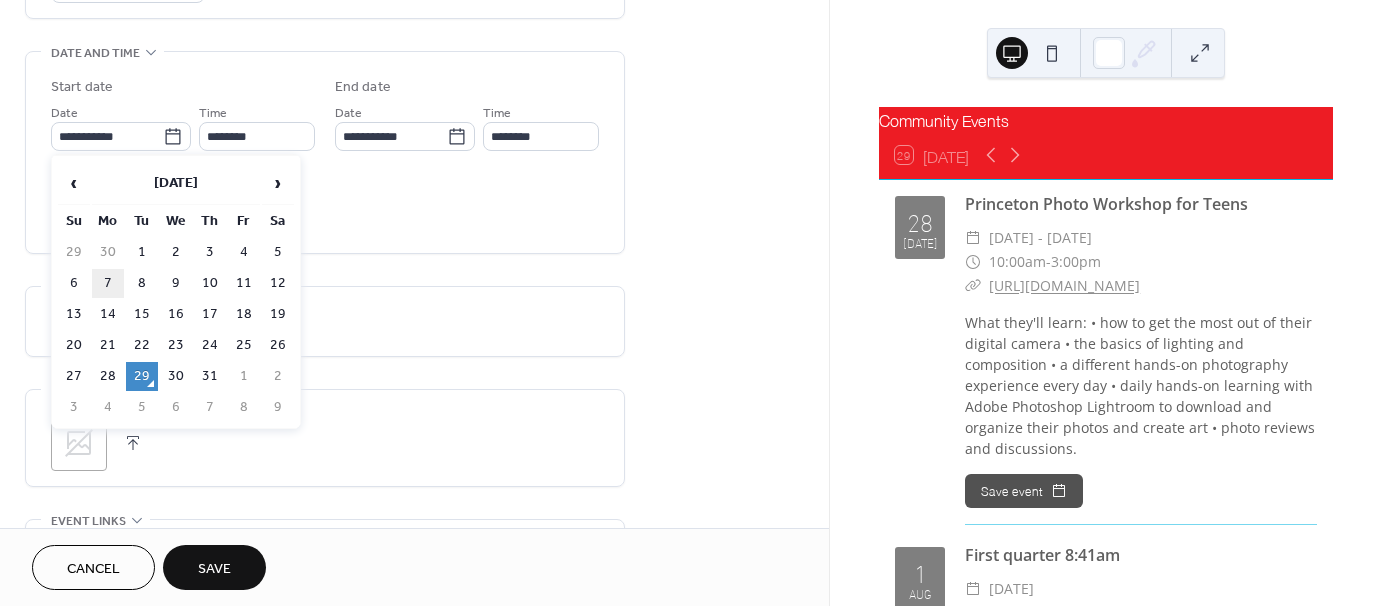 click on "7" at bounding box center (108, 283) 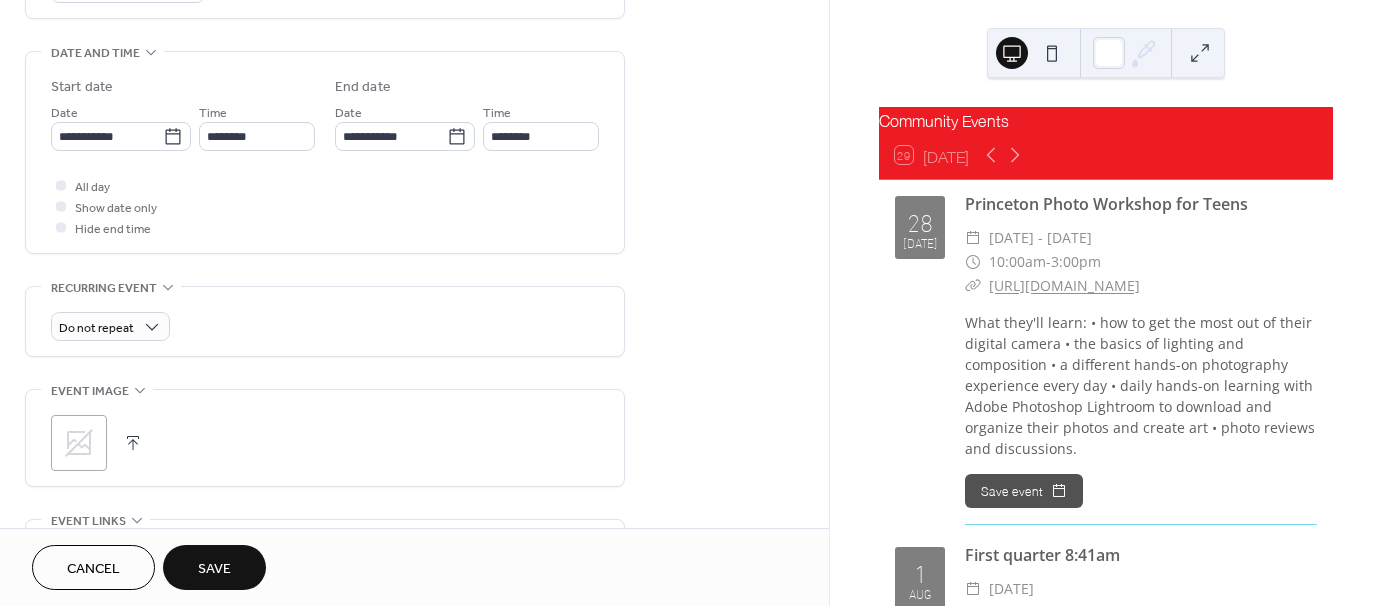 click on "Save" at bounding box center (214, 567) 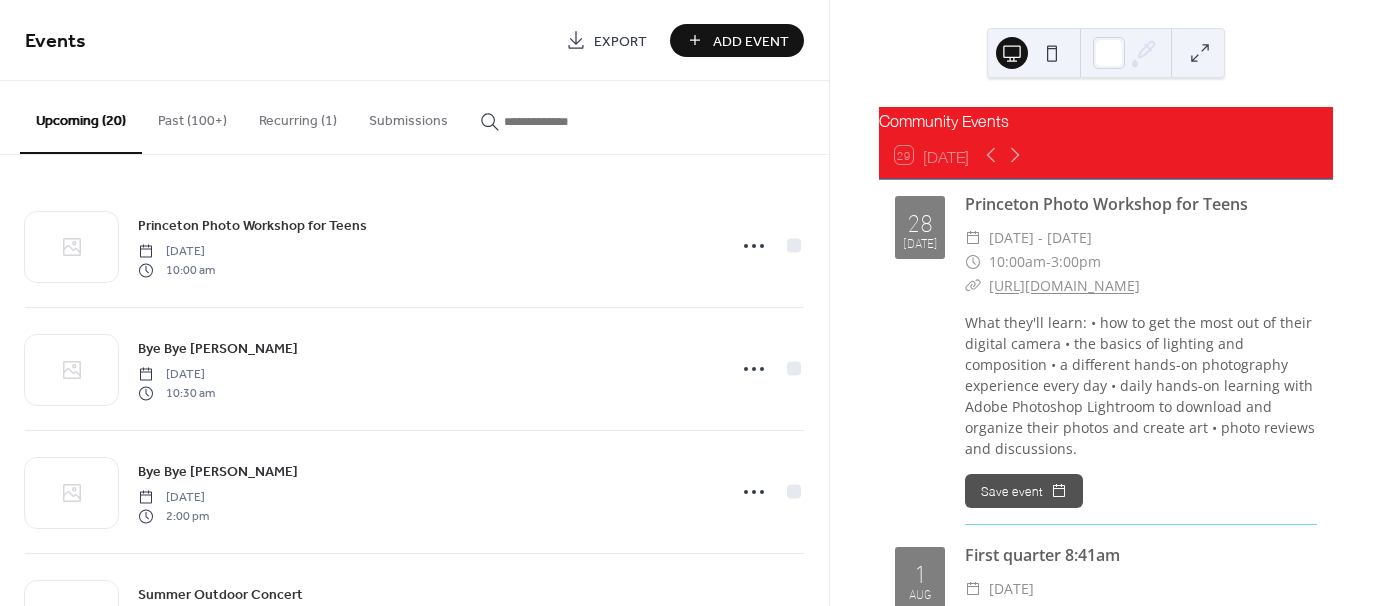 click at bounding box center [564, 121] 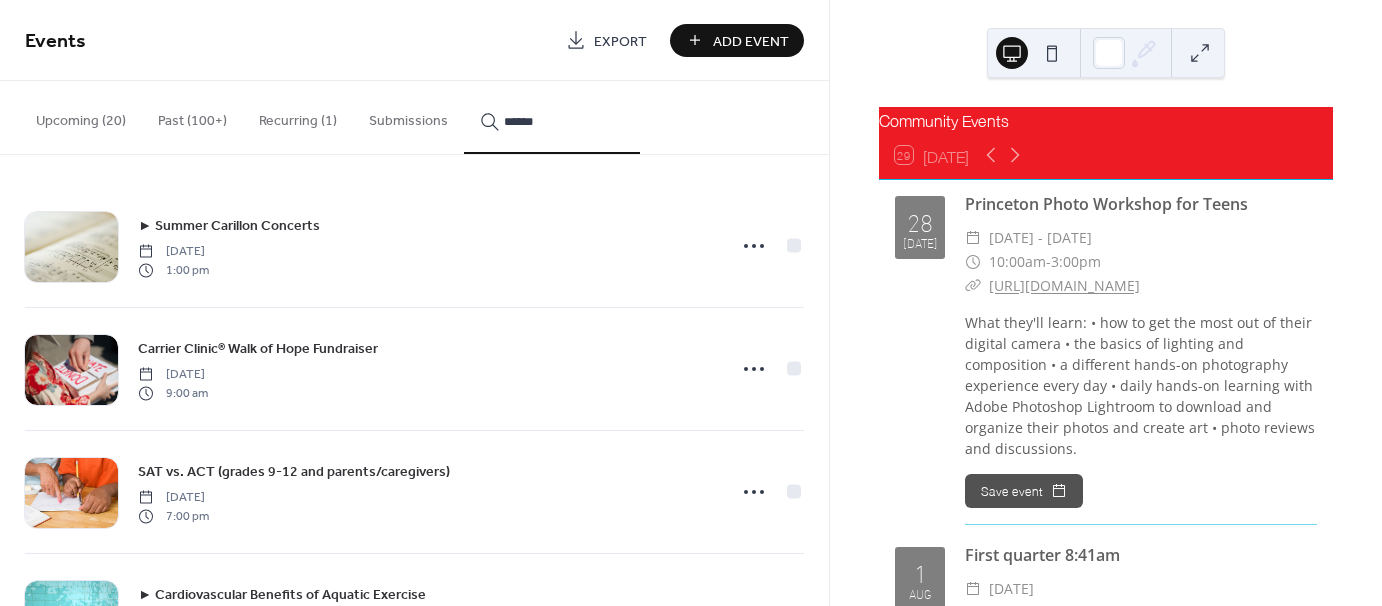 type on "******" 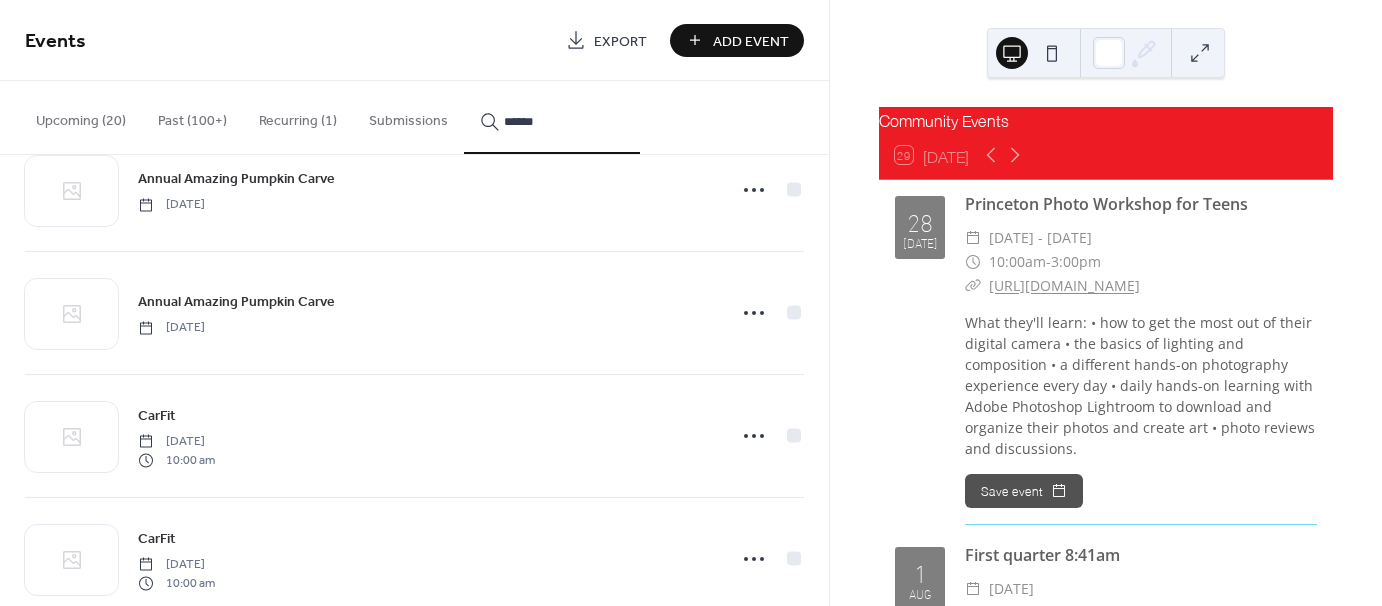scroll, scrollTop: 3536, scrollLeft: 0, axis: vertical 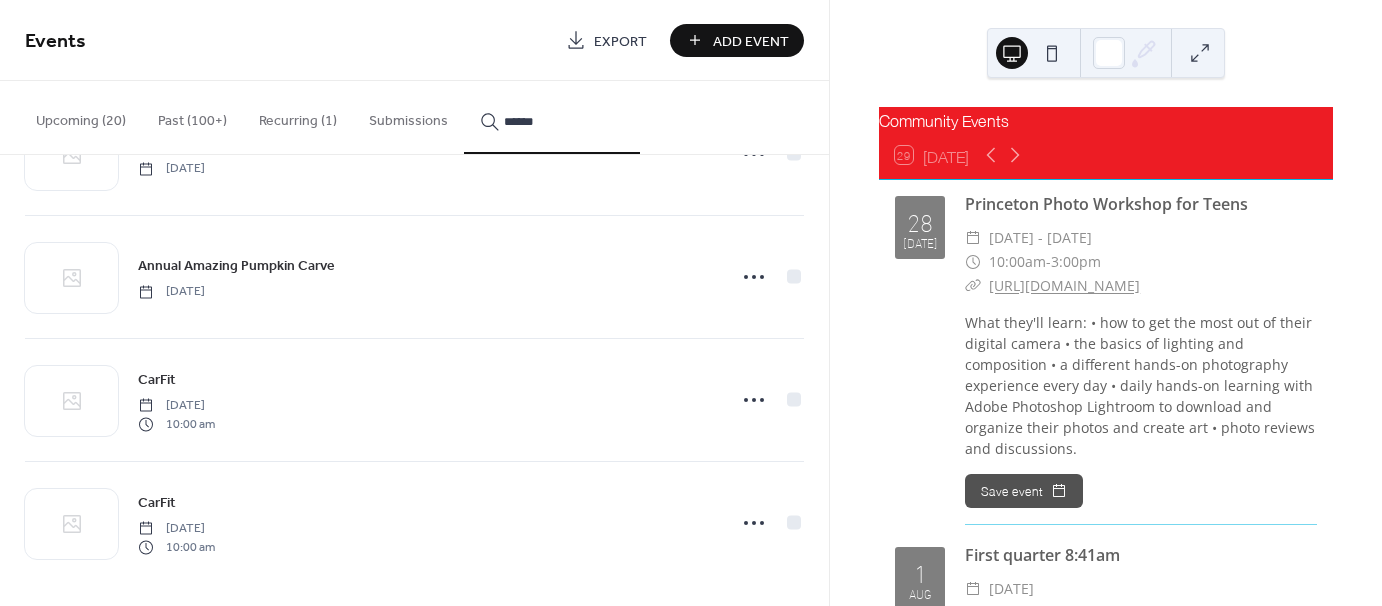 click 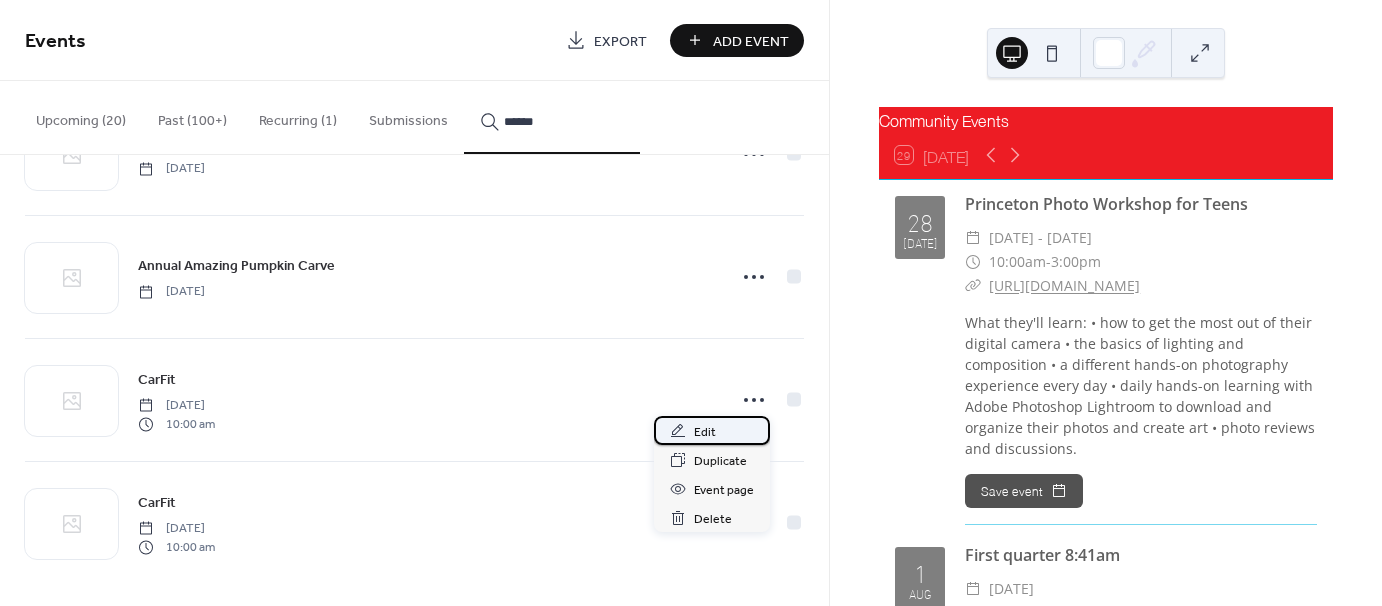 click on "Edit" at bounding box center (712, 430) 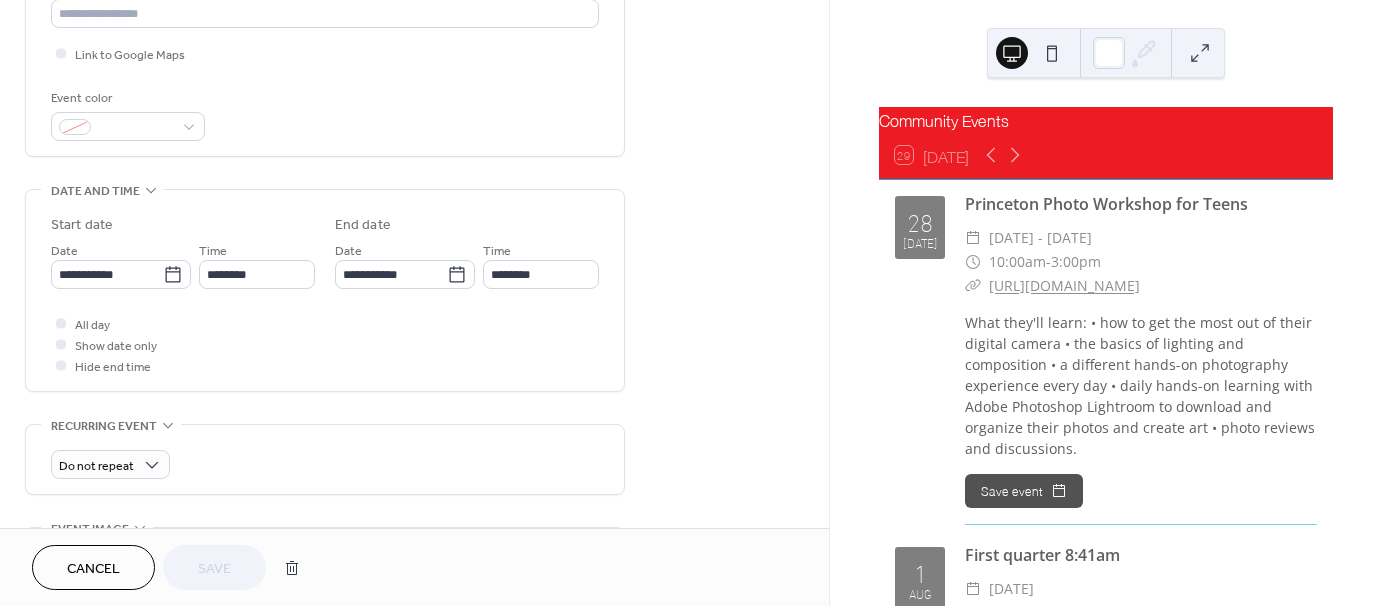 scroll, scrollTop: 500, scrollLeft: 0, axis: vertical 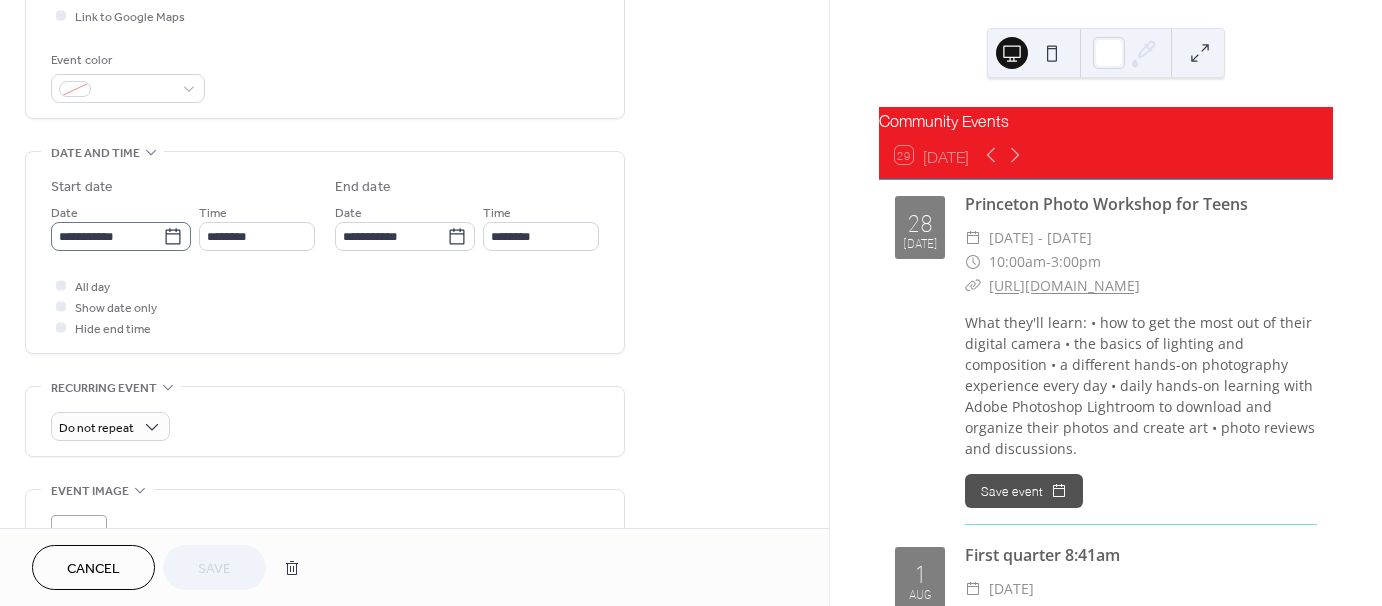 click 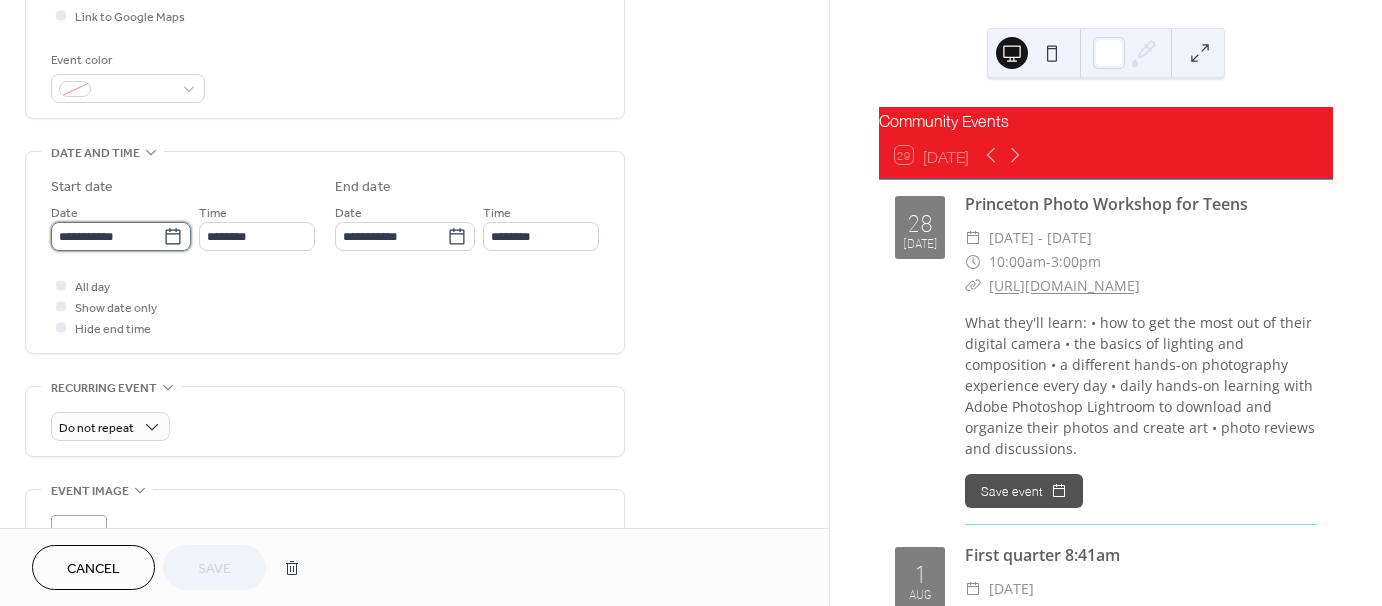 click on "**********" at bounding box center [107, 236] 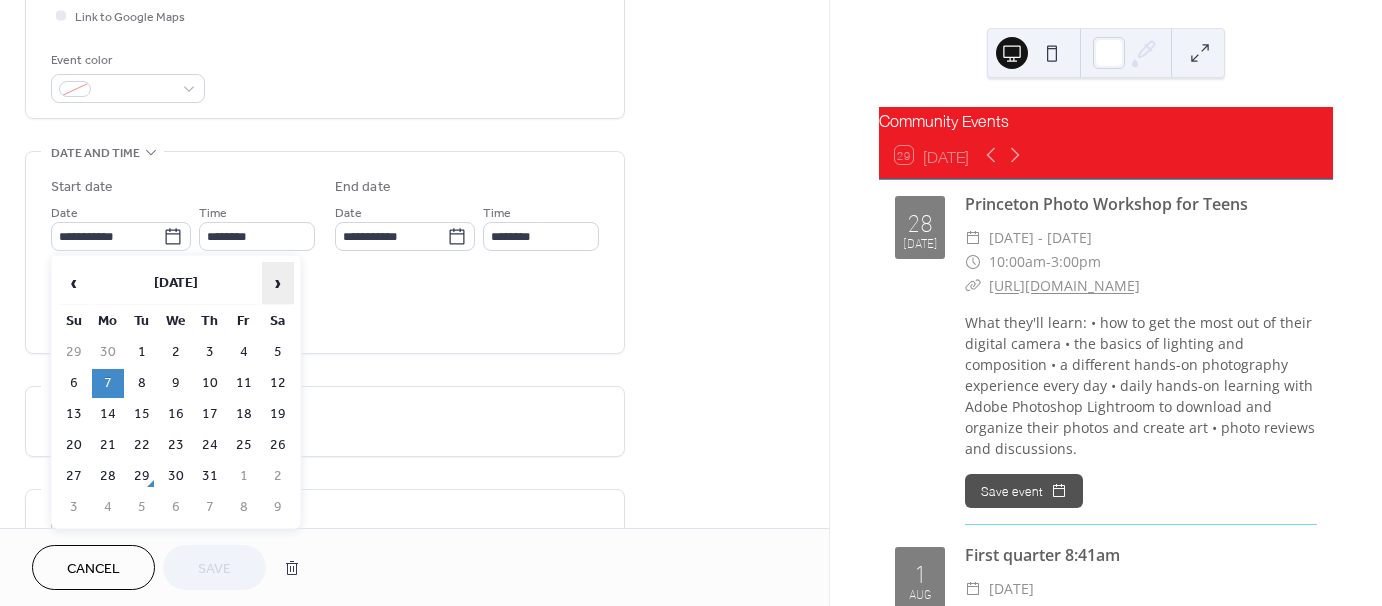 click on "›" at bounding box center [278, 283] 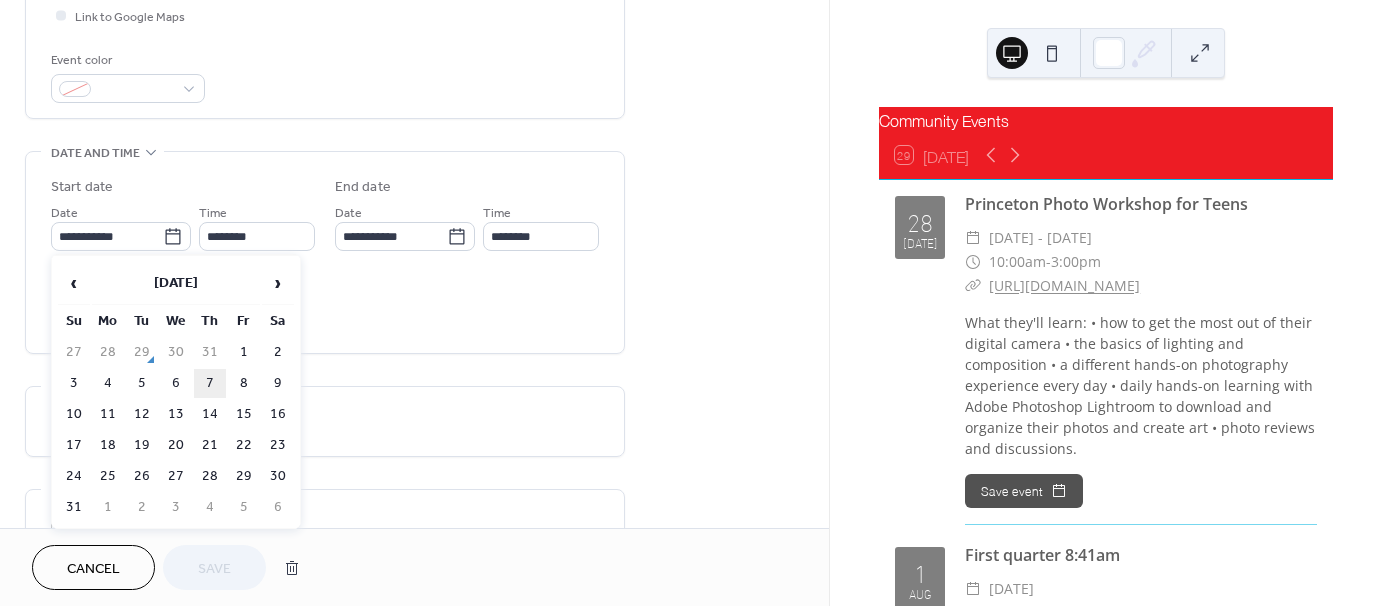 click on "7" at bounding box center [210, 383] 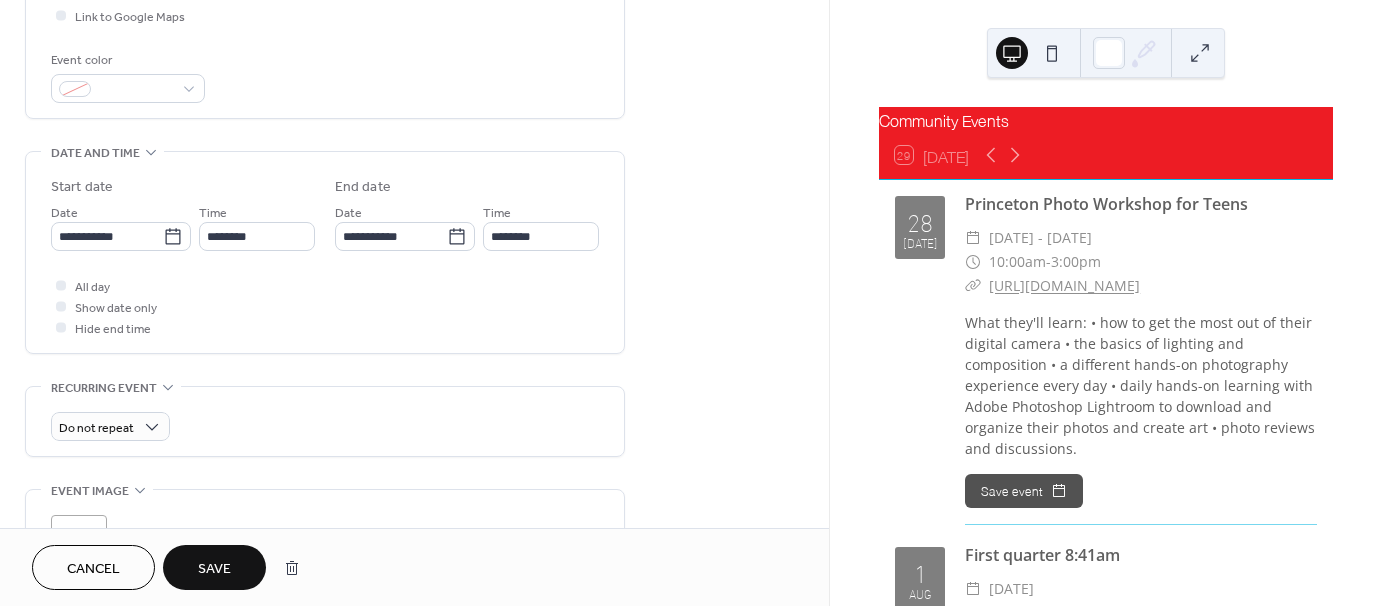 click on "Save" at bounding box center (214, 567) 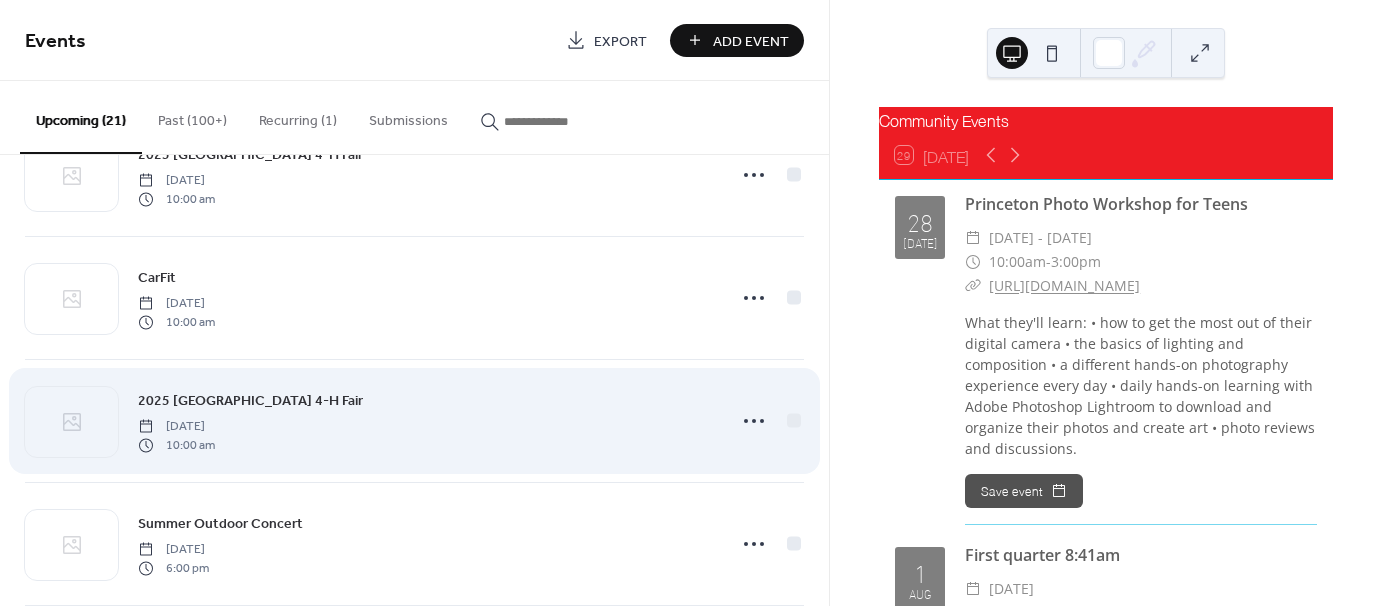 scroll, scrollTop: 1200, scrollLeft: 0, axis: vertical 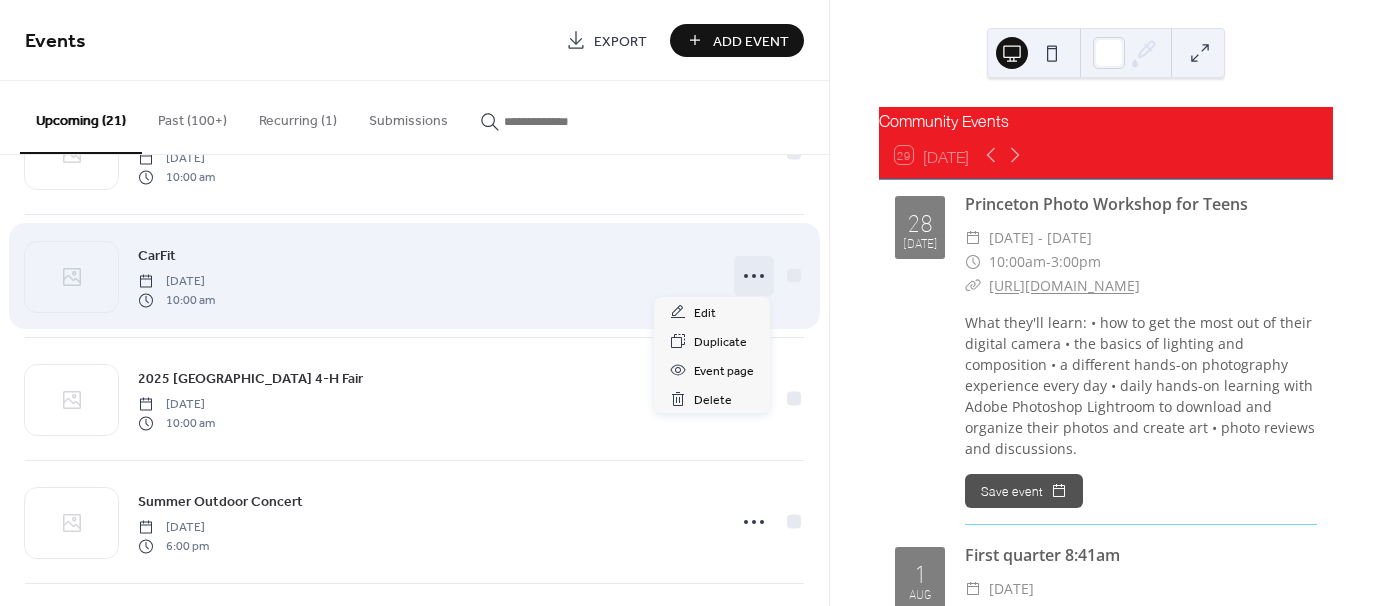 click 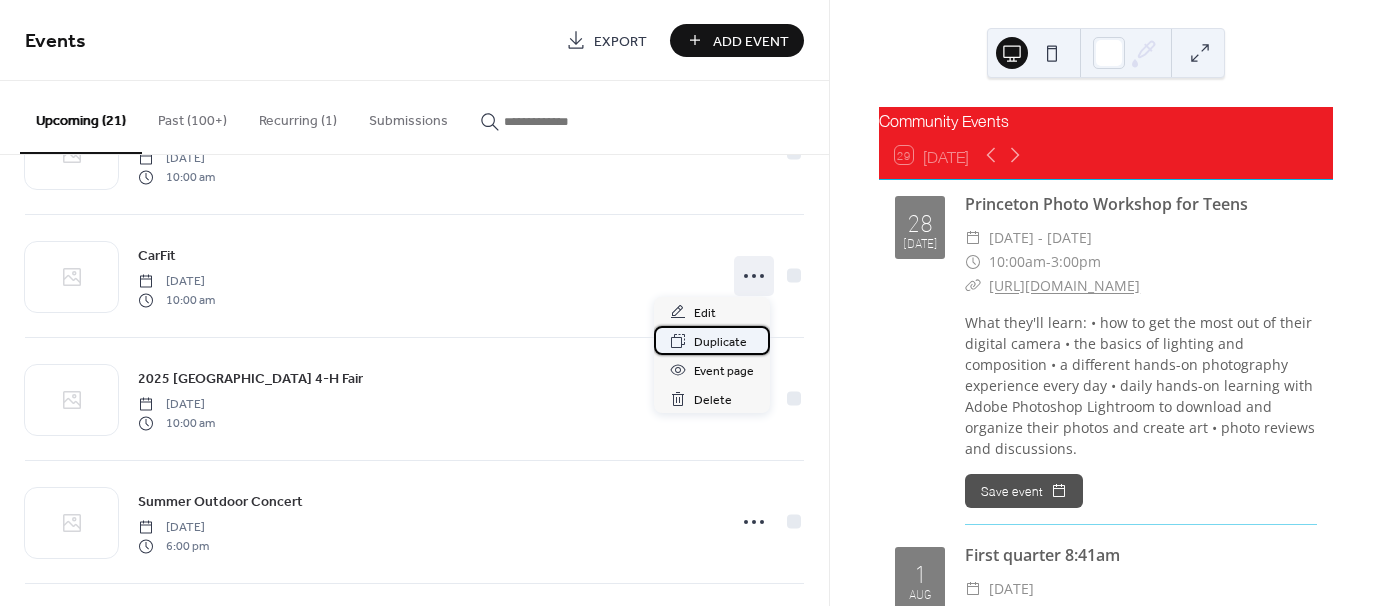 click on "Duplicate" at bounding box center (720, 342) 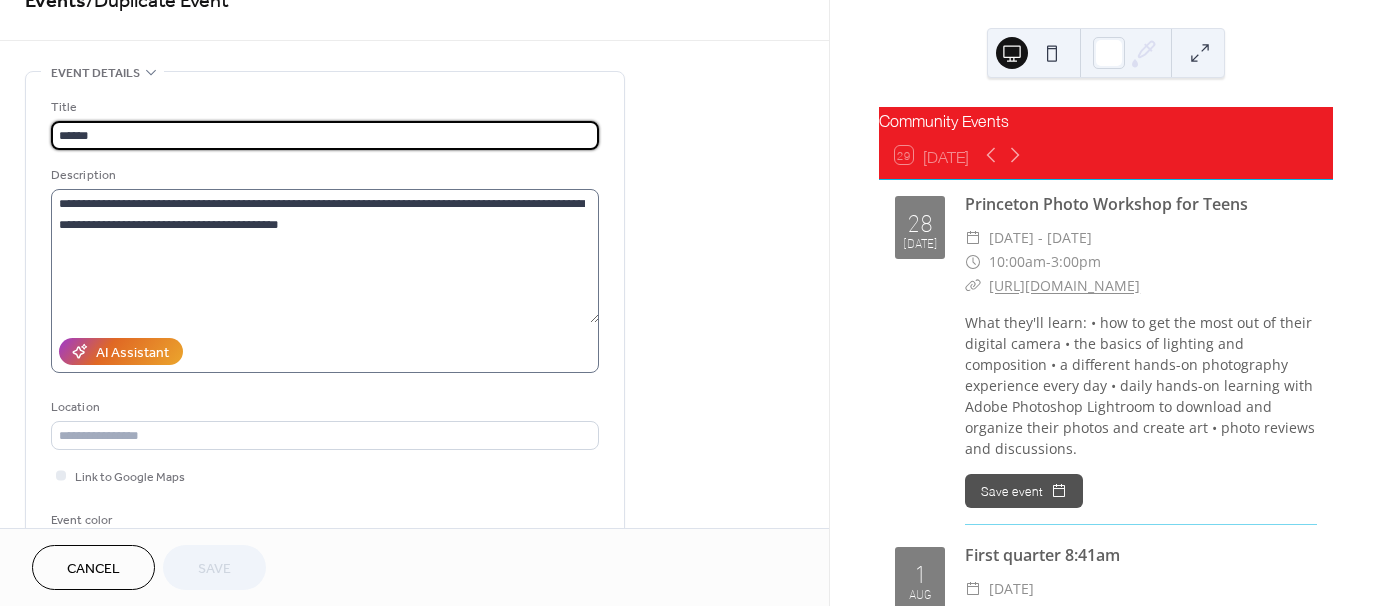 scroll, scrollTop: 0, scrollLeft: 0, axis: both 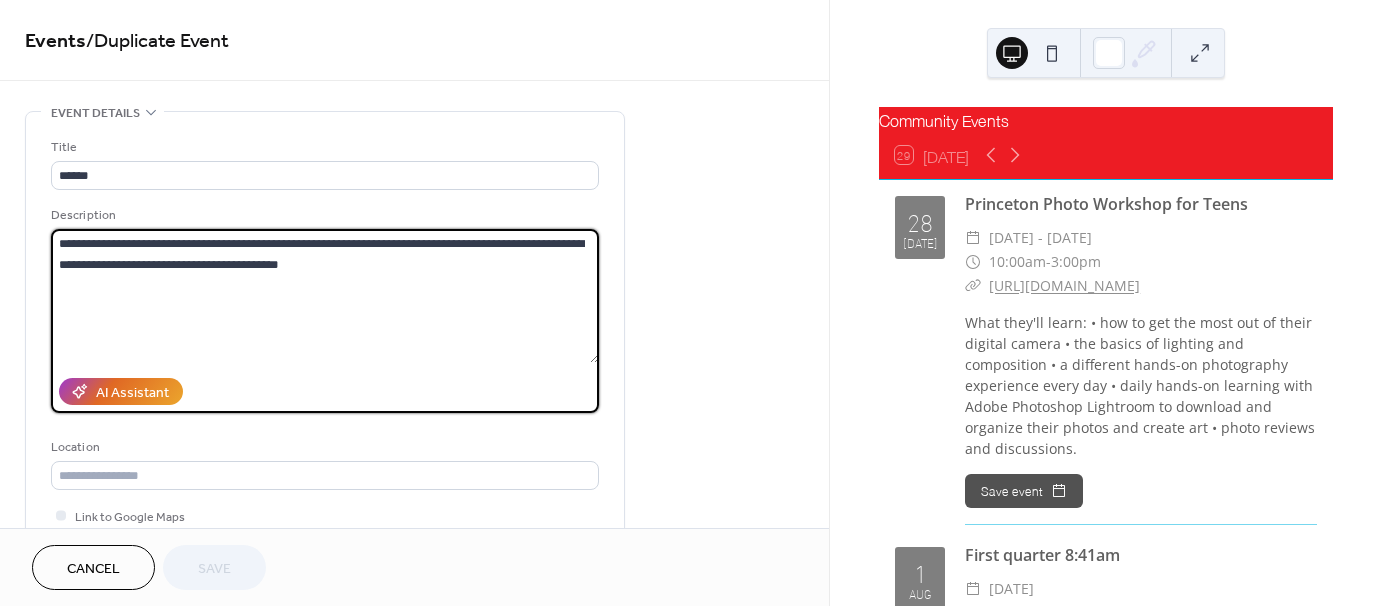 drag, startPoint x: 297, startPoint y: 261, endPoint x: 106, endPoint y: 264, distance: 191.02356 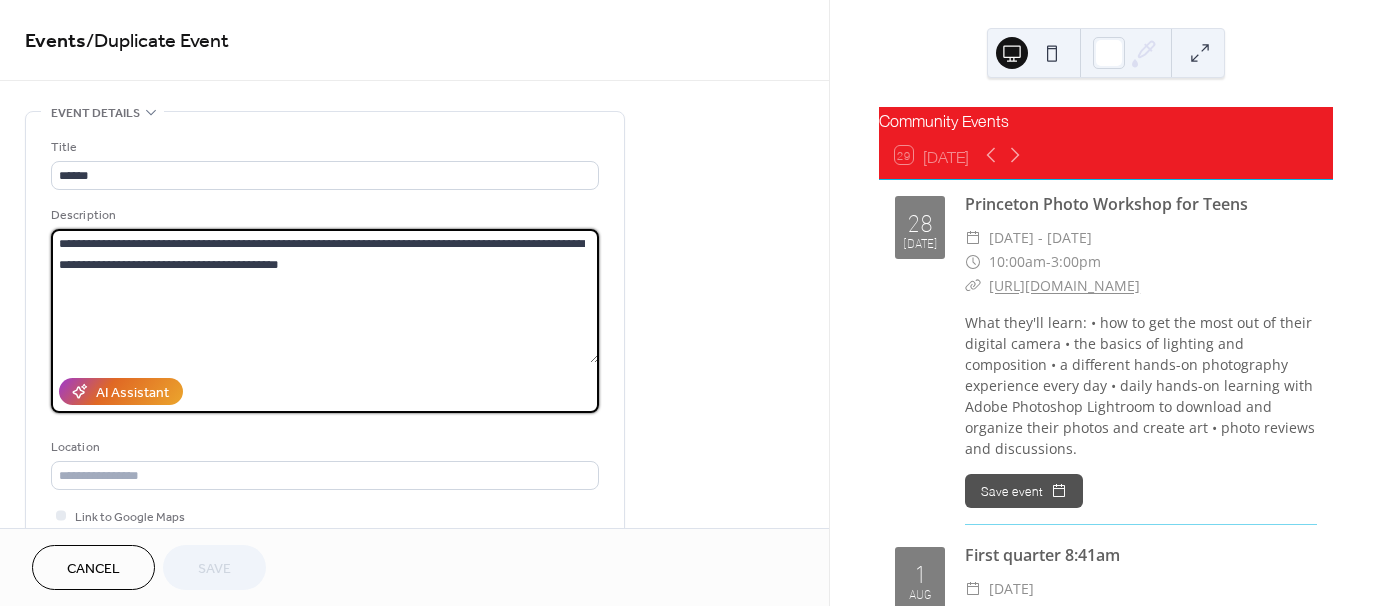 click on "**********" at bounding box center (325, 296) 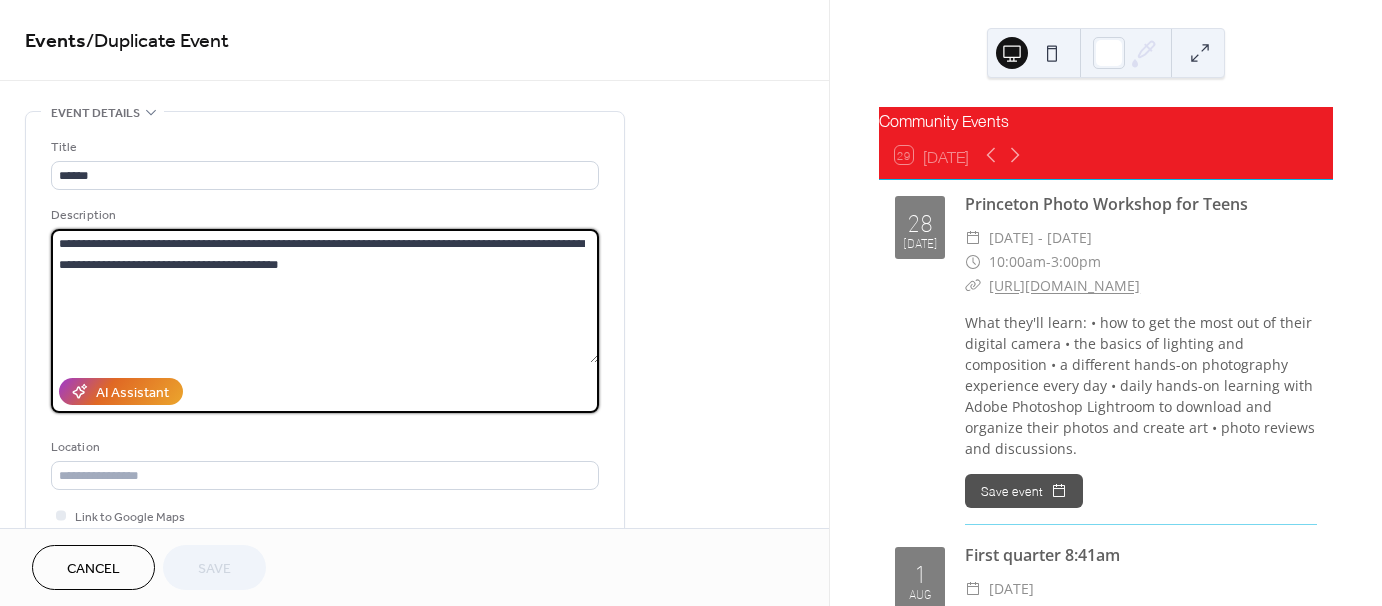 paste 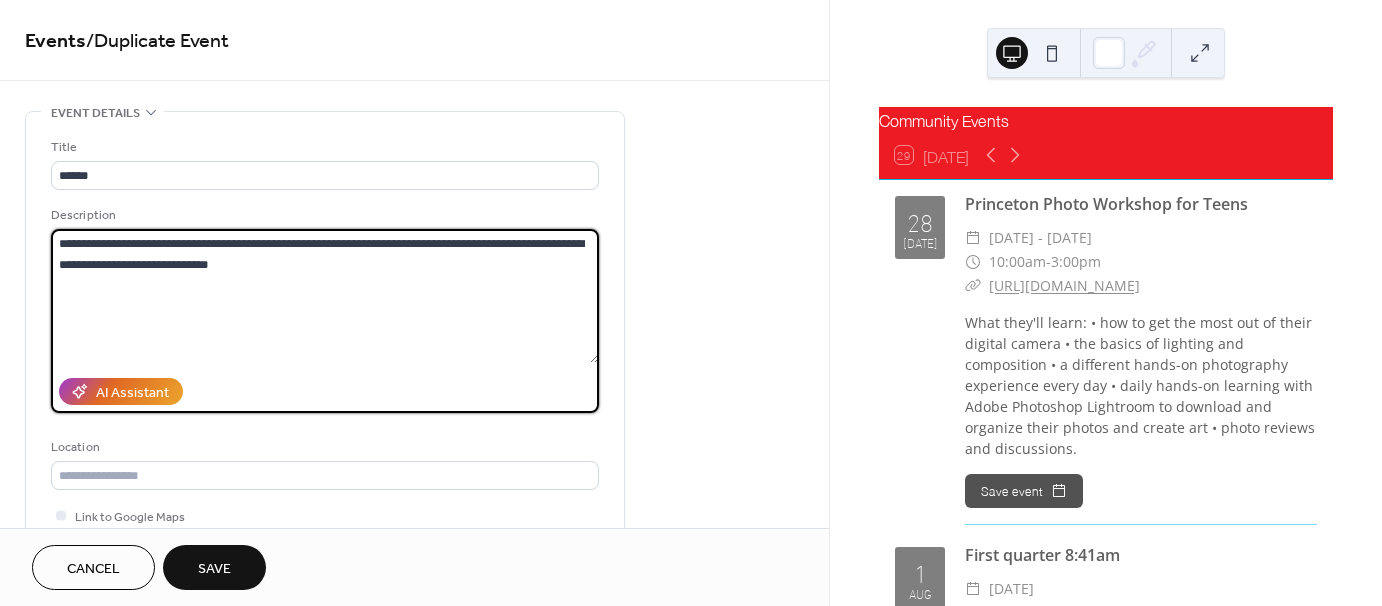 type on "**********" 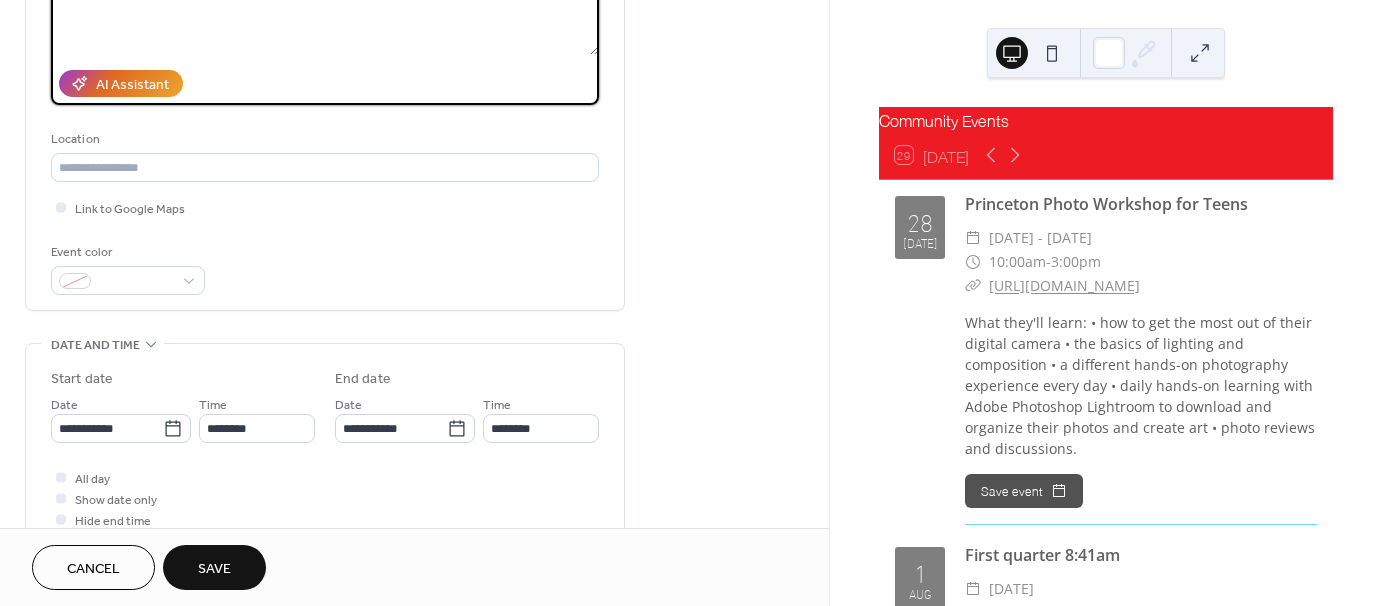 scroll, scrollTop: 400, scrollLeft: 0, axis: vertical 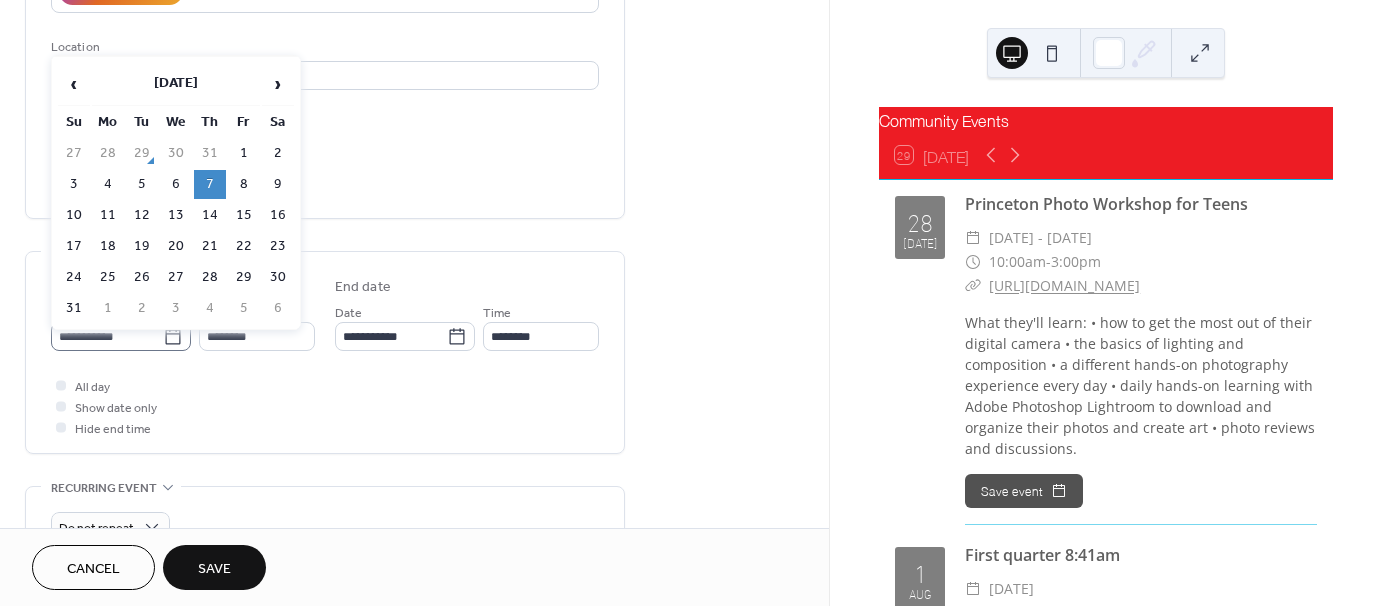 click 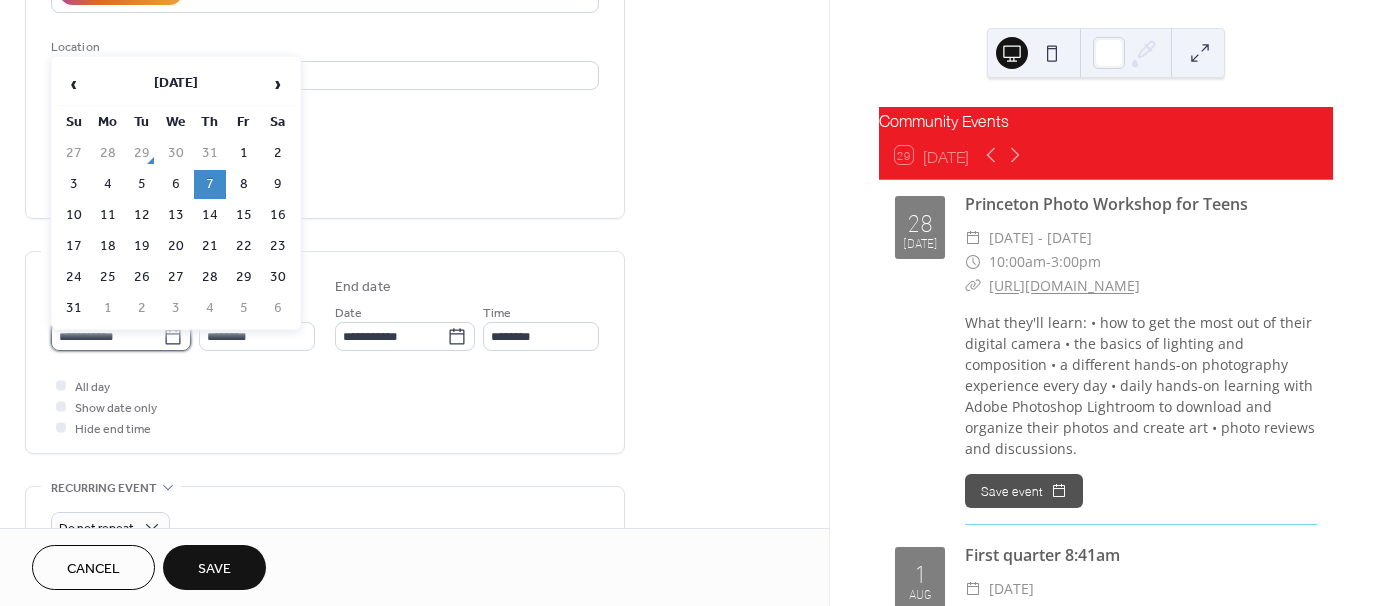 click on "**********" at bounding box center (107, 336) 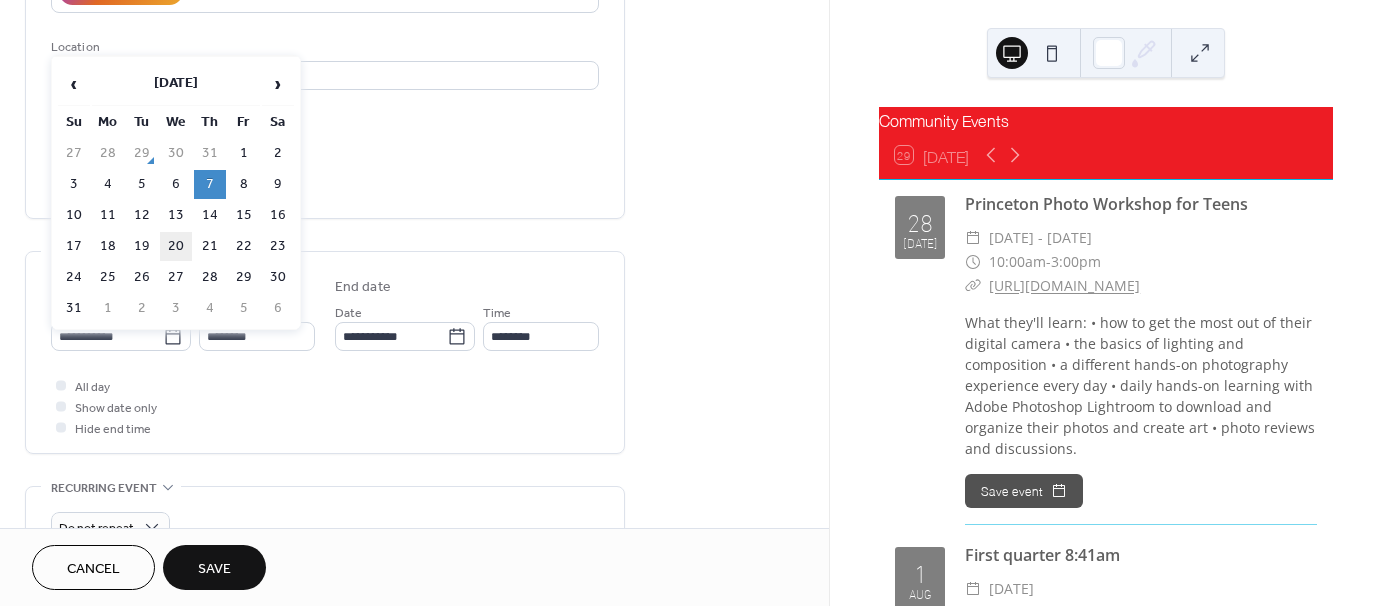 click on "20" at bounding box center (176, 246) 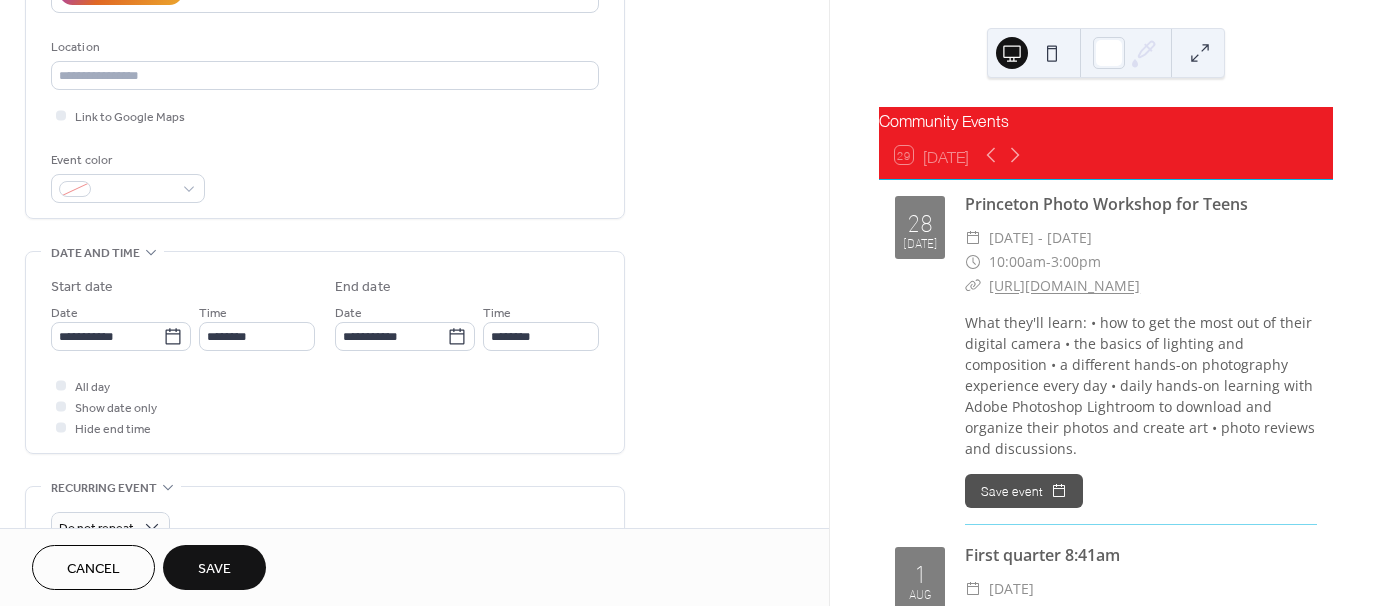 click on "Save" at bounding box center (214, 569) 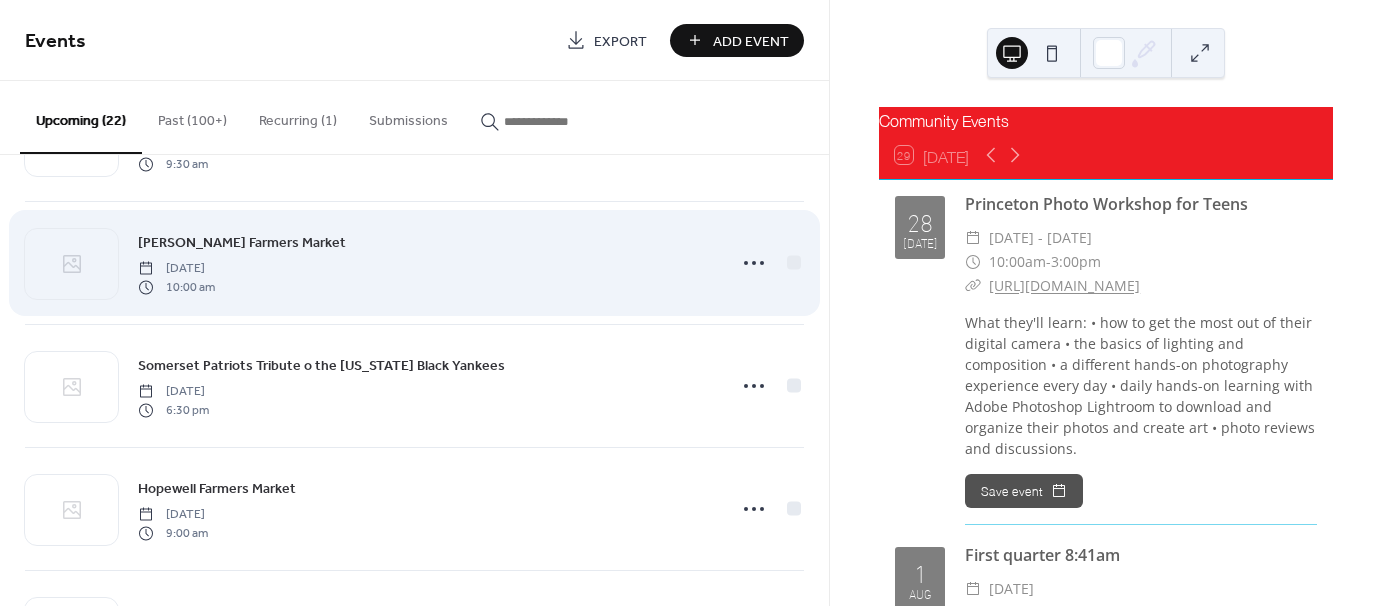 scroll, scrollTop: 600, scrollLeft: 0, axis: vertical 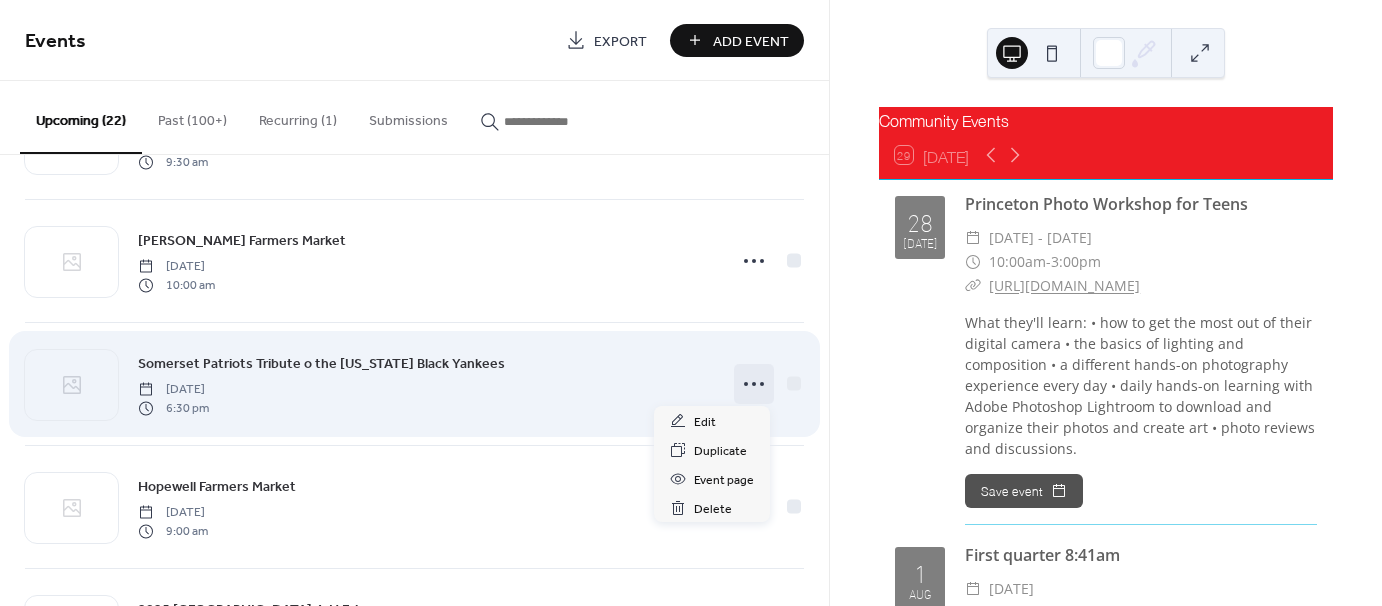 click 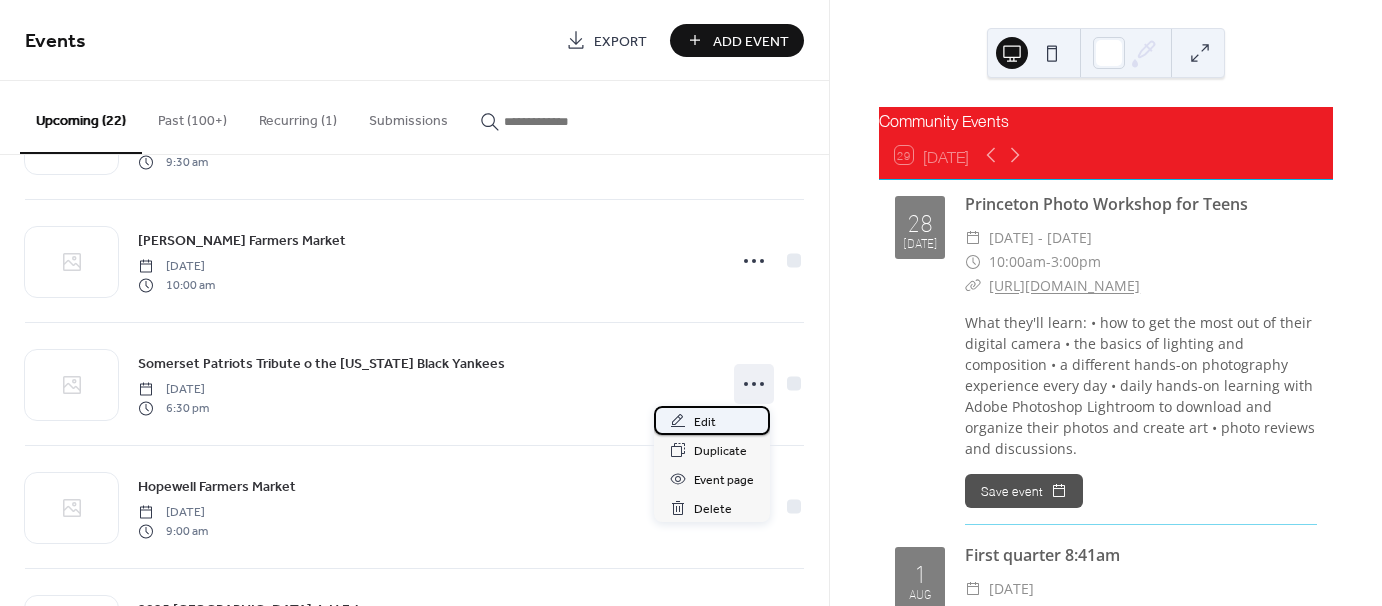 click on "Edit" at bounding box center [712, 420] 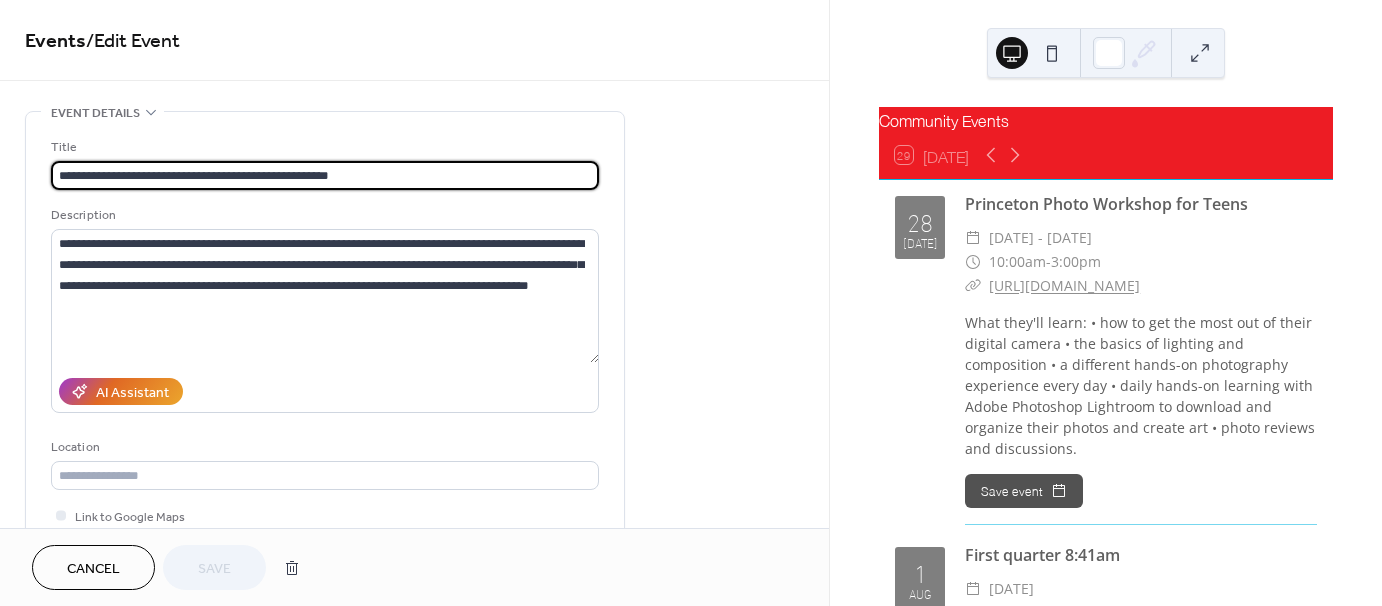 click on "**********" at bounding box center (325, 175) 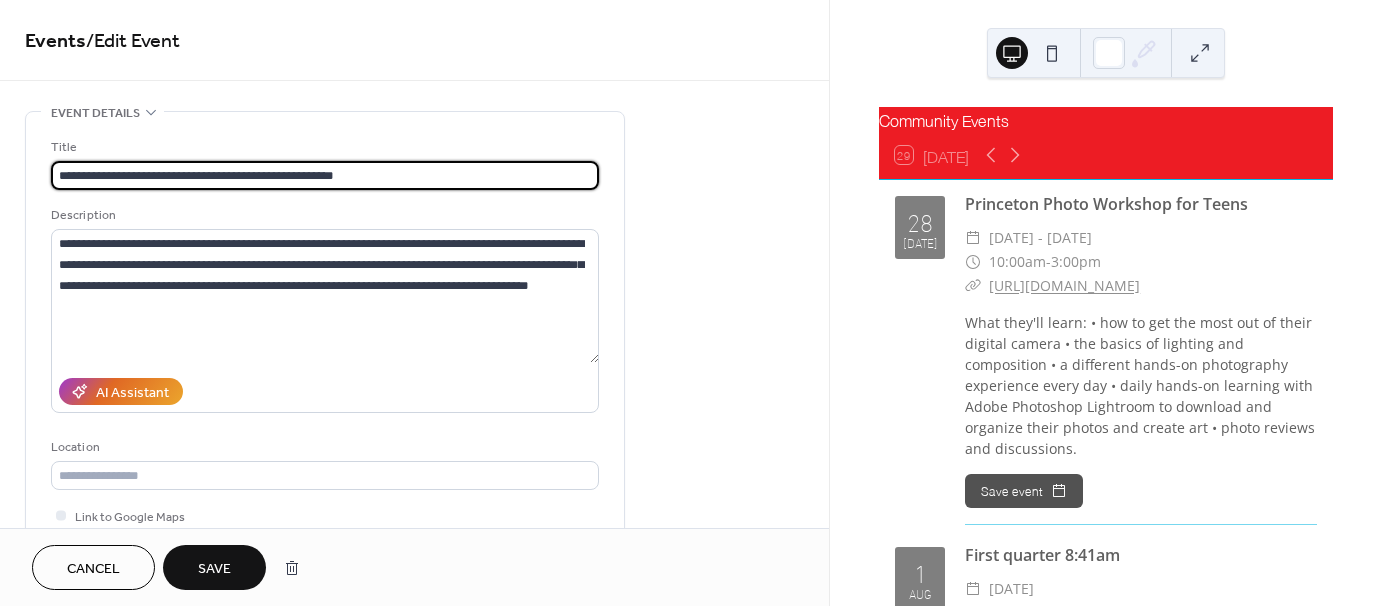 type on "**********" 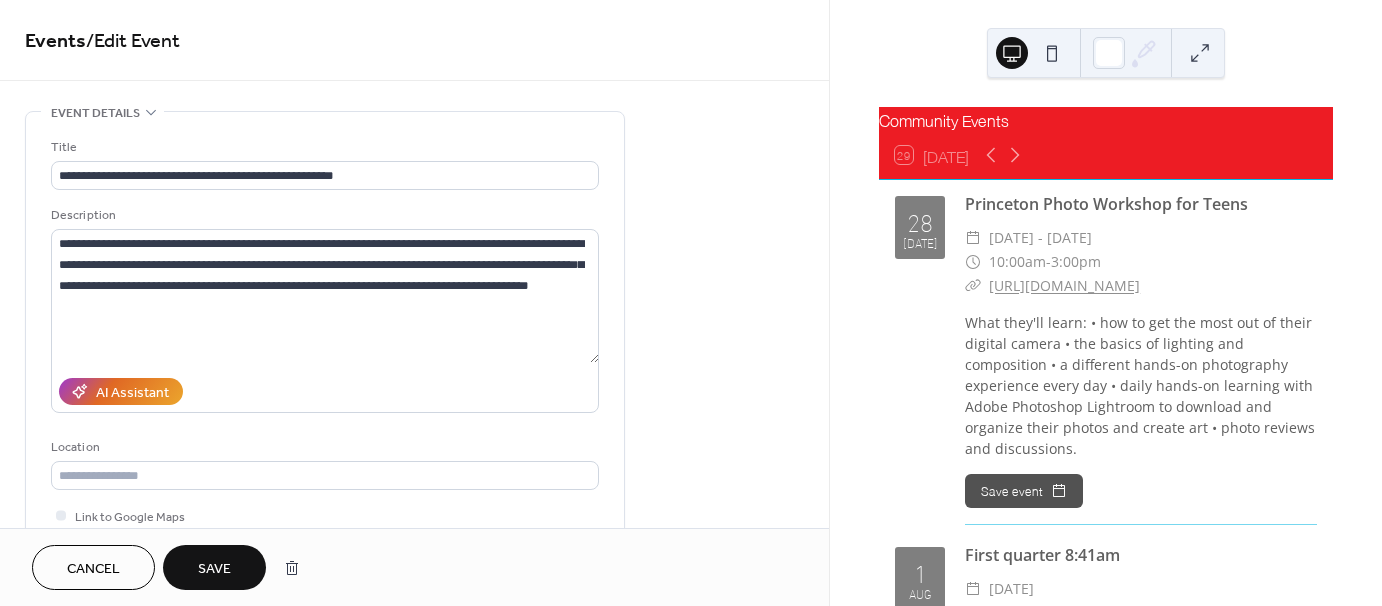 click on "Save" at bounding box center [214, 569] 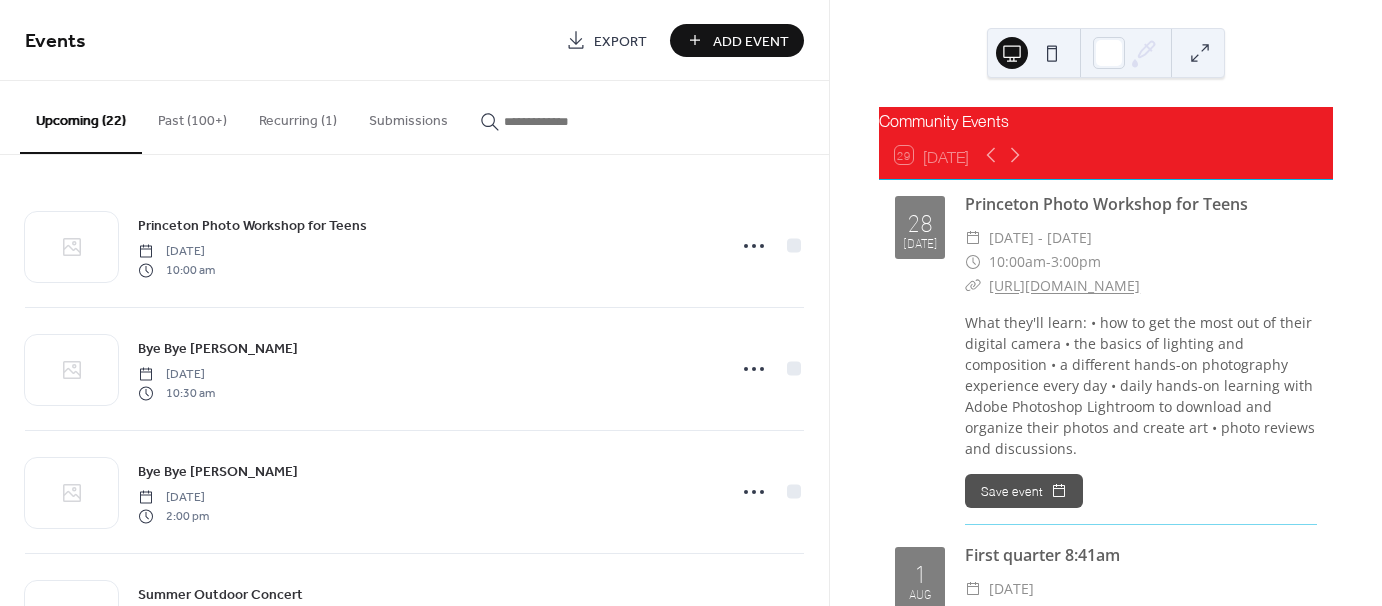click at bounding box center (564, 121) 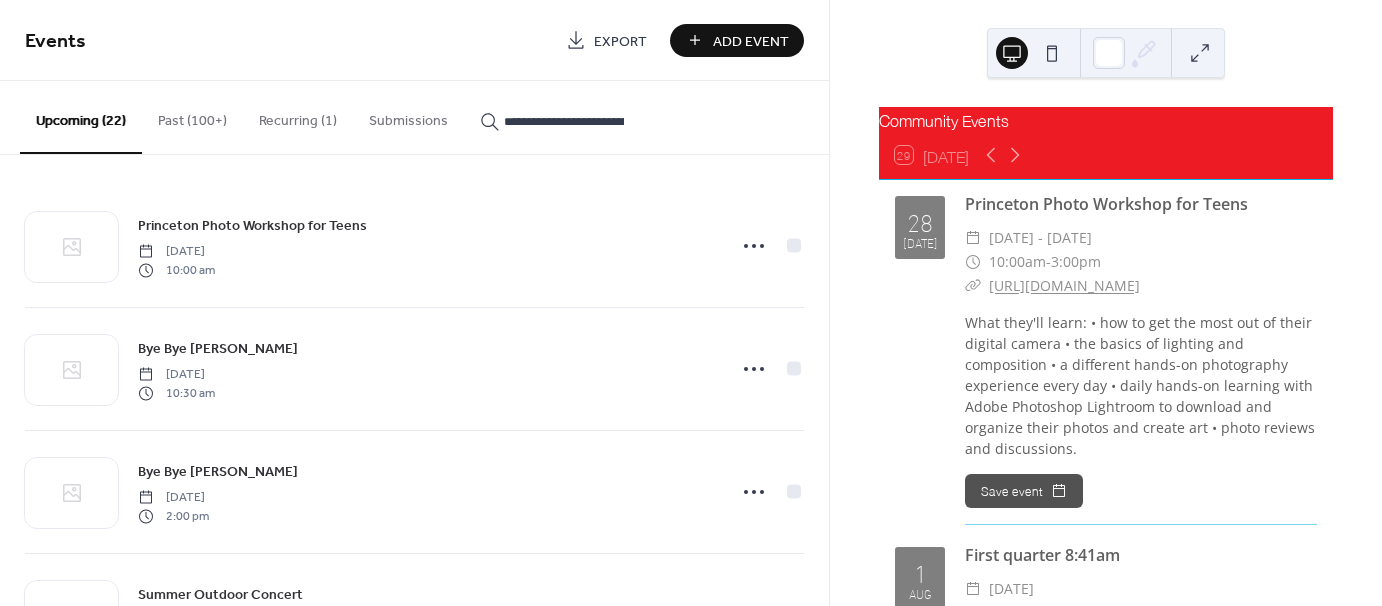 scroll, scrollTop: 0, scrollLeft: 27, axis: horizontal 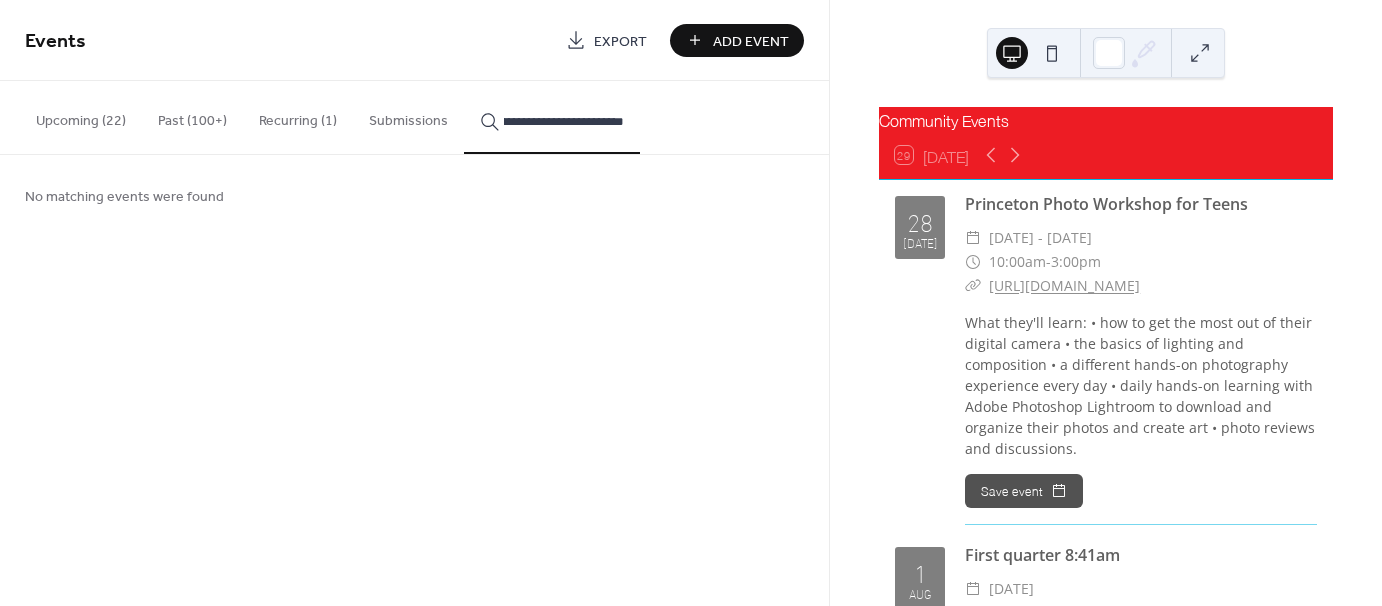 click on "**********" at bounding box center [564, 121] 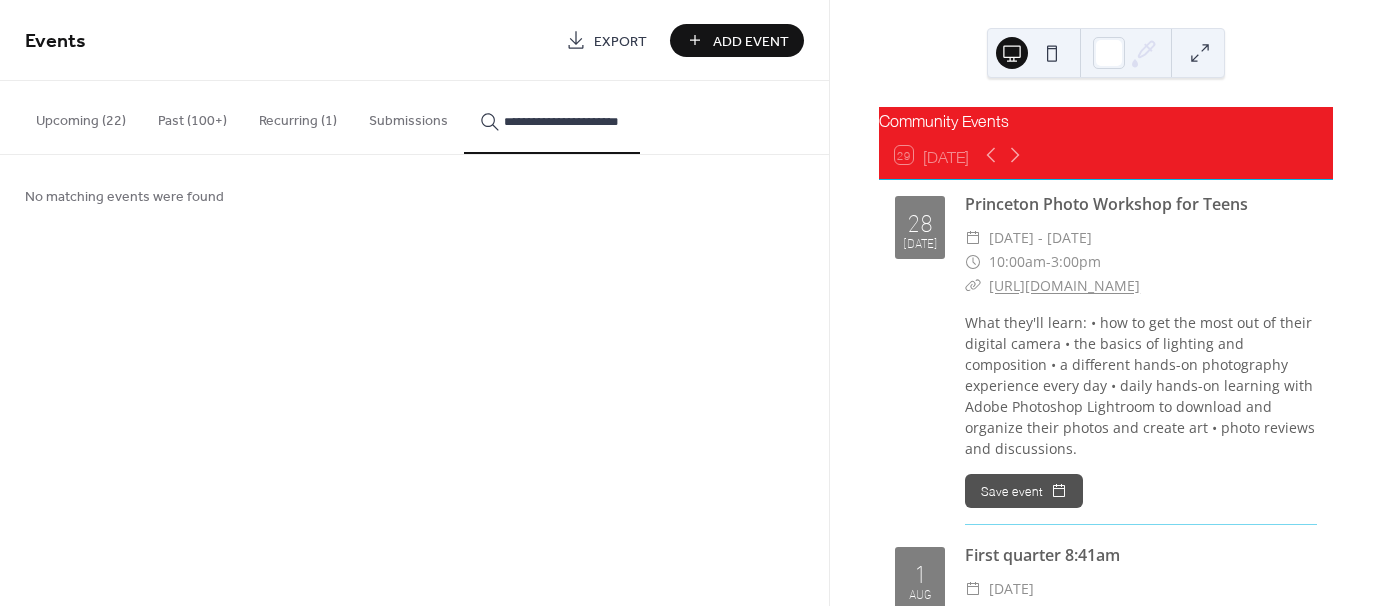 scroll, scrollTop: 0, scrollLeft: 0, axis: both 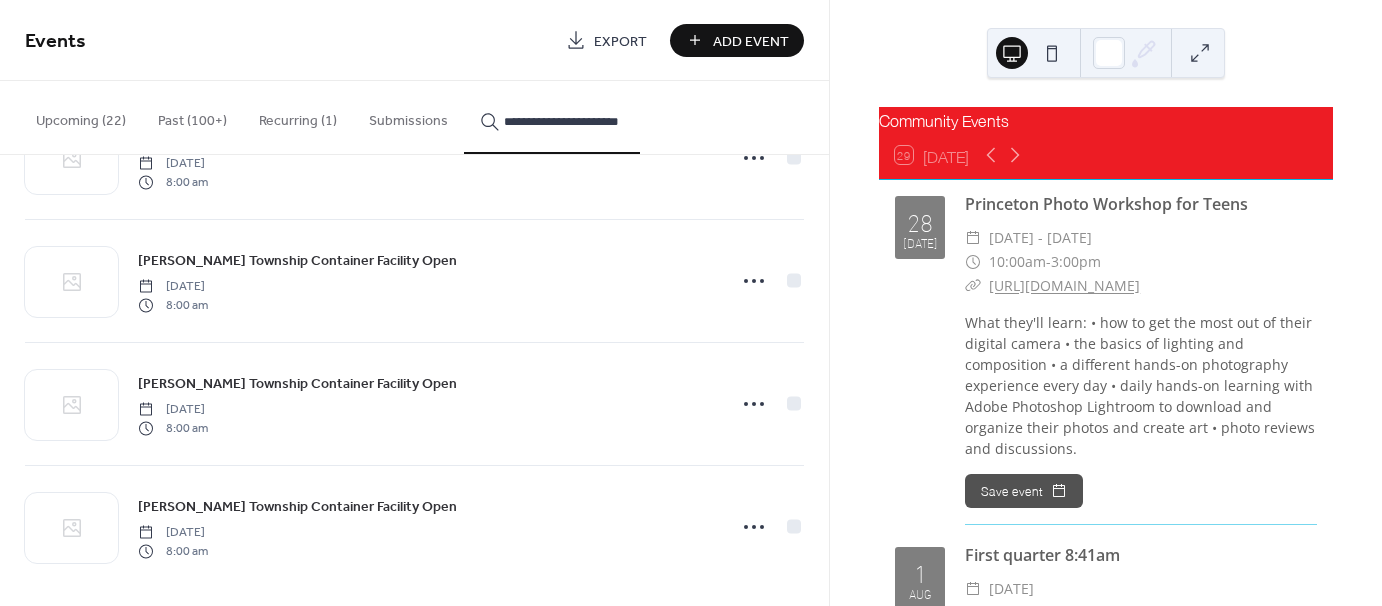 type on "**********" 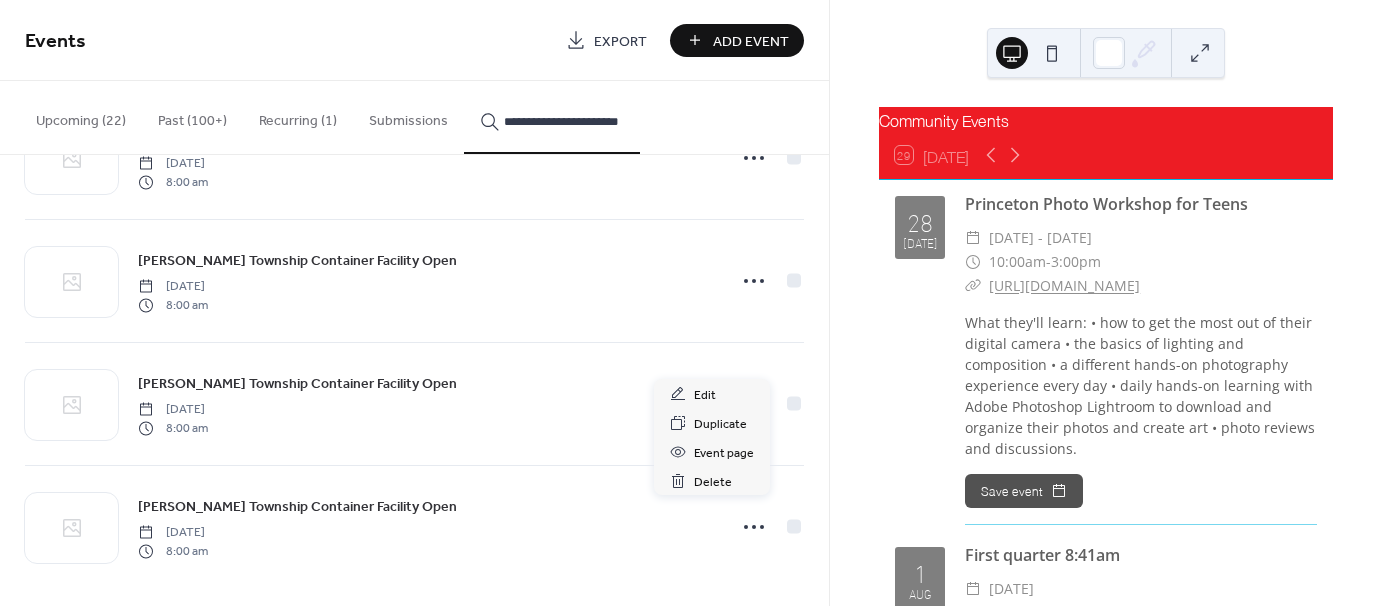 click 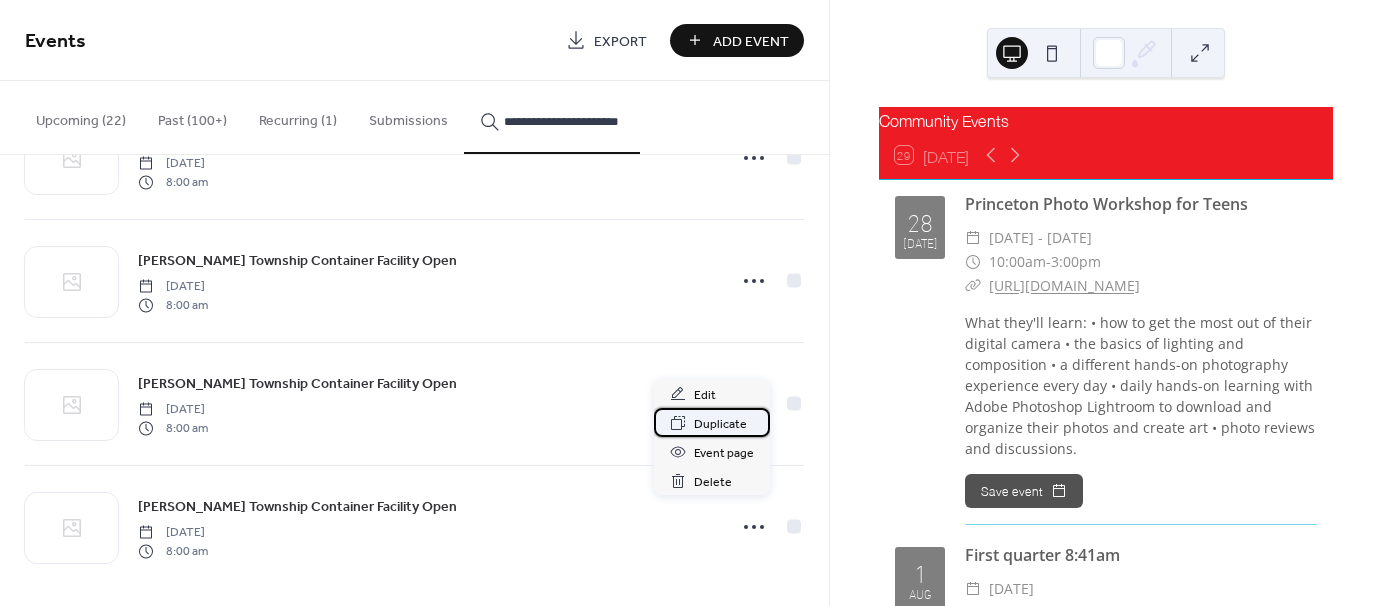 click on "Duplicate" at bounding box center (720, 424) 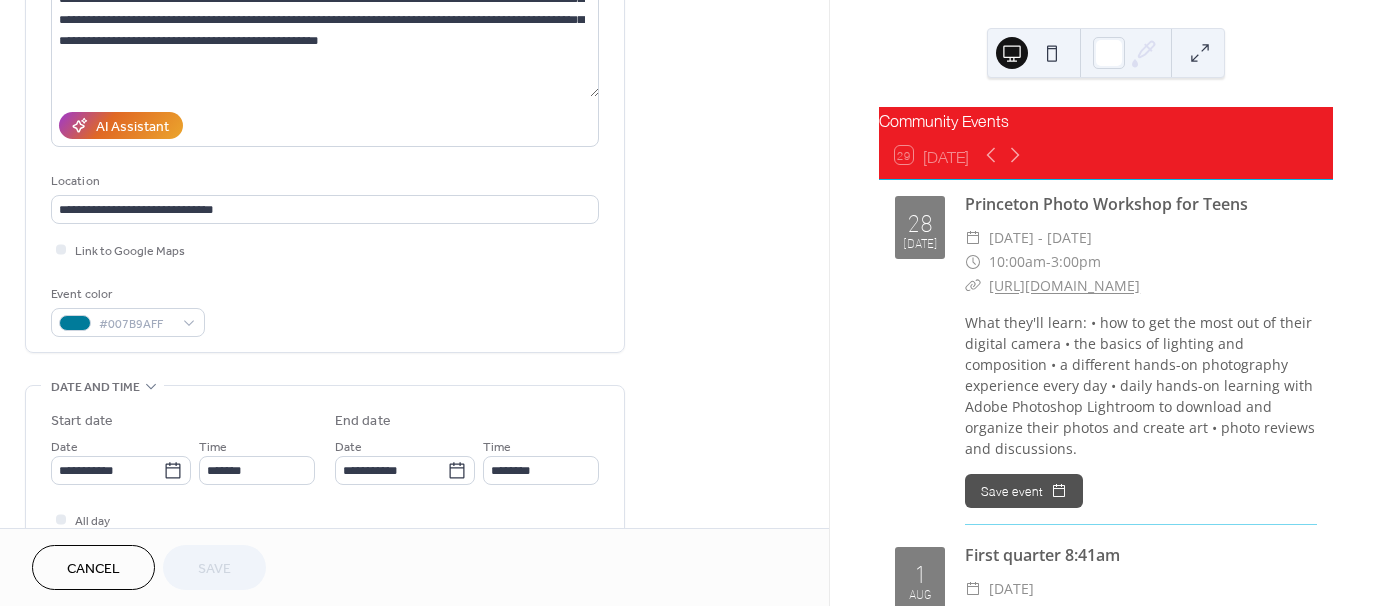 scroll, scrollTop: 300, scrollLeft: 0, axis: vertical 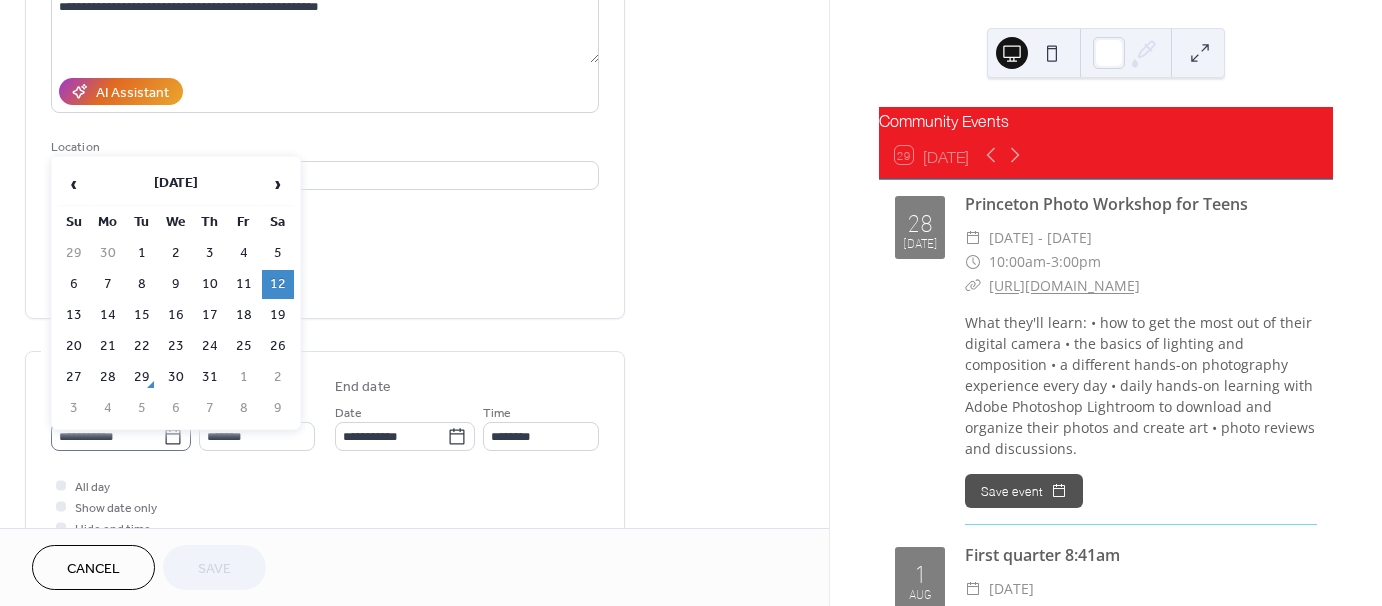 click 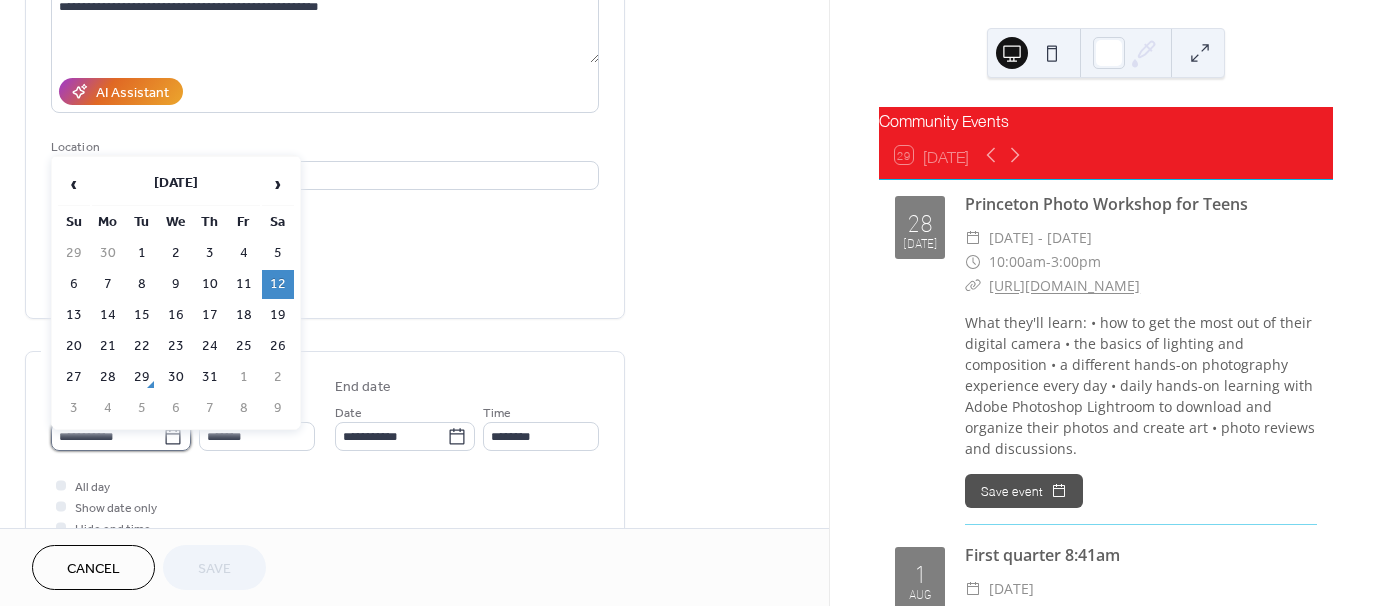 click on "**********" at bounding box center [107, 436] 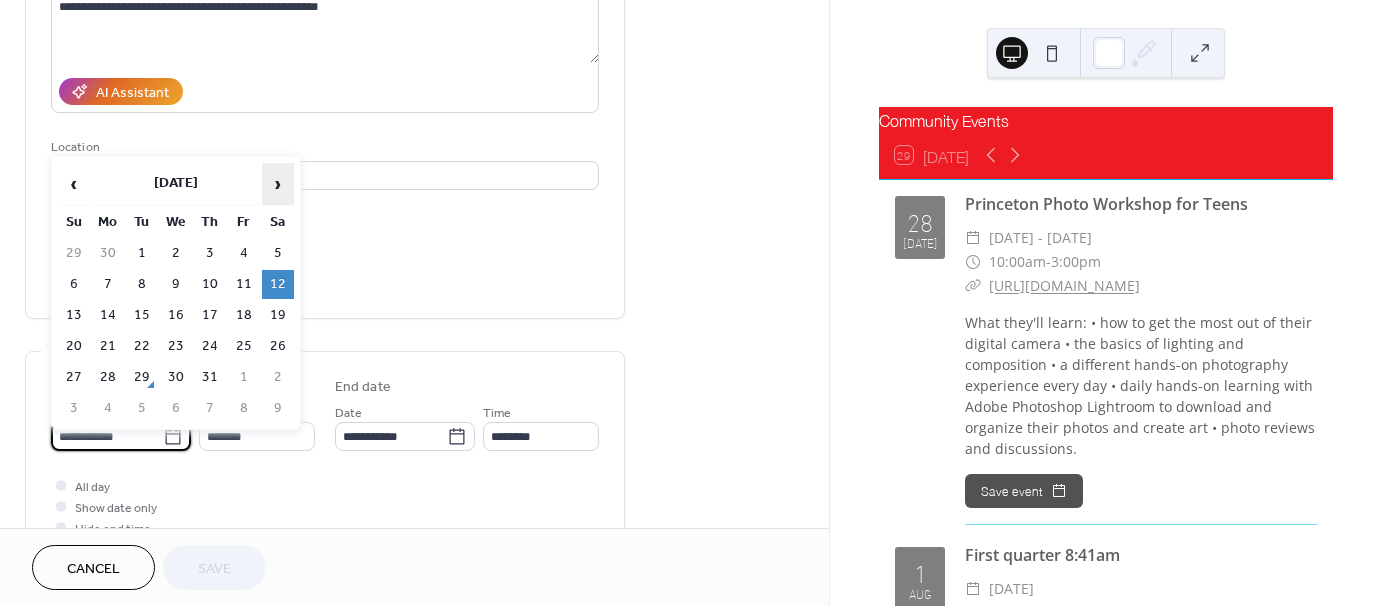 click on "›" at bounding box center [278, 184] 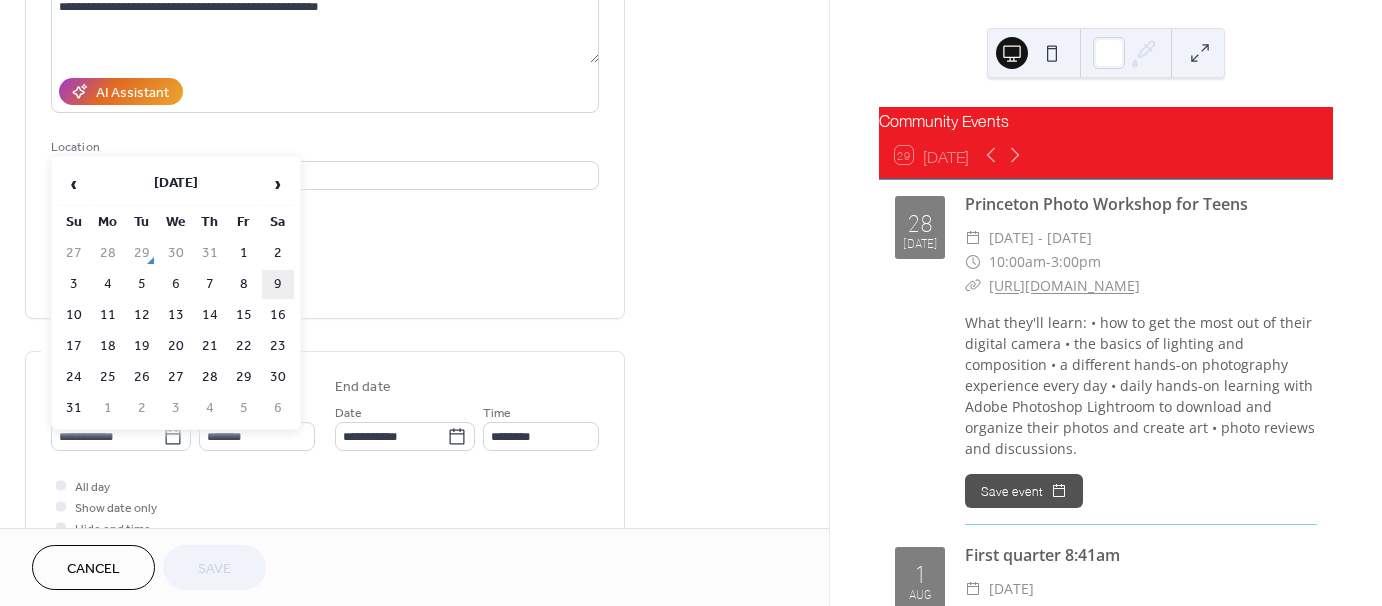 click on "9" at bounding box center (278, 284) 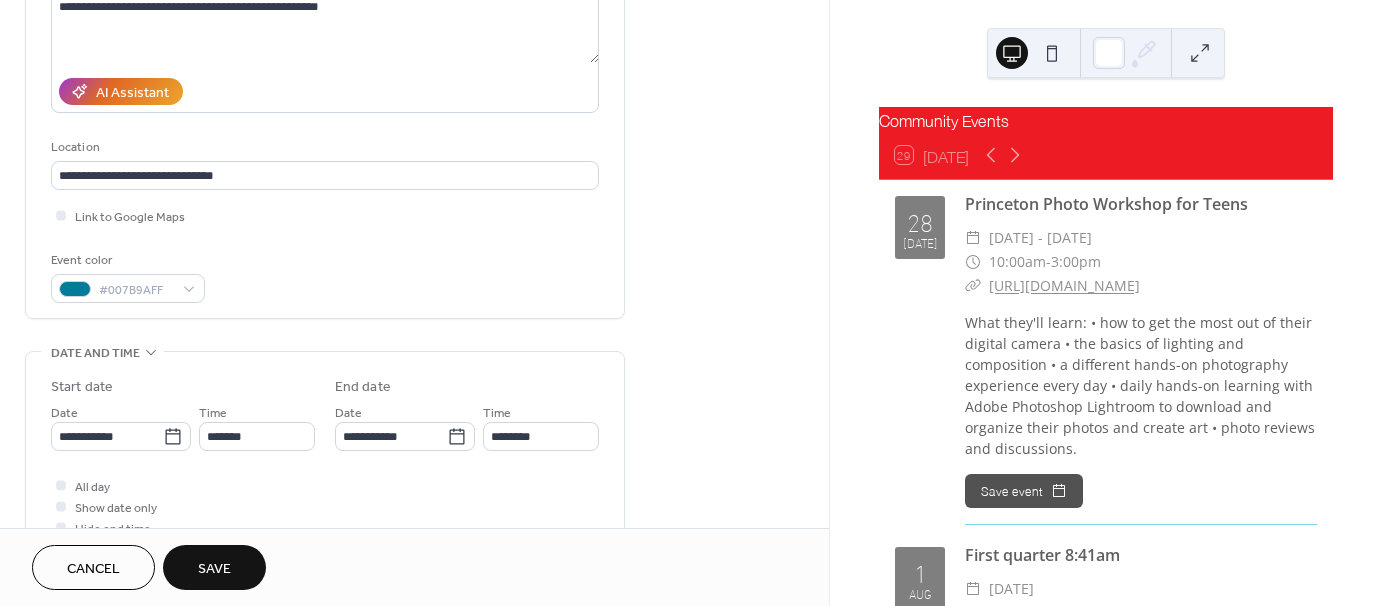 click on "Save" at bounding box center [214, 569] 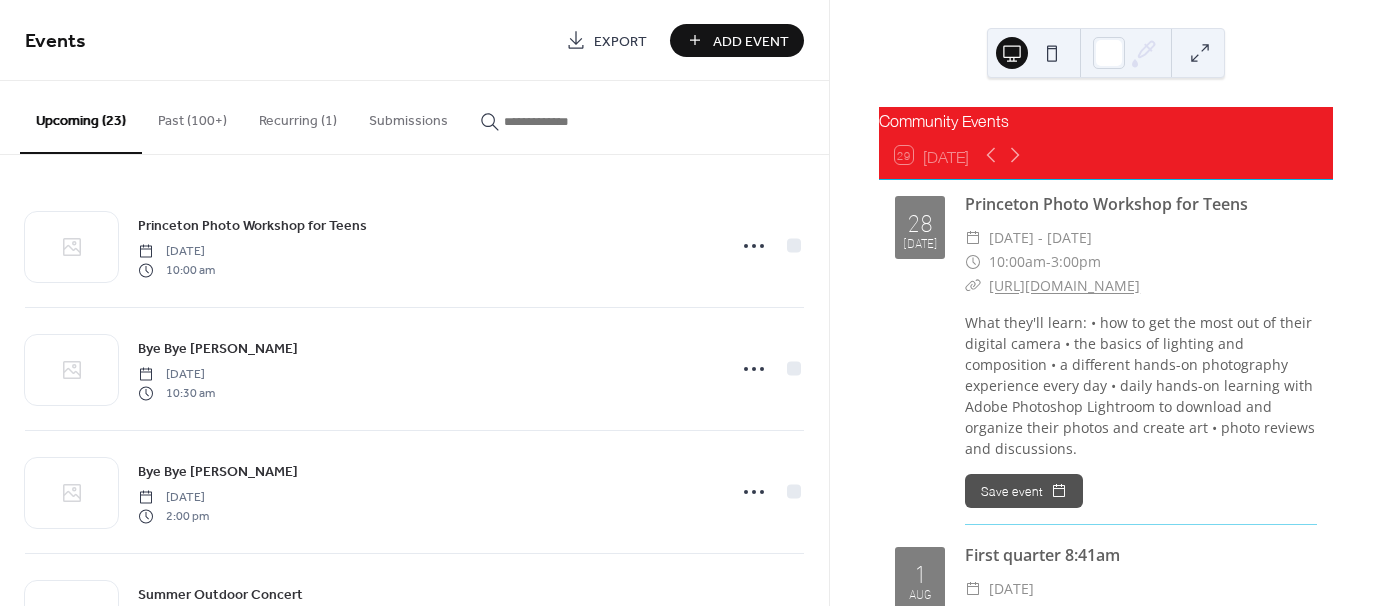 click on "Add Event" at bounding box center (737, 40) 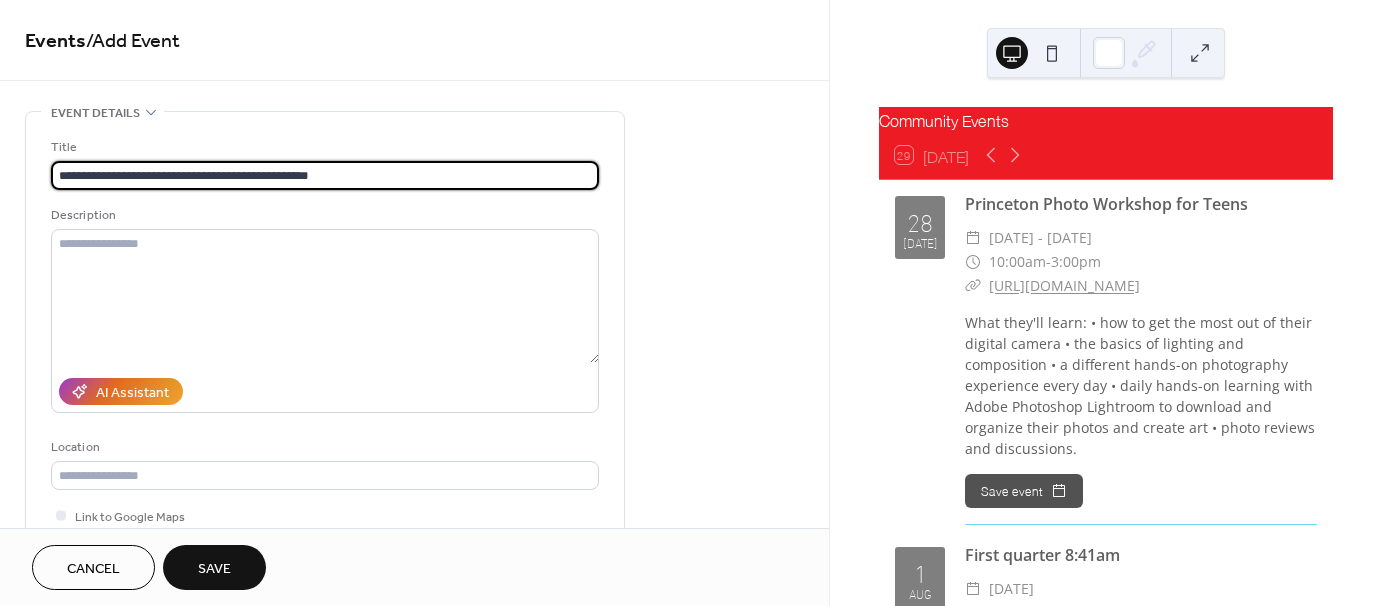 click on "**********" at bounding box center [325, 175] 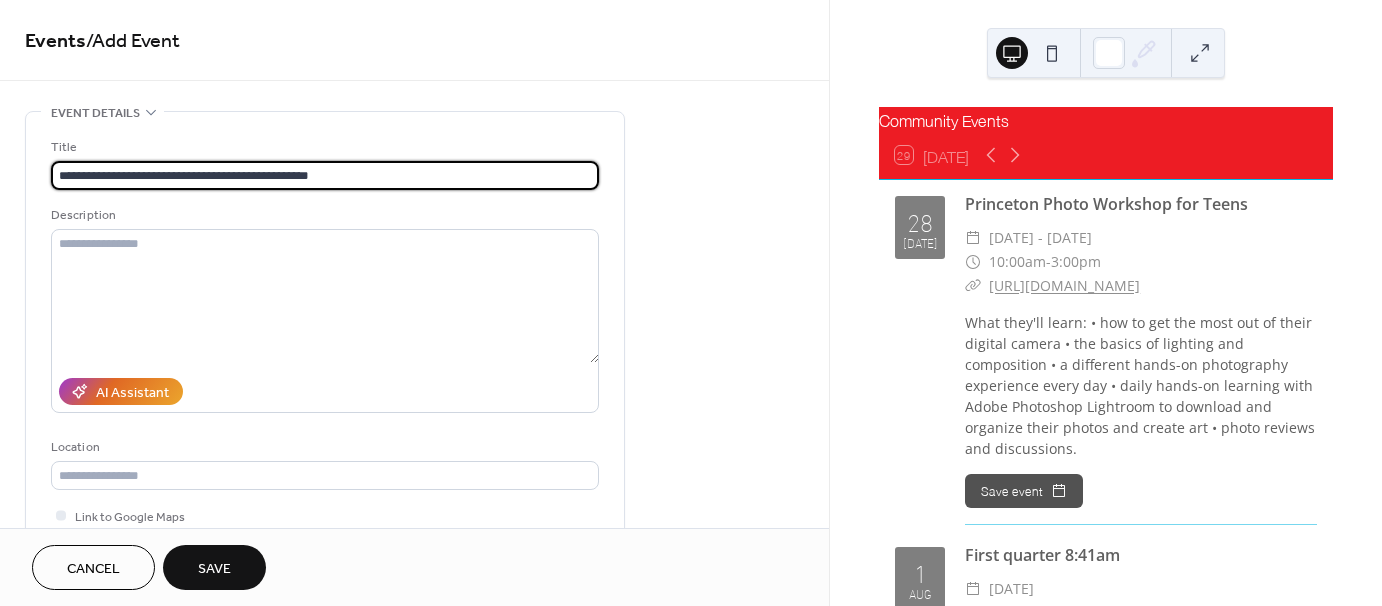 type on "**********" 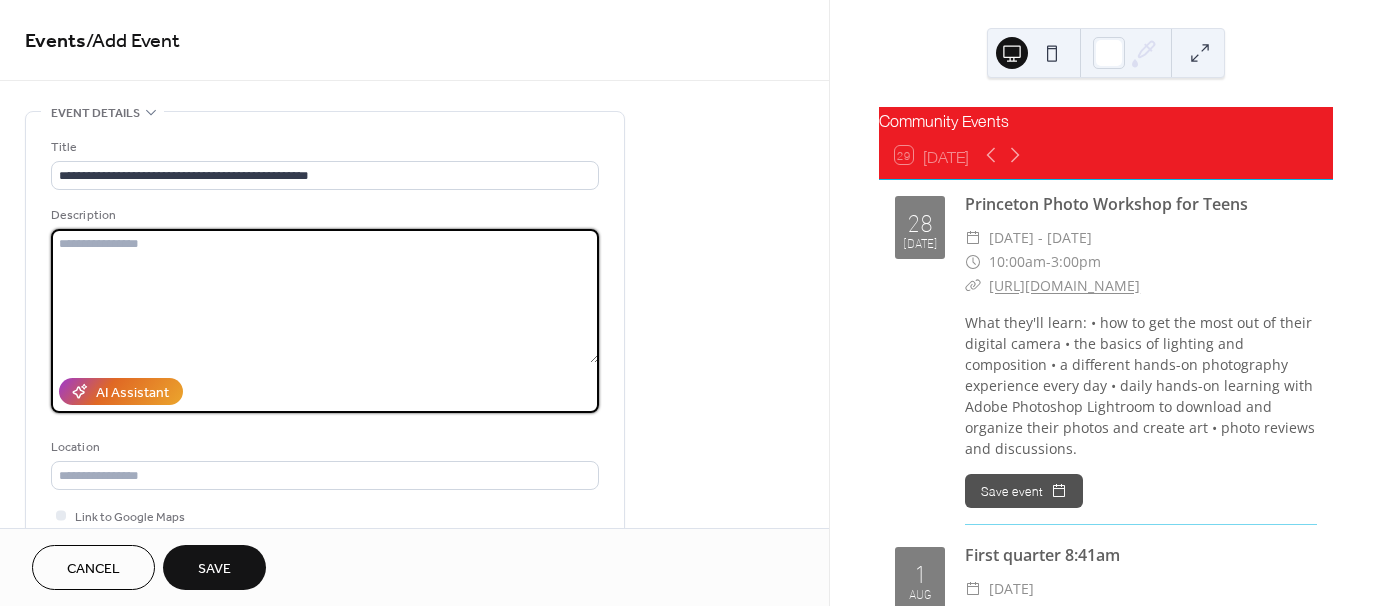 click at bounding box center [325, 296] 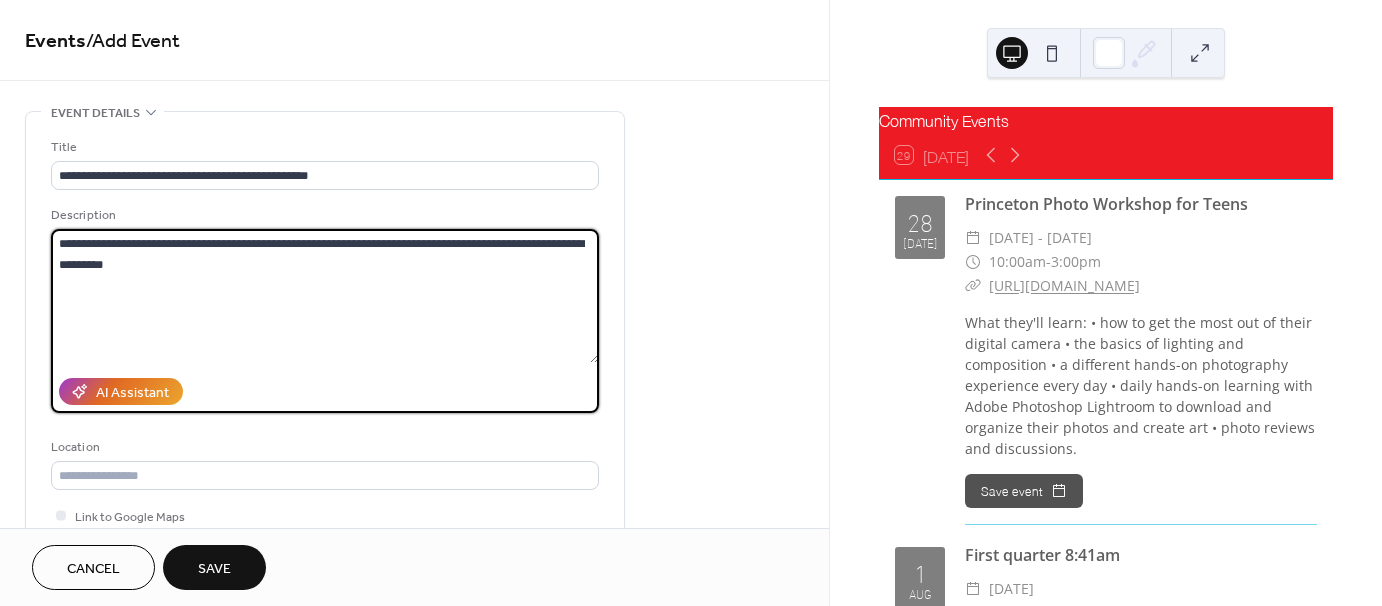 drag, startPoint x: 200, startPoint y: 272, endPoint x: 104, endPoint y: 261, distance: 96.62815 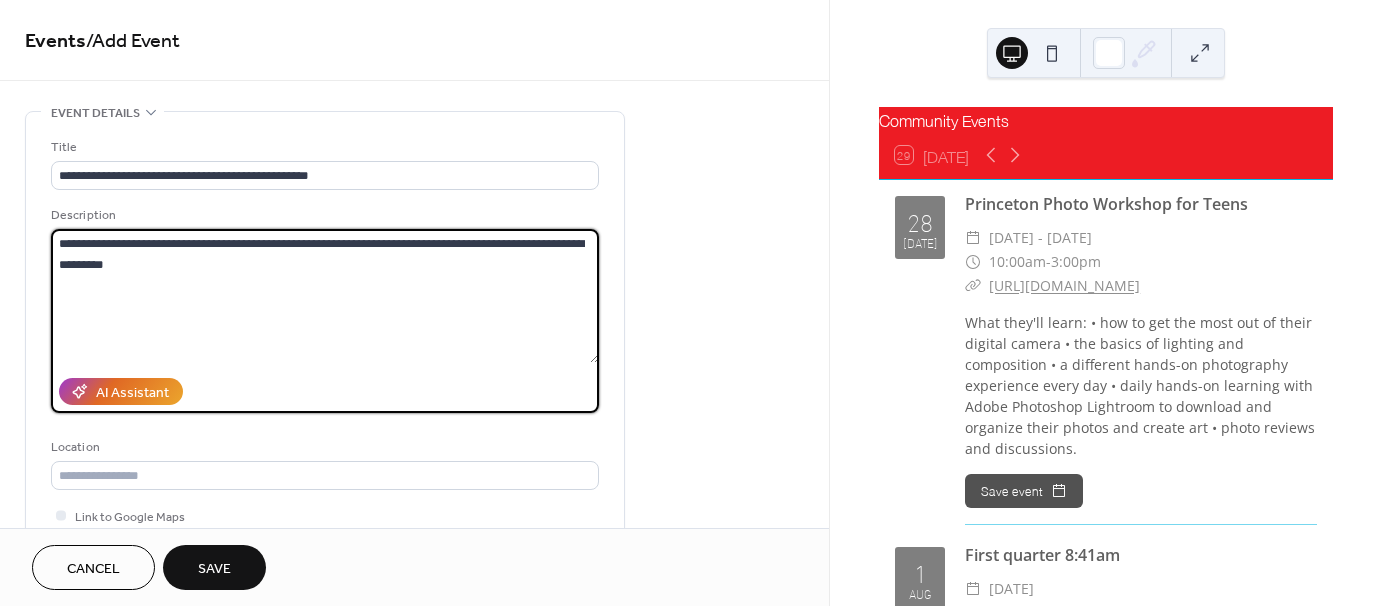 click on "**********" at bounding box center (325, 296) 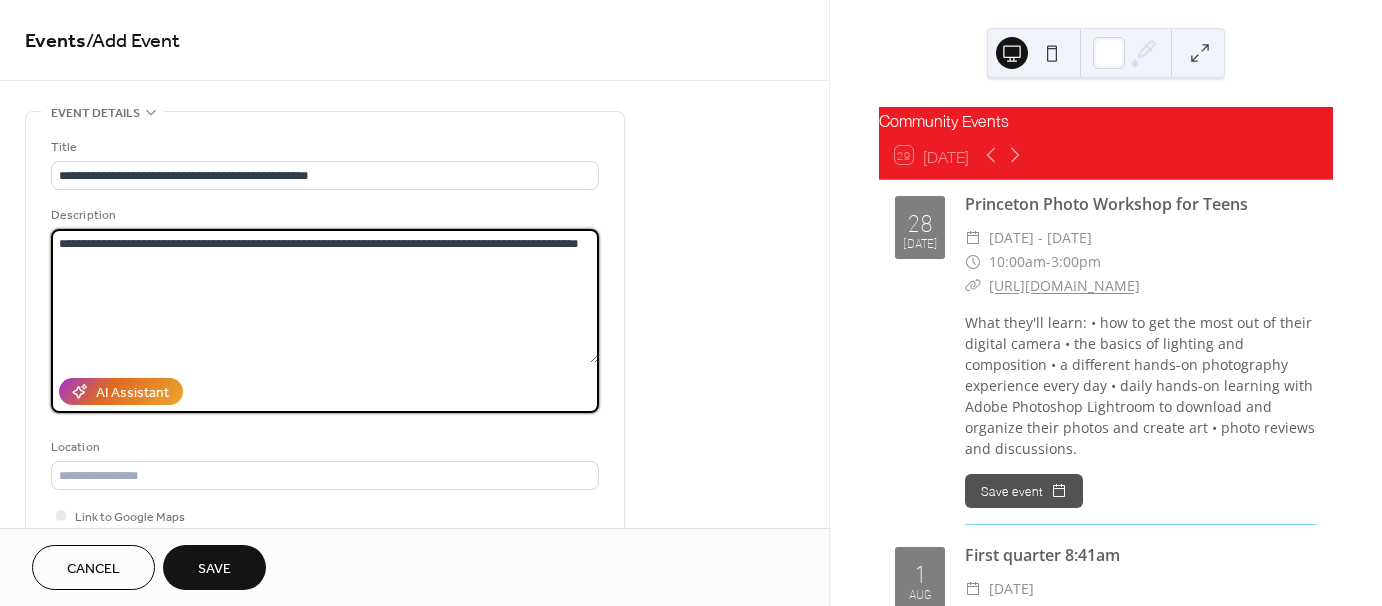 type on "**********" 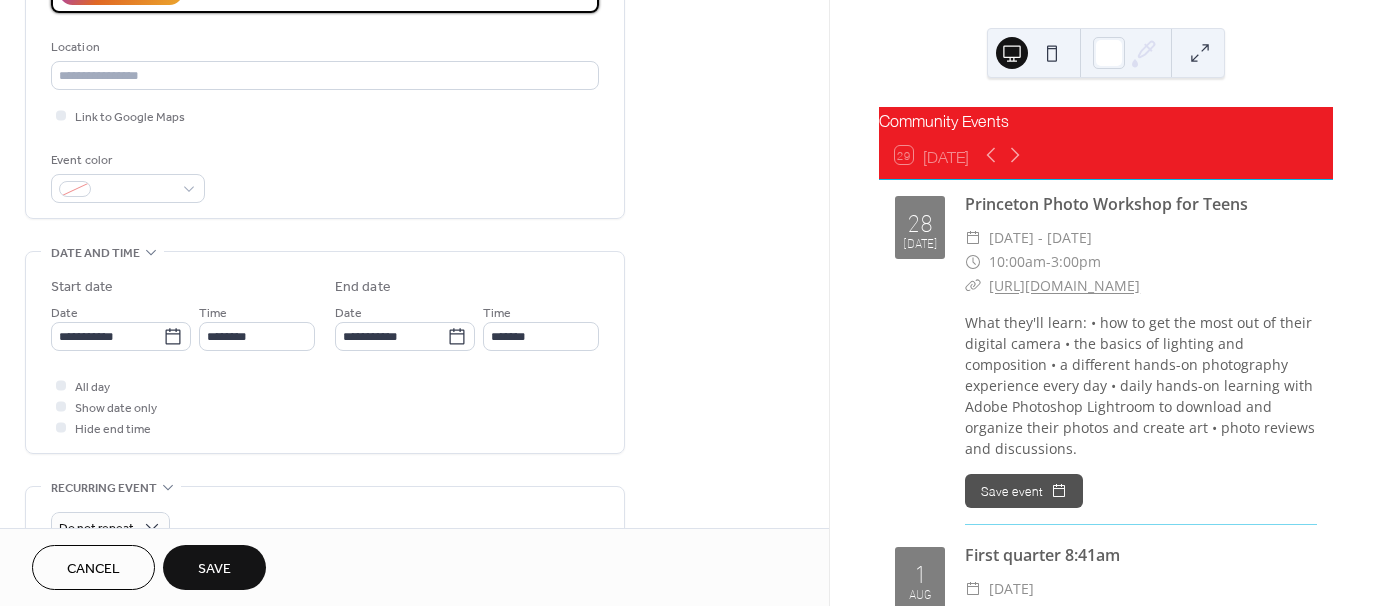 scroll, scrollTop: 500, scrollLeft: 0, axis: vertical 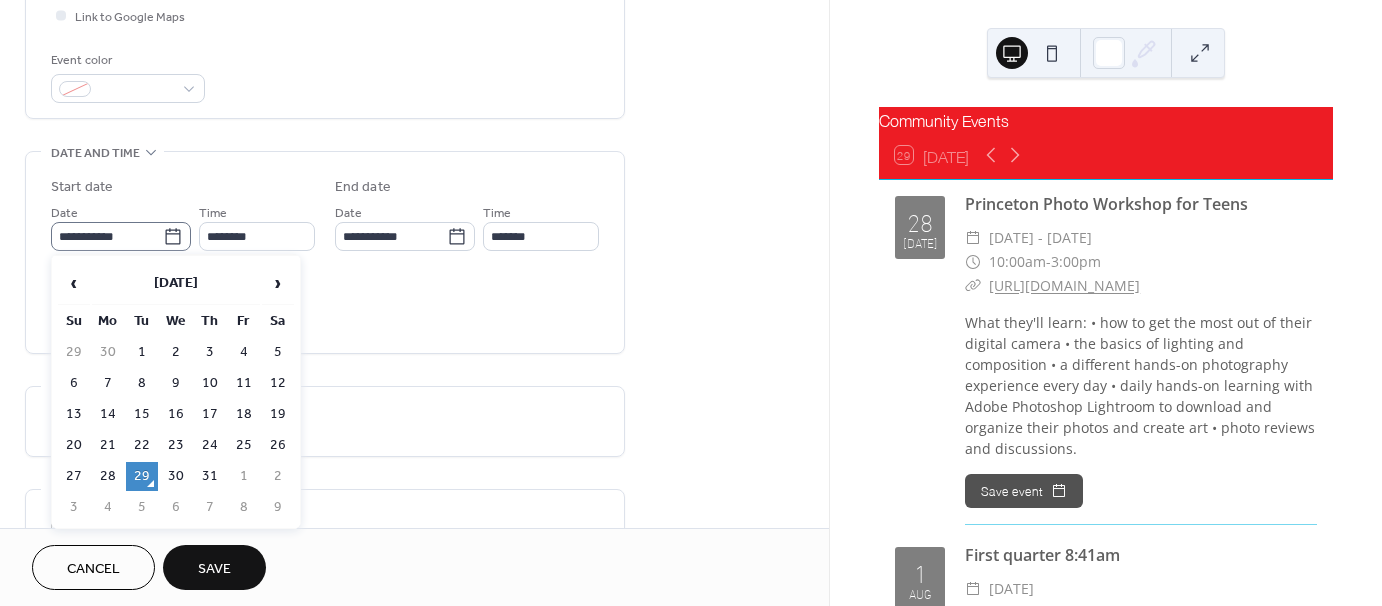 click 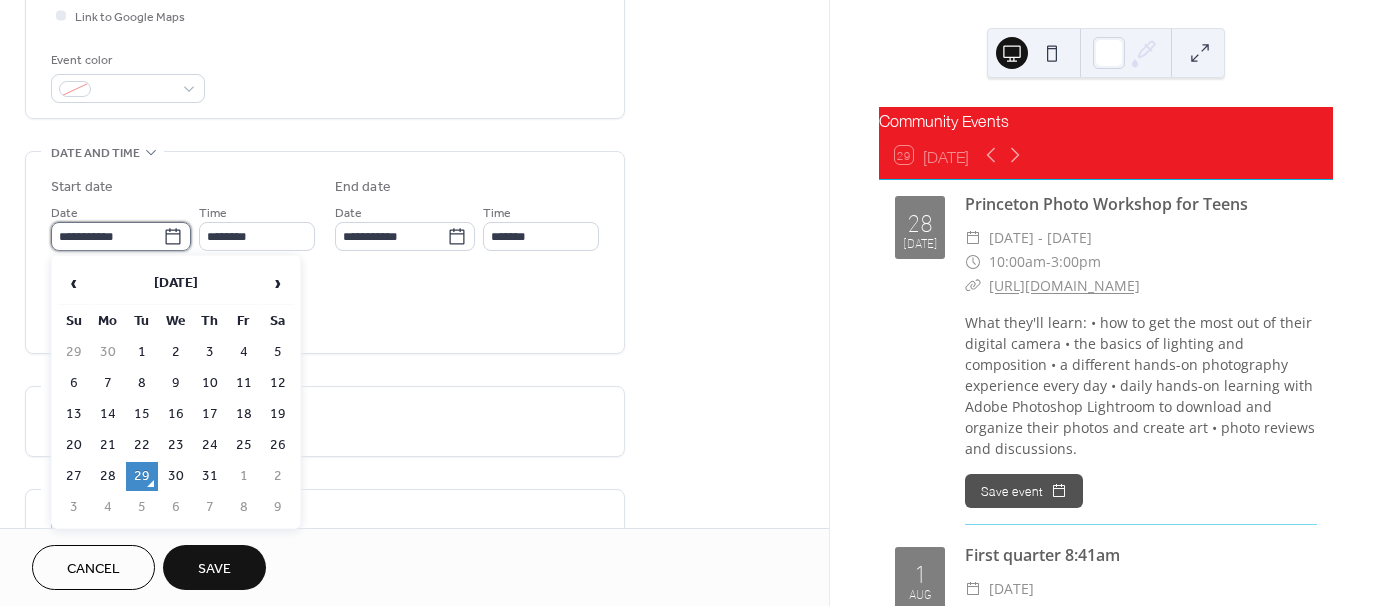 click on "**********" at bounding box center (107, 236) 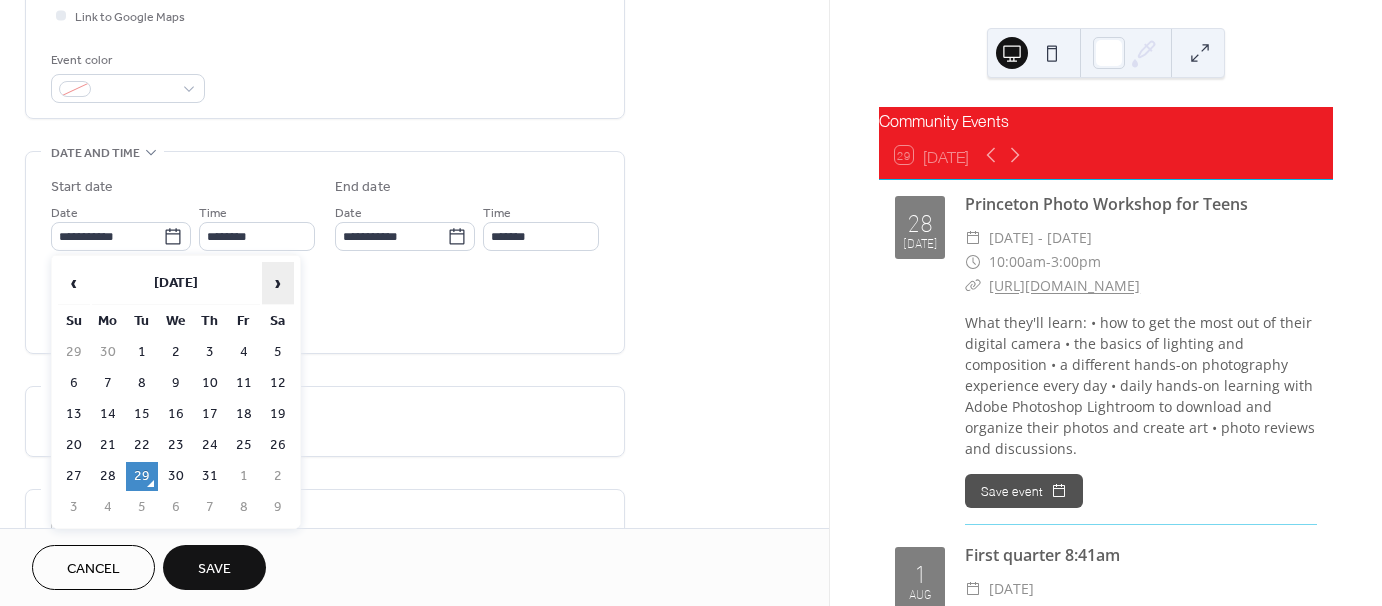 click on "›" at bounding box center (278, 283) 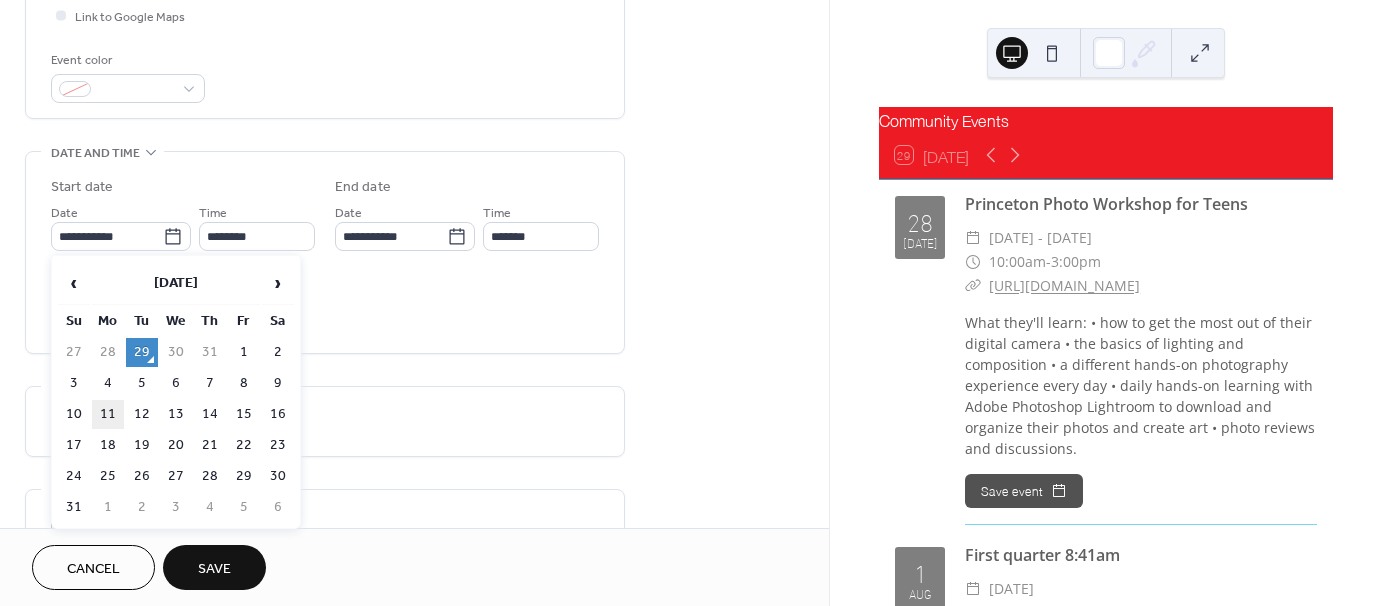 click on "11" at bounding box center [108, 414] 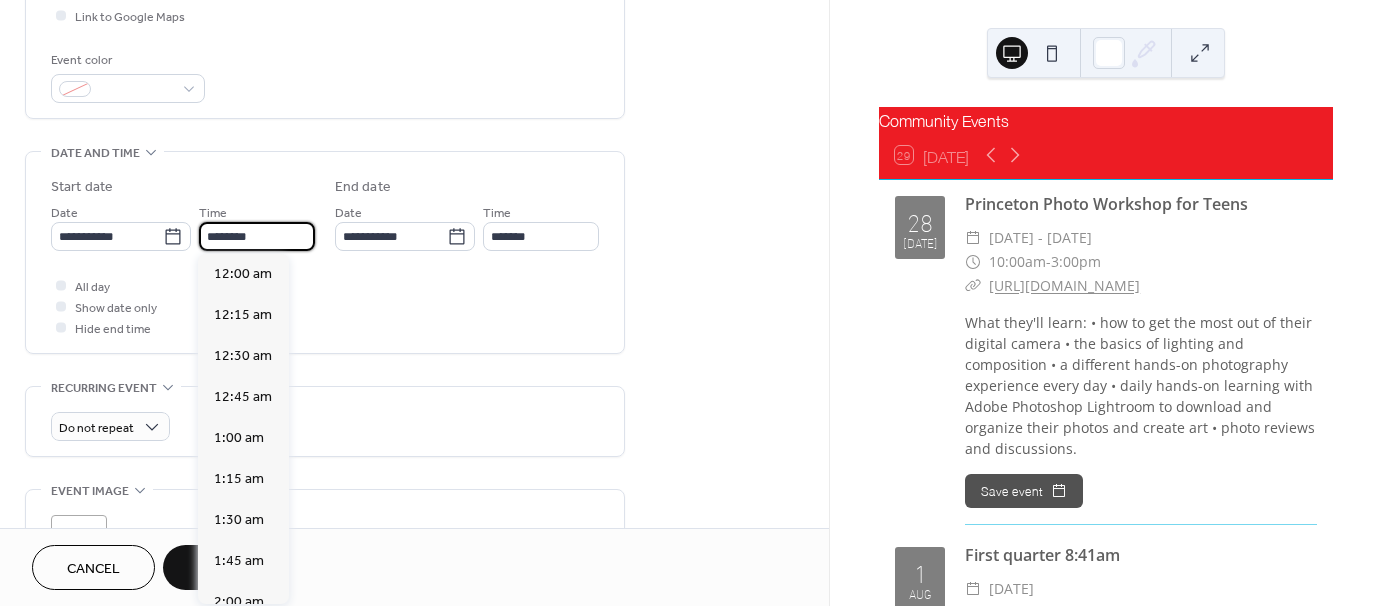 click on "********" at bounding box center (257, 236) 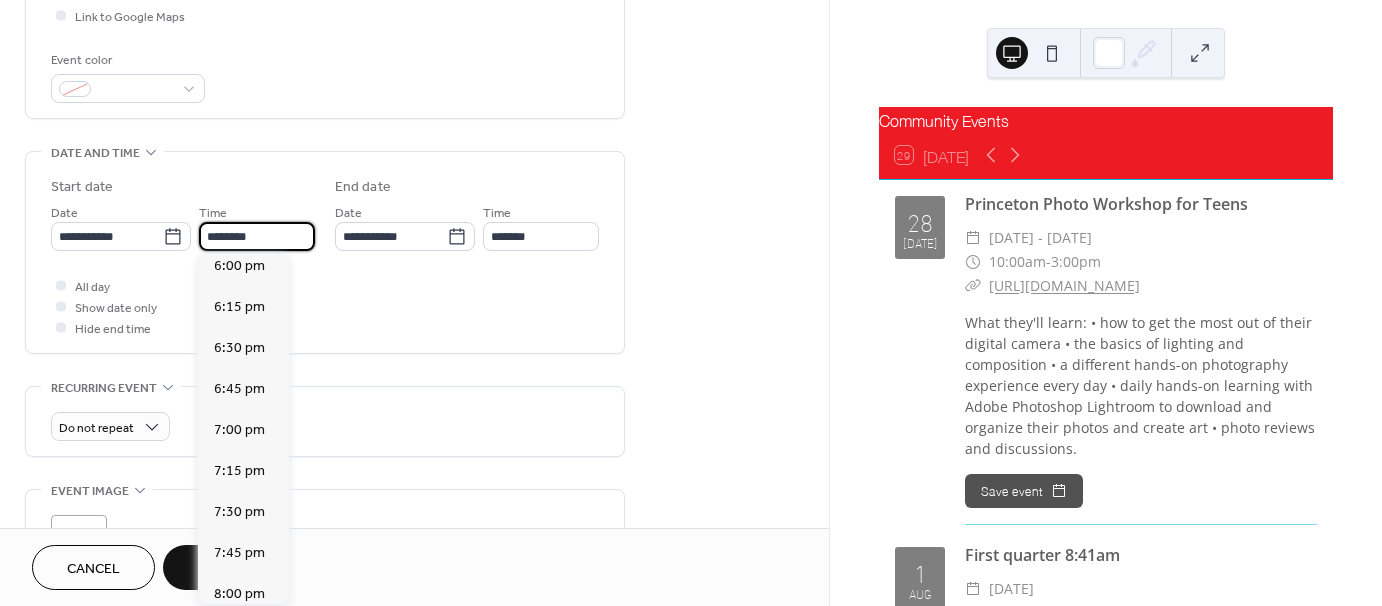 scroll, scrollTop: 2968, scrollLeft: 0, axis: vertical 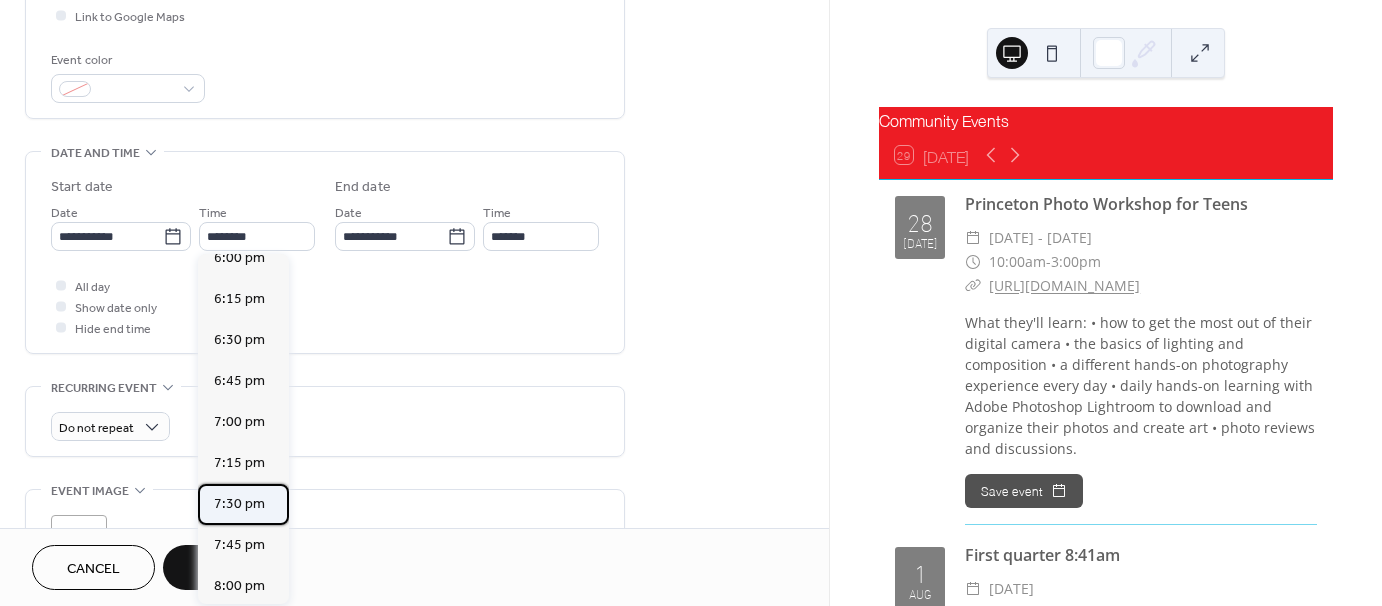 click on "7:30 pm" at bounding box center [239, 504] 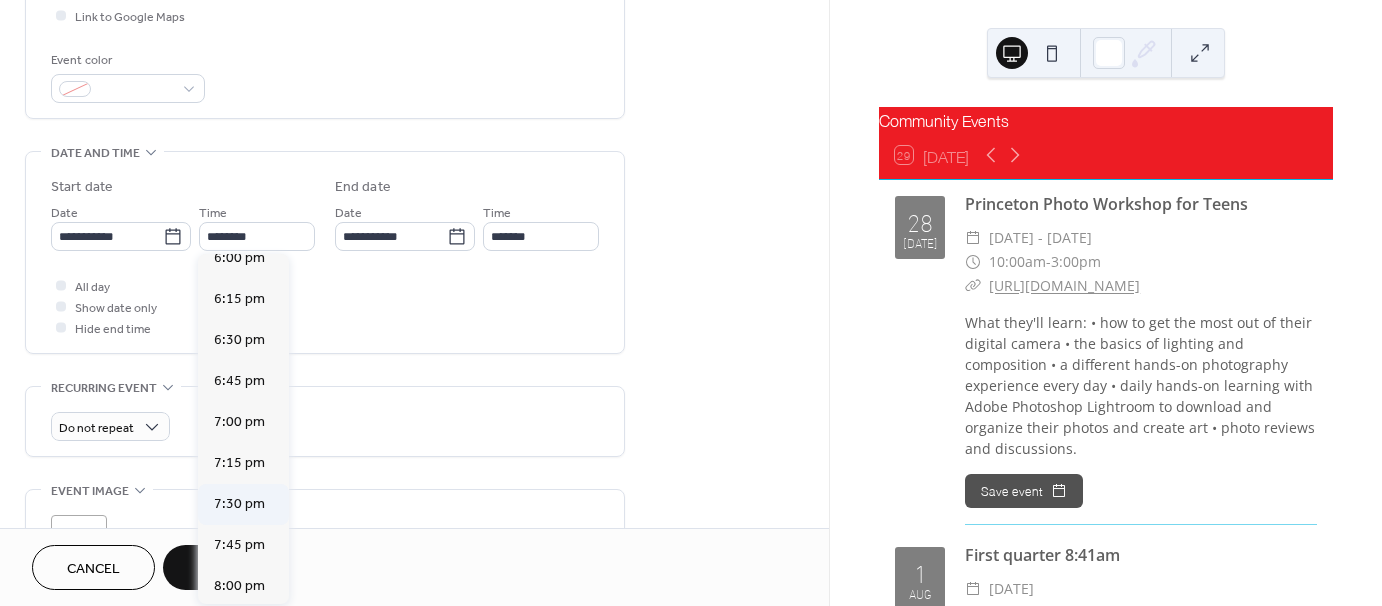 type on "*******" 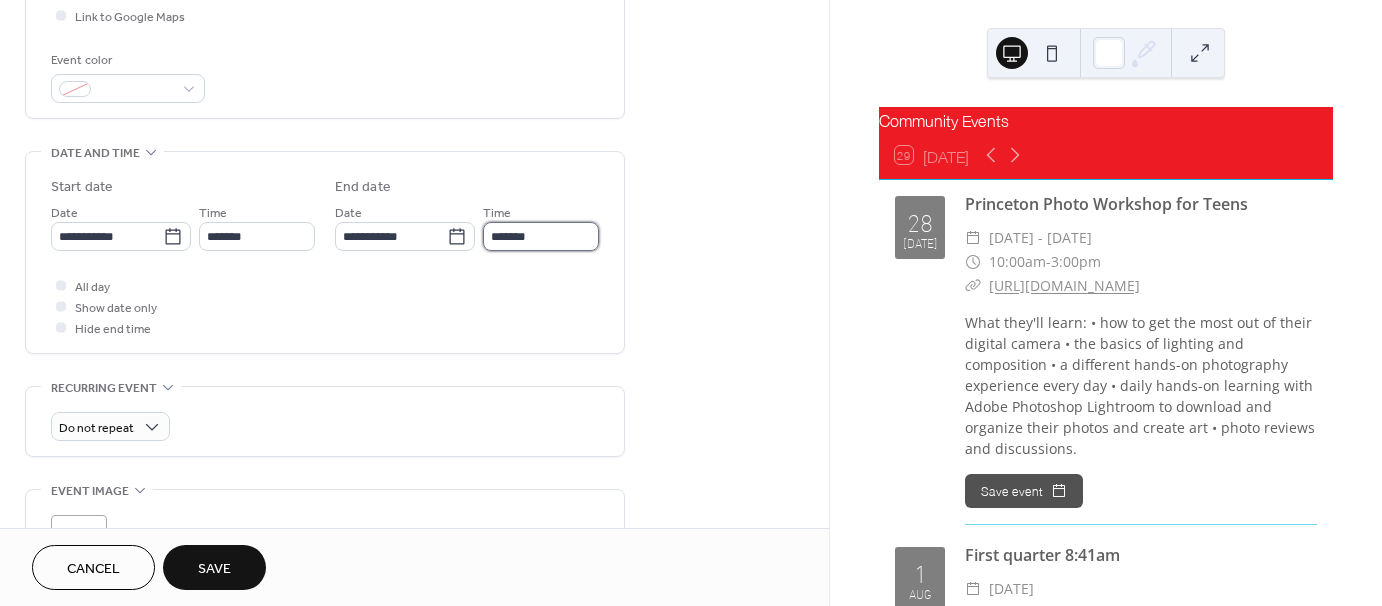 click on "*******" at bounding box center [541, 236] 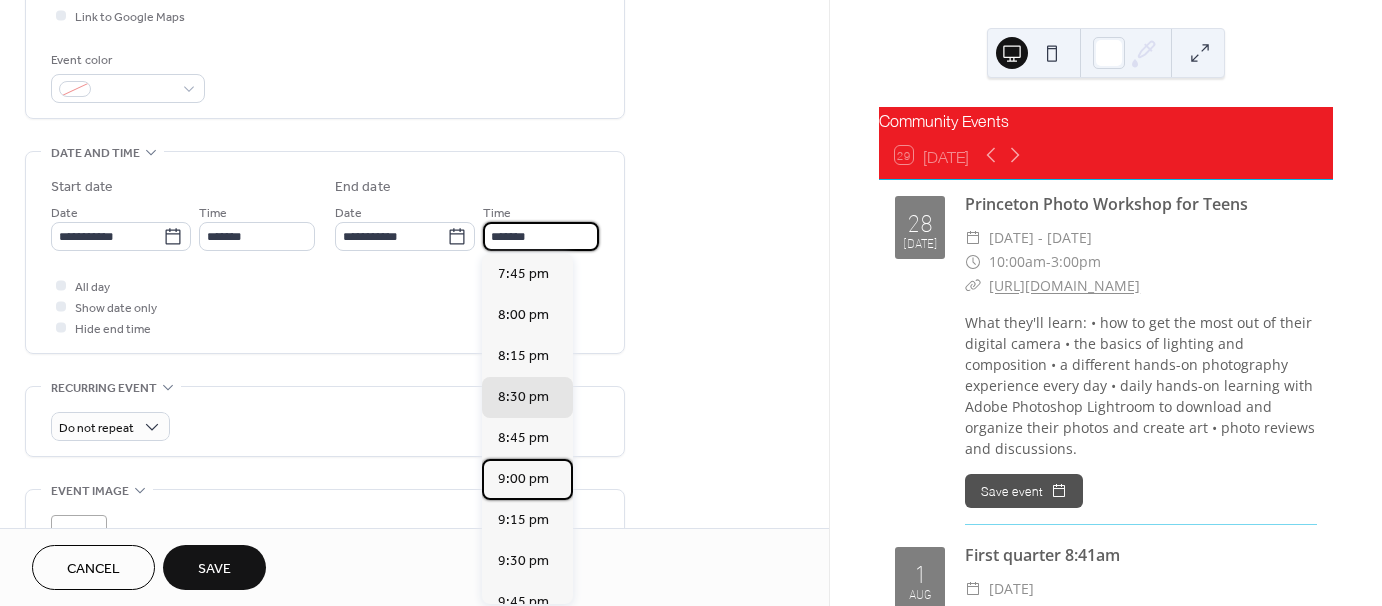 click on "9:00 pm" at bounding box center [523, 479] 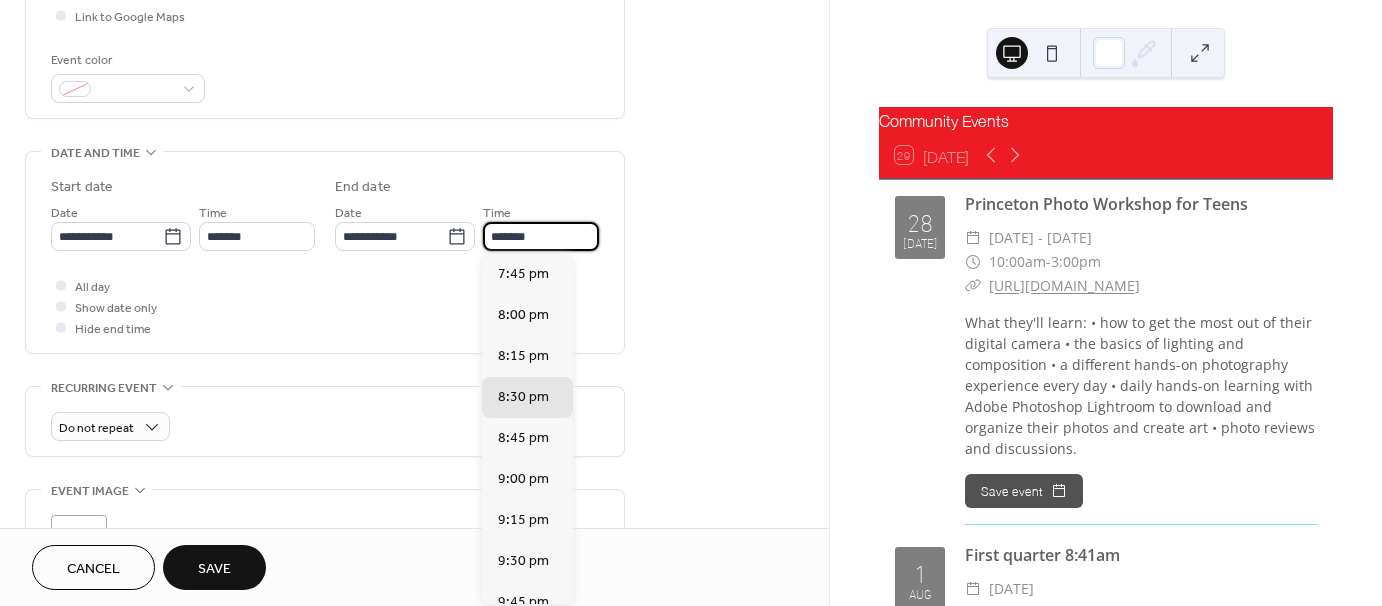 type on "*******" 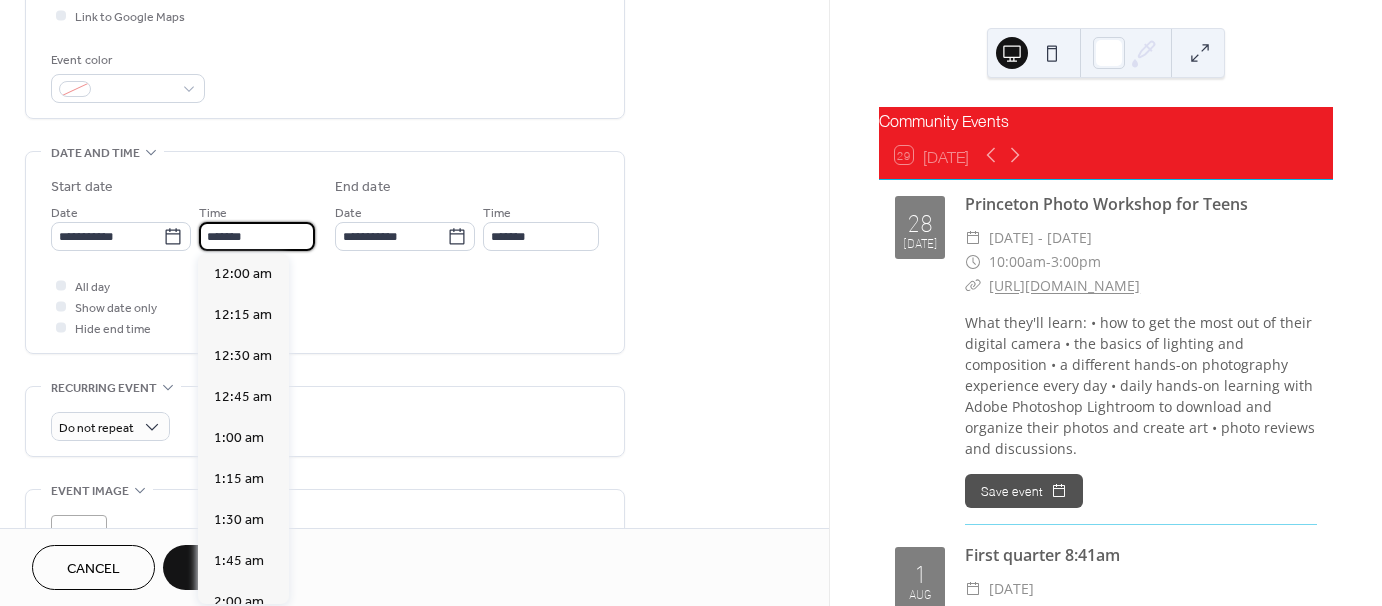 click on "*******" at bounding box center [257, 236] 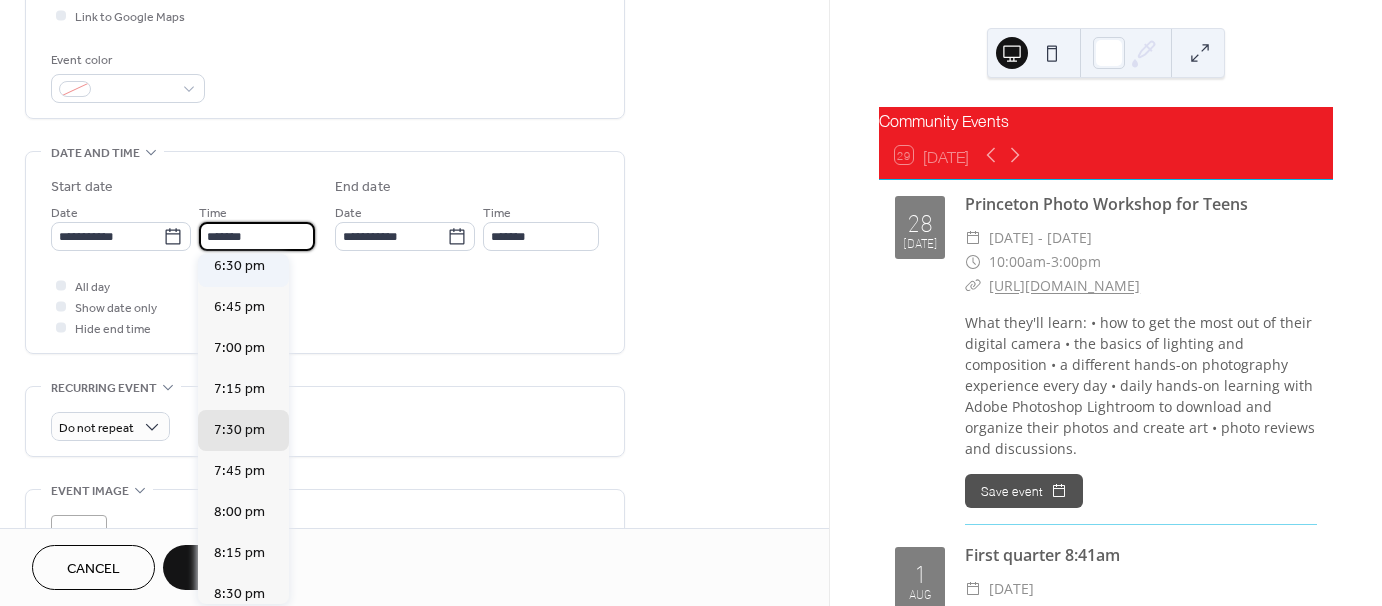 scroll, scrollTop: 2997, scrollLeft: 0, axis: vertical 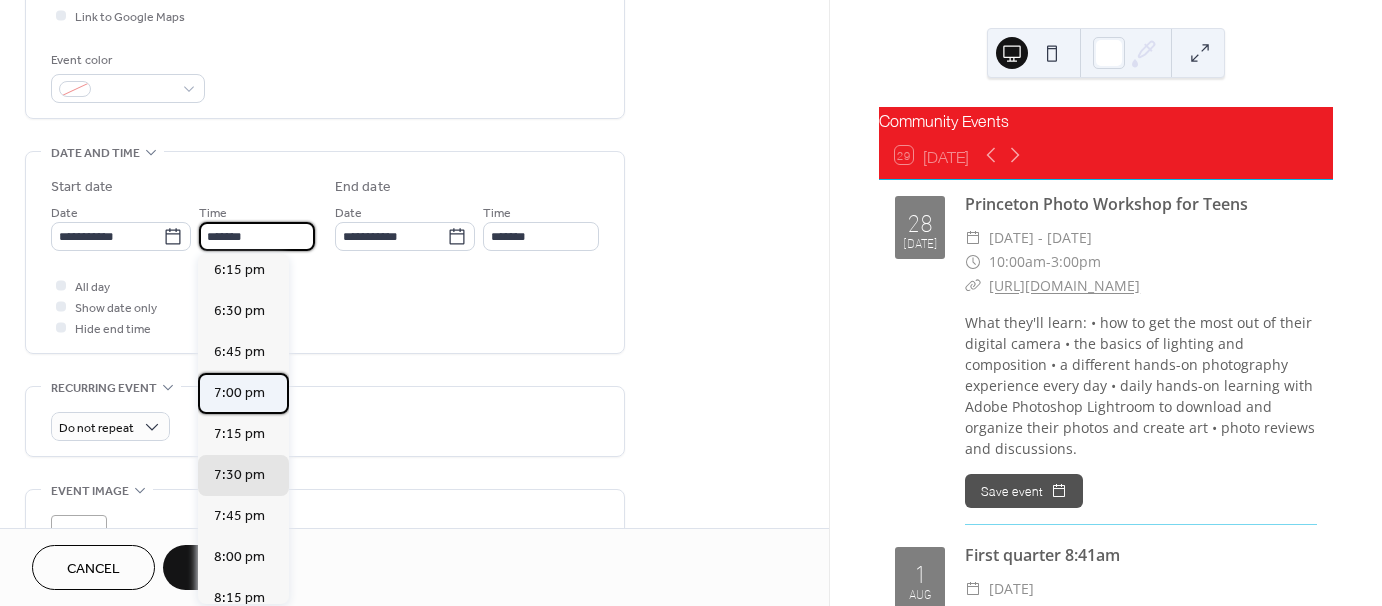 click on "7:00 pm" at bounding box center (239, 393) 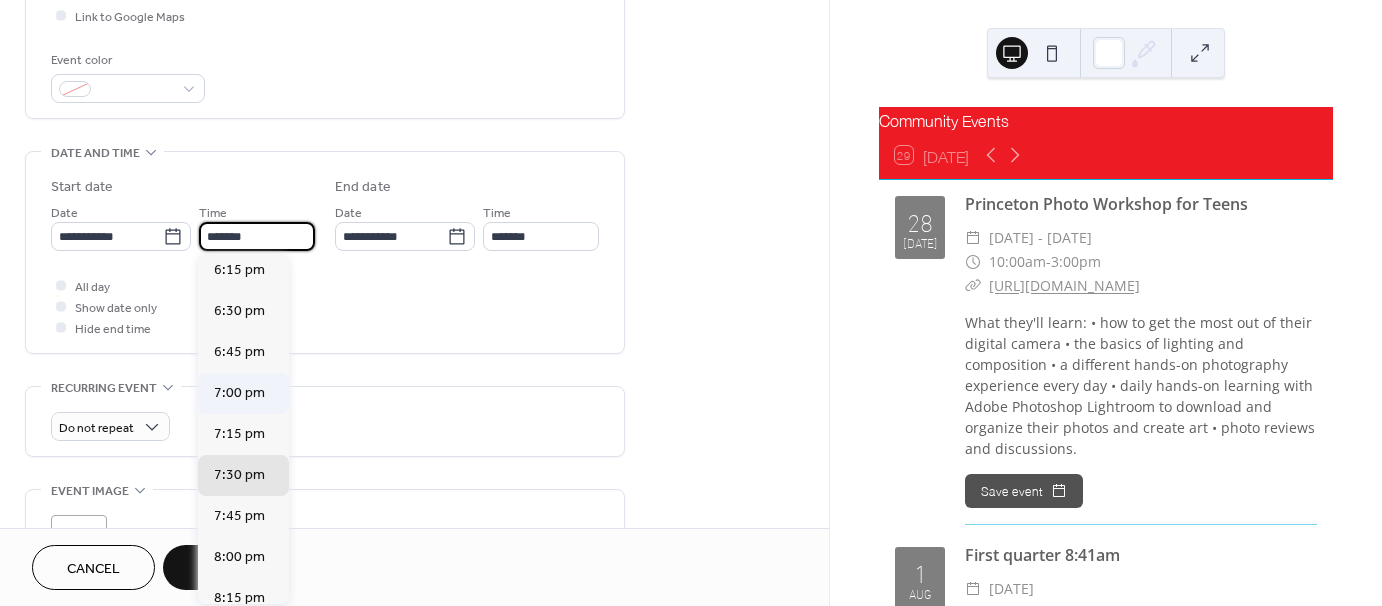 type on "*******" 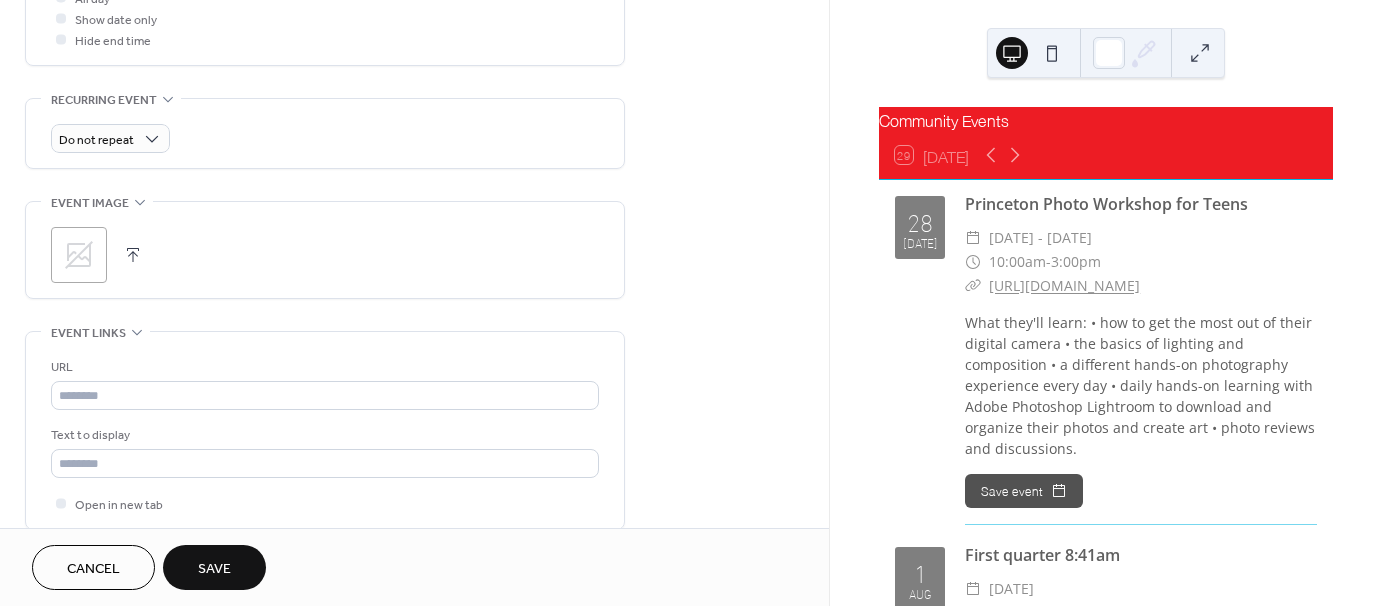 scroll, scrollTop: 800, scrollLeft: 0, axis: vertical 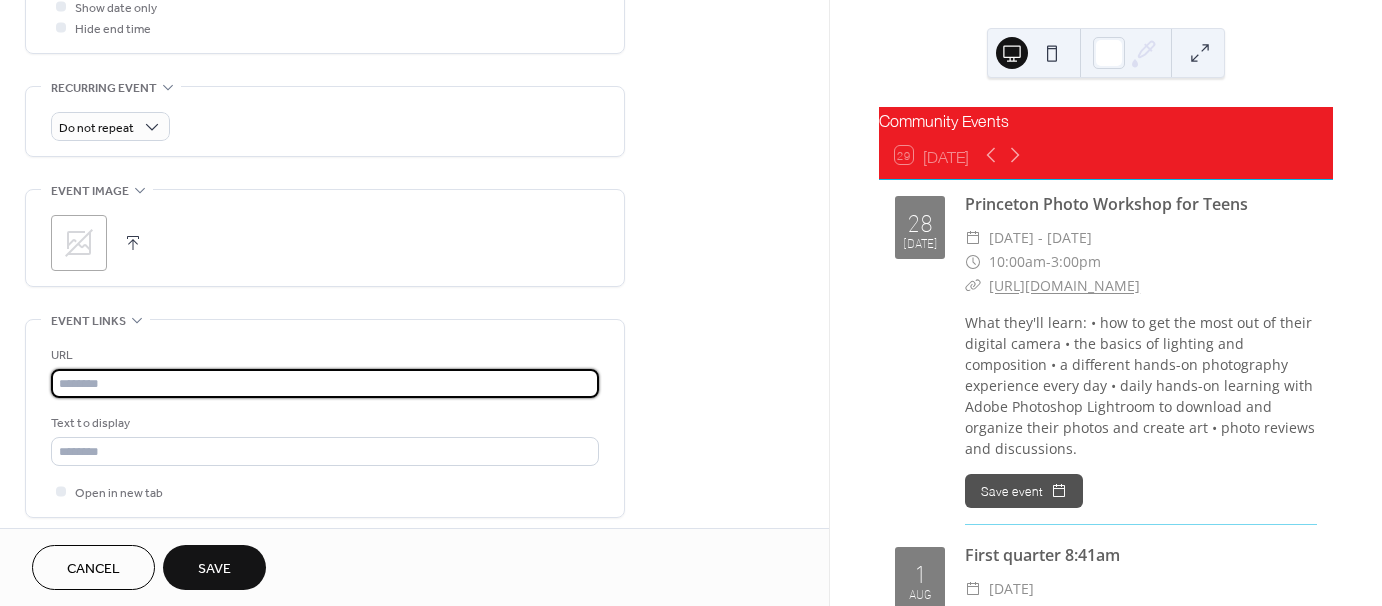 click at bounding box center [325, 383] 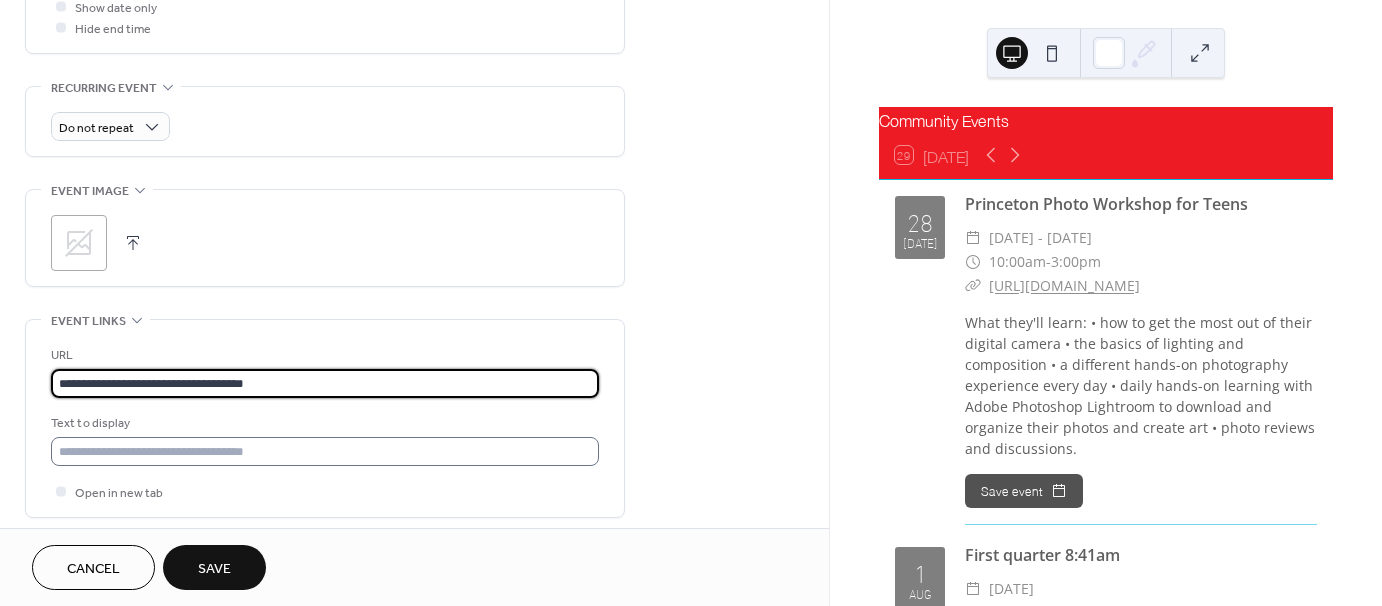 type on "**********" 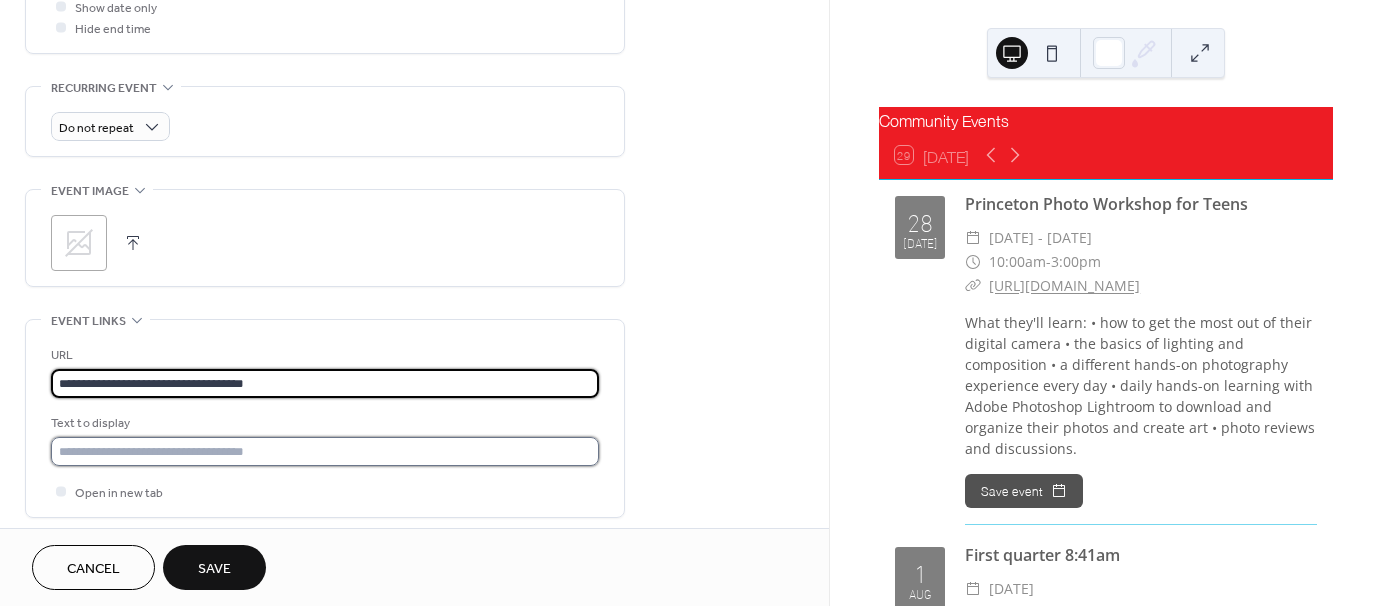 click at bounding box center (325, 451) 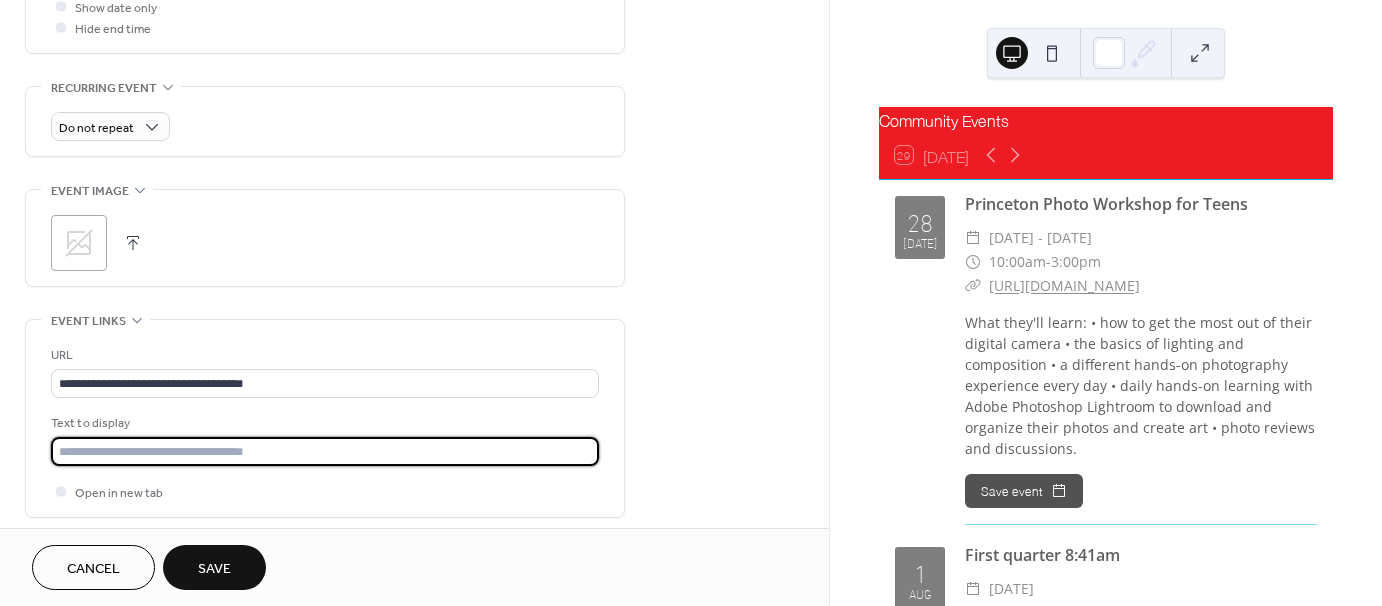 paste on "**********" 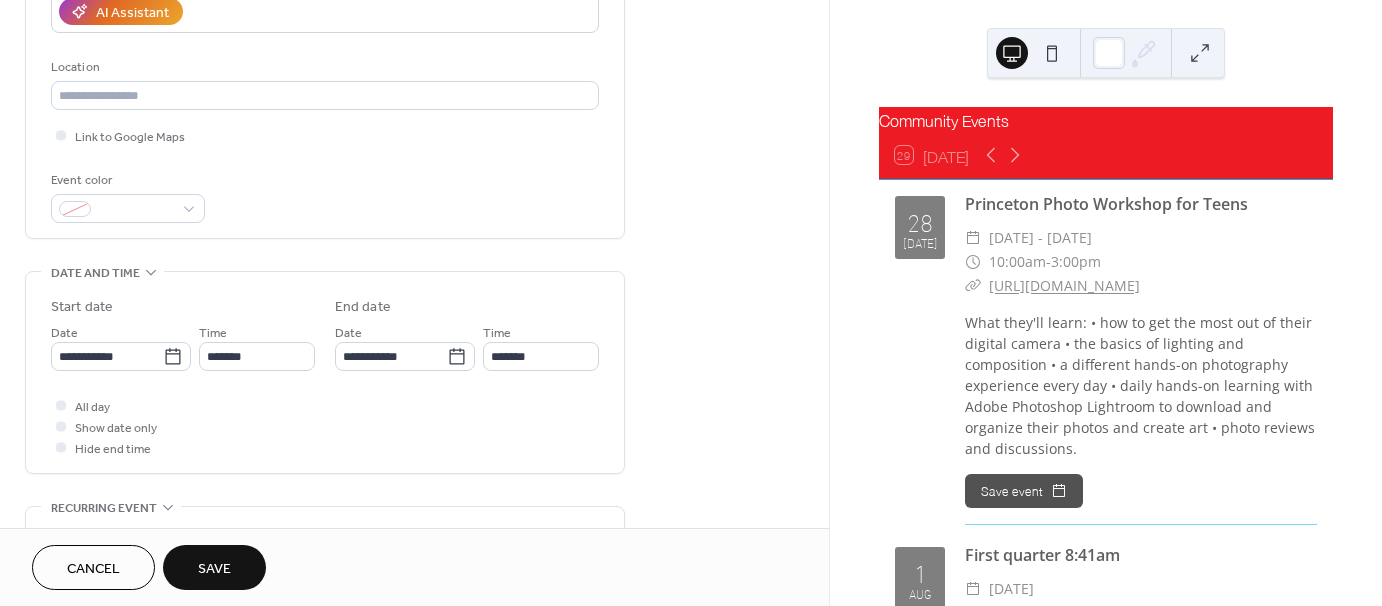 scroll, scrollTop: 400, scrollLeft: 0, axis: vertical 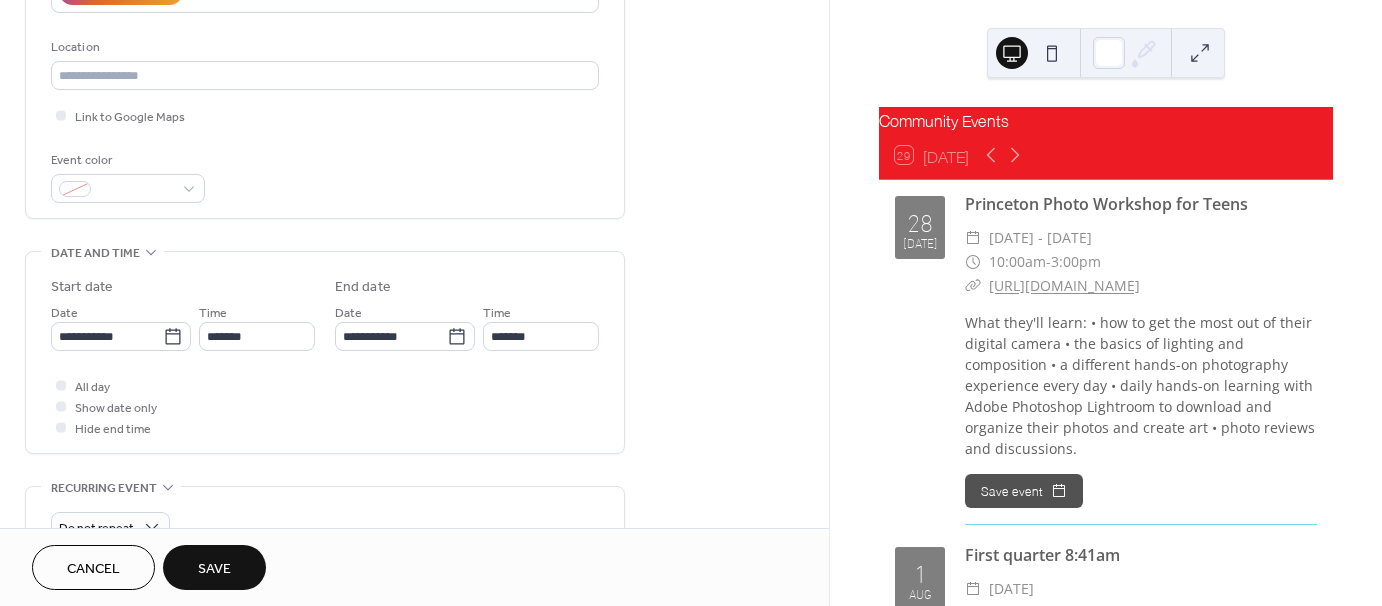 type on "**********" 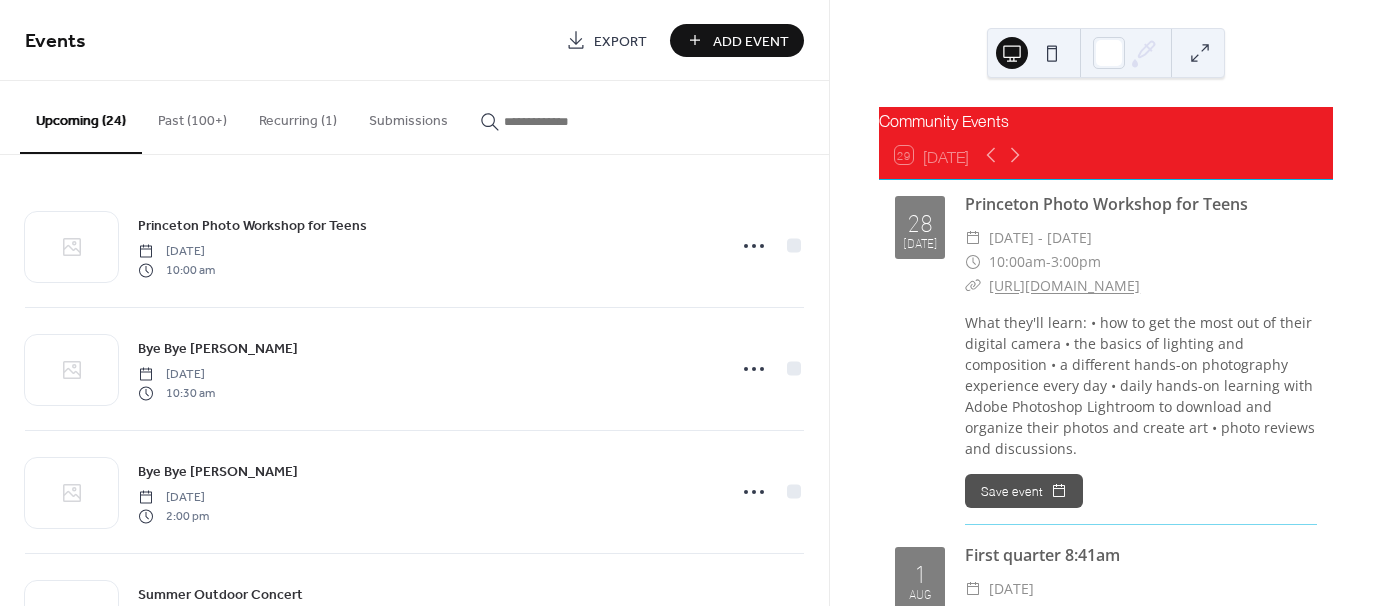 click at bounding box center (564, 121) 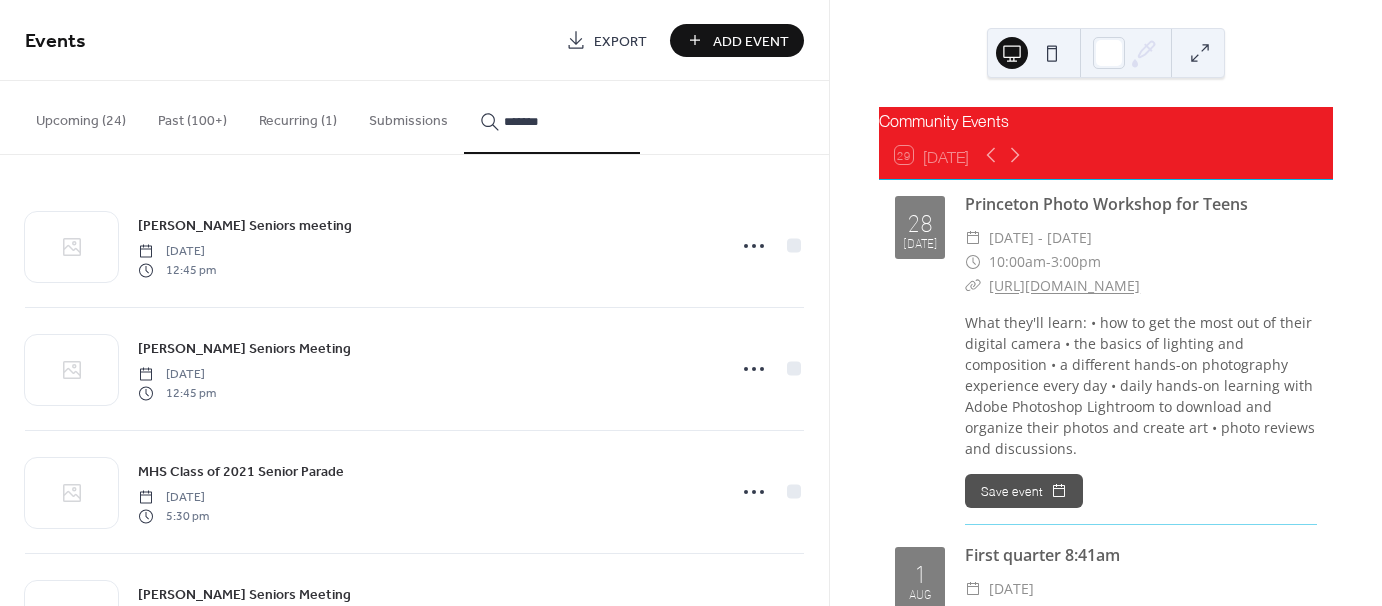 click on "******" at bounding box center [552, 117] 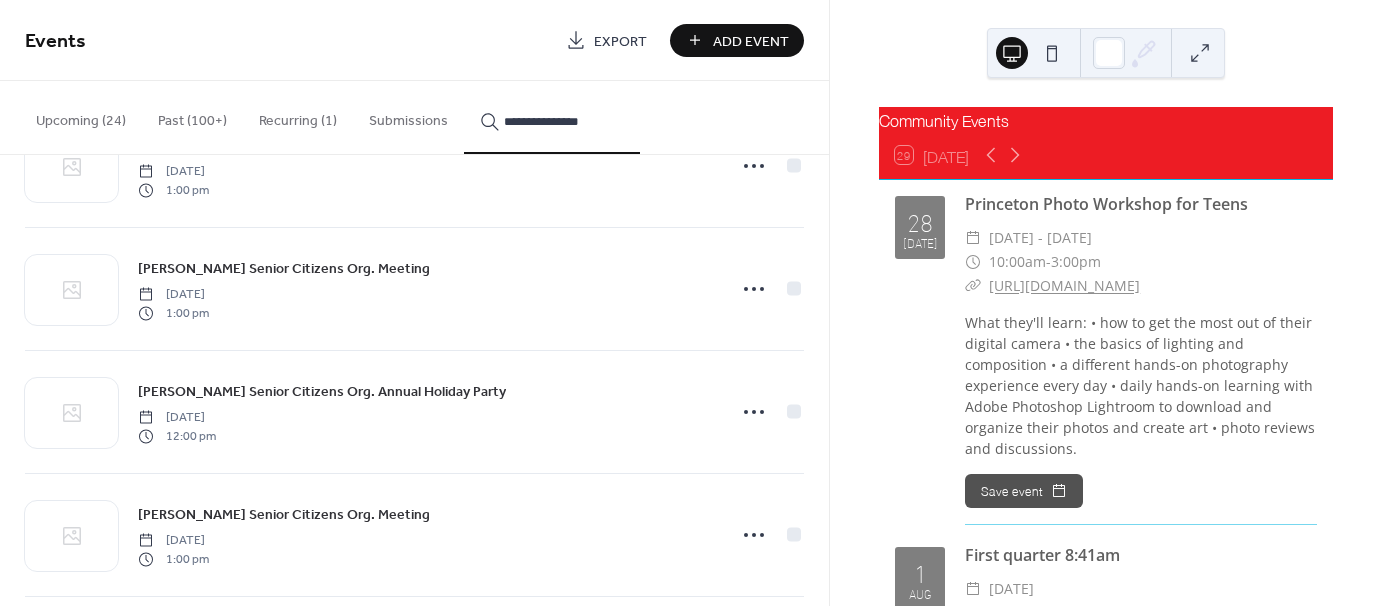 scroll, scrollTop: 18027, scrollLeft: 0, axis: vertical 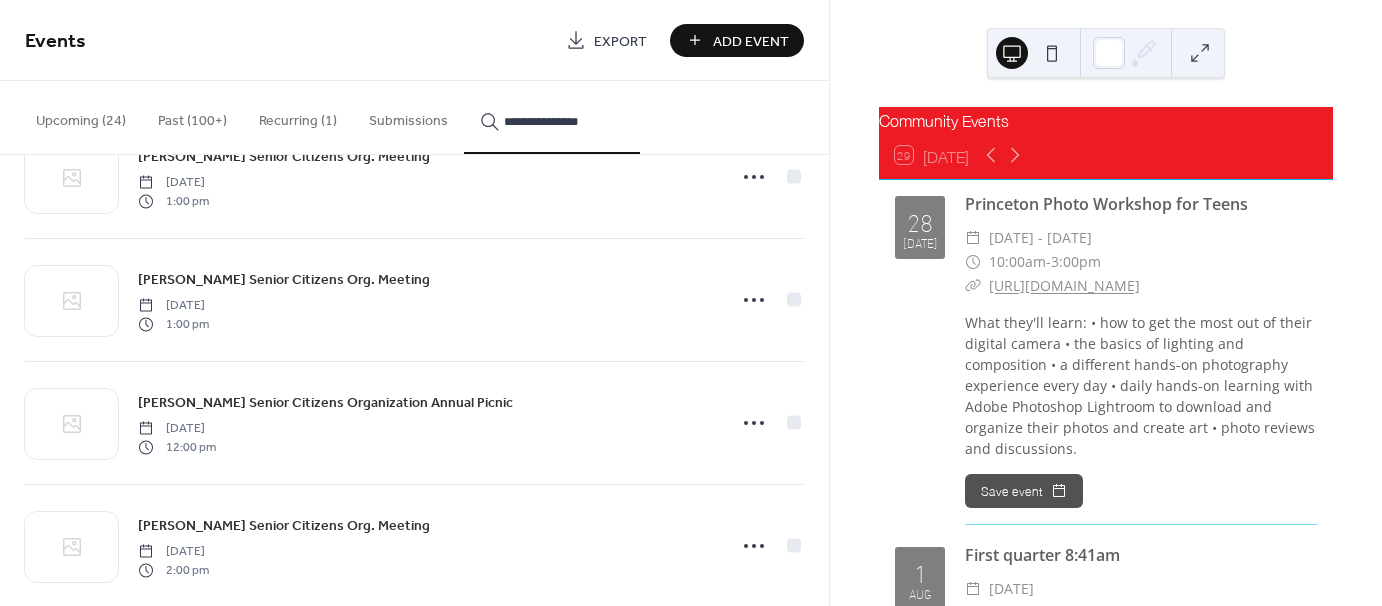 type on "**********" 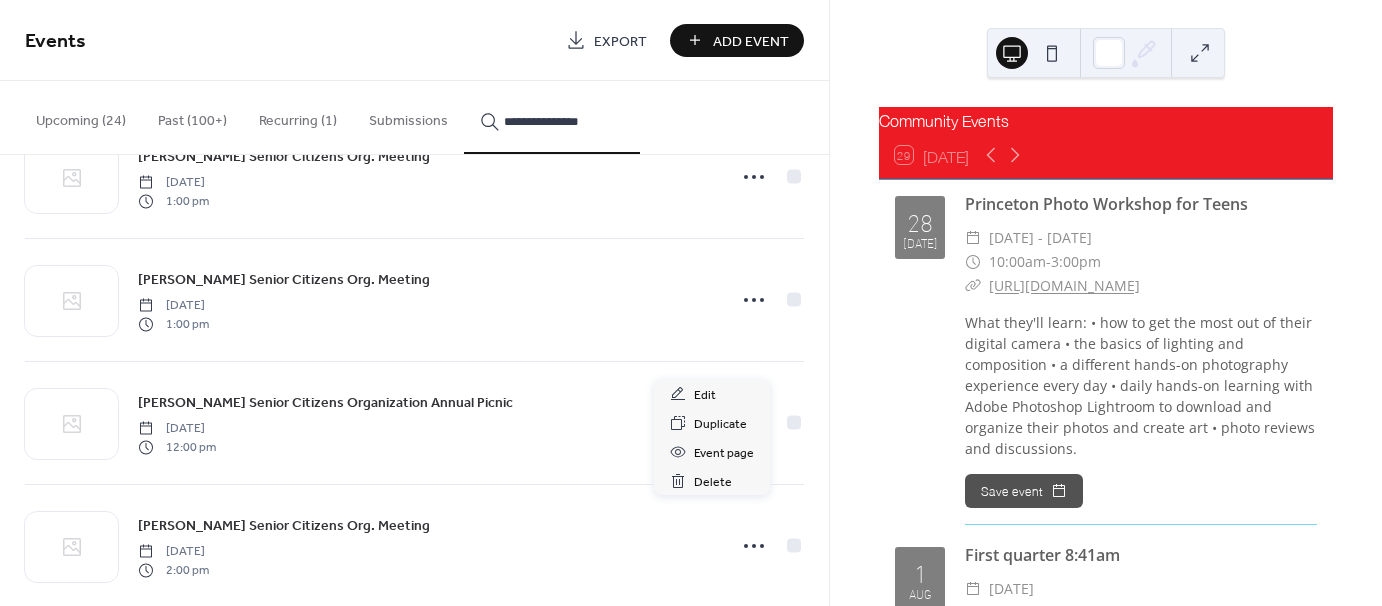 click 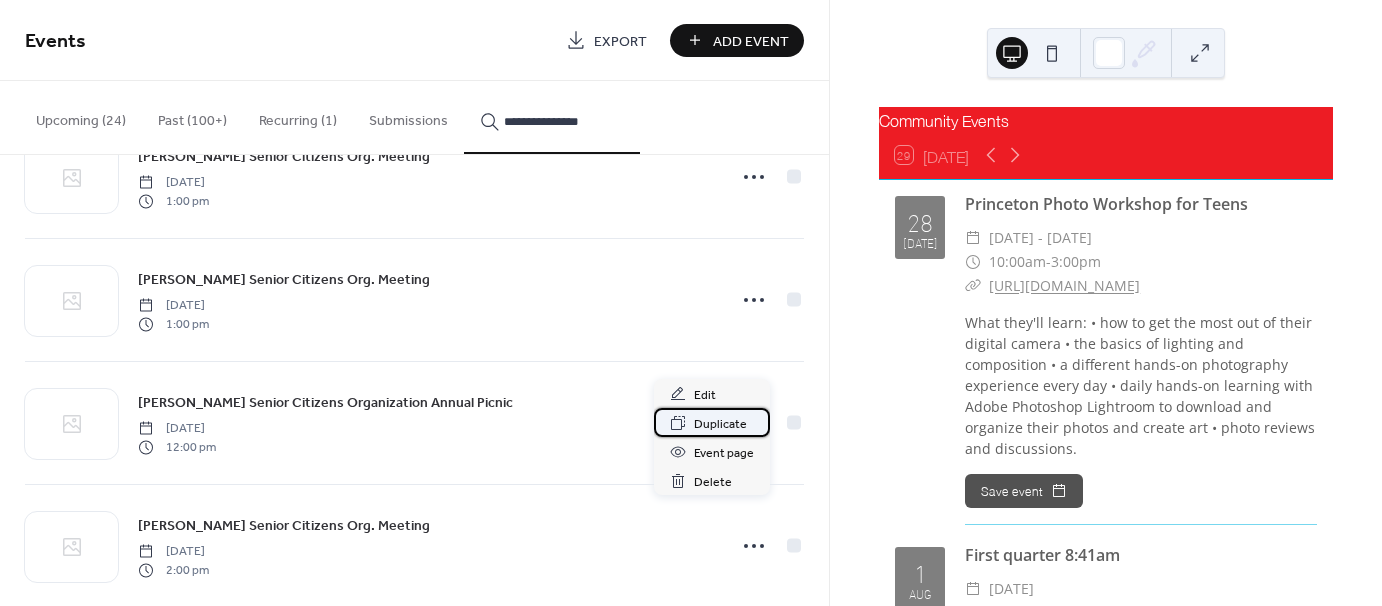 click on "Duplicate" at bounding box center (720, 424) 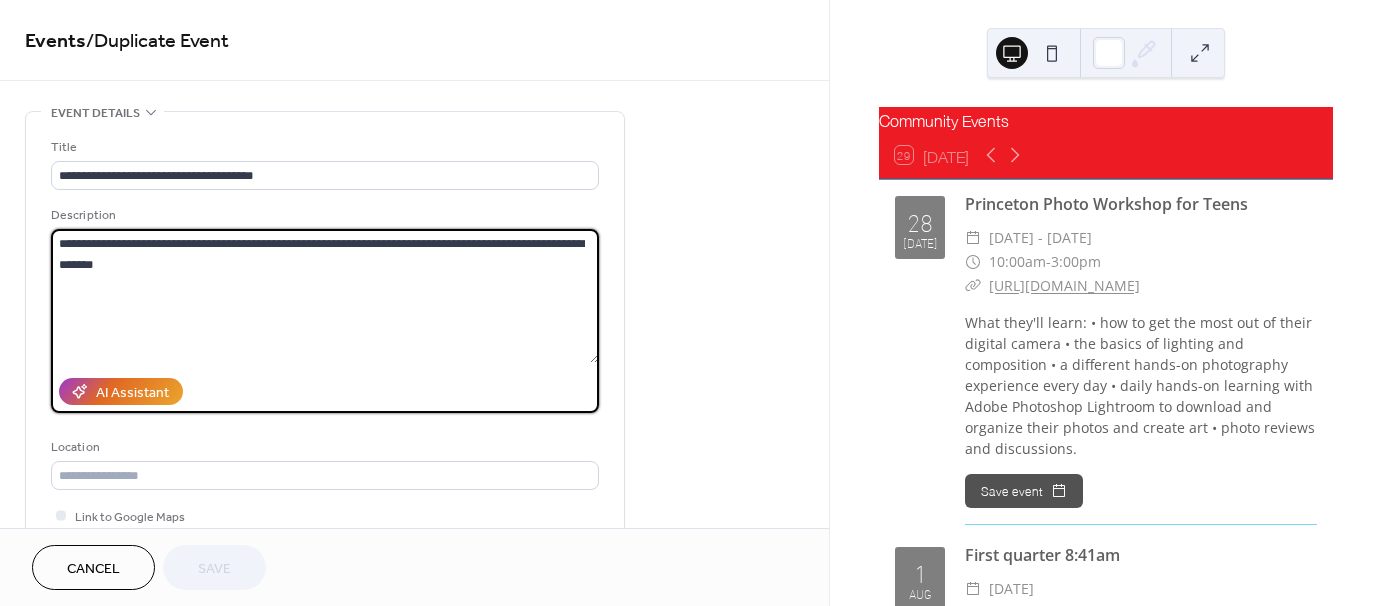 drag, startPoint x: 164, startPoint y: 262, endPoint x: 71, endPoint y: 249, distance: 93.904205 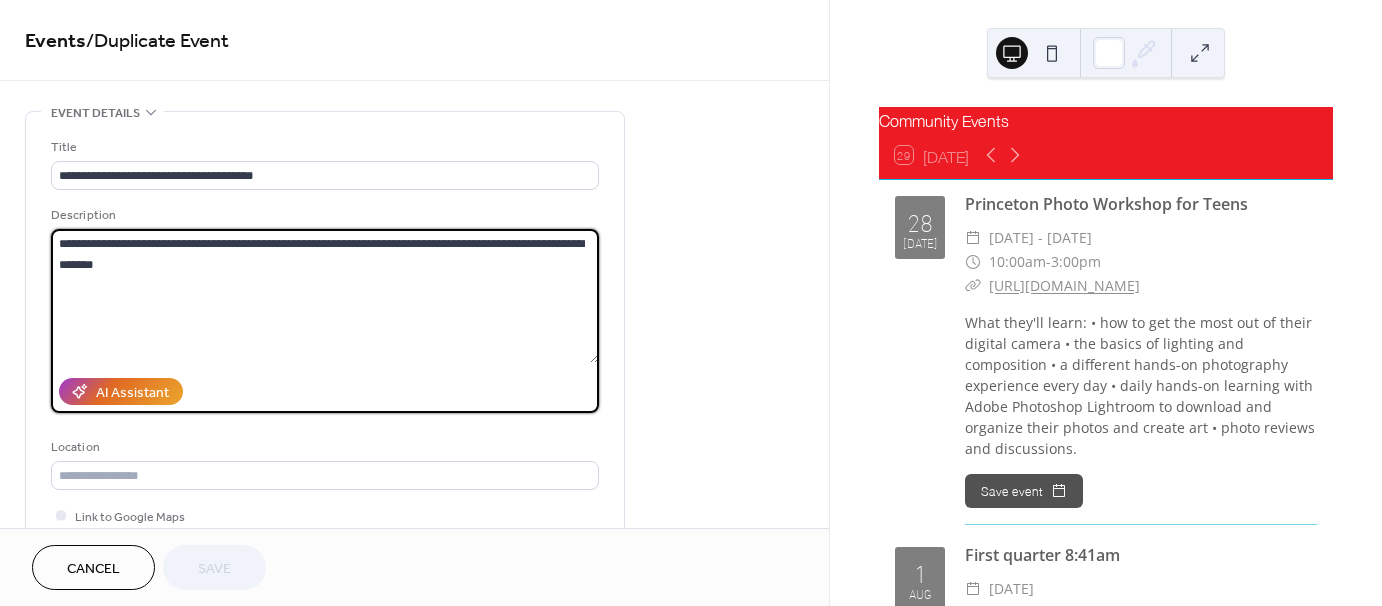 click on "**********" at bounding box center (414, 798) 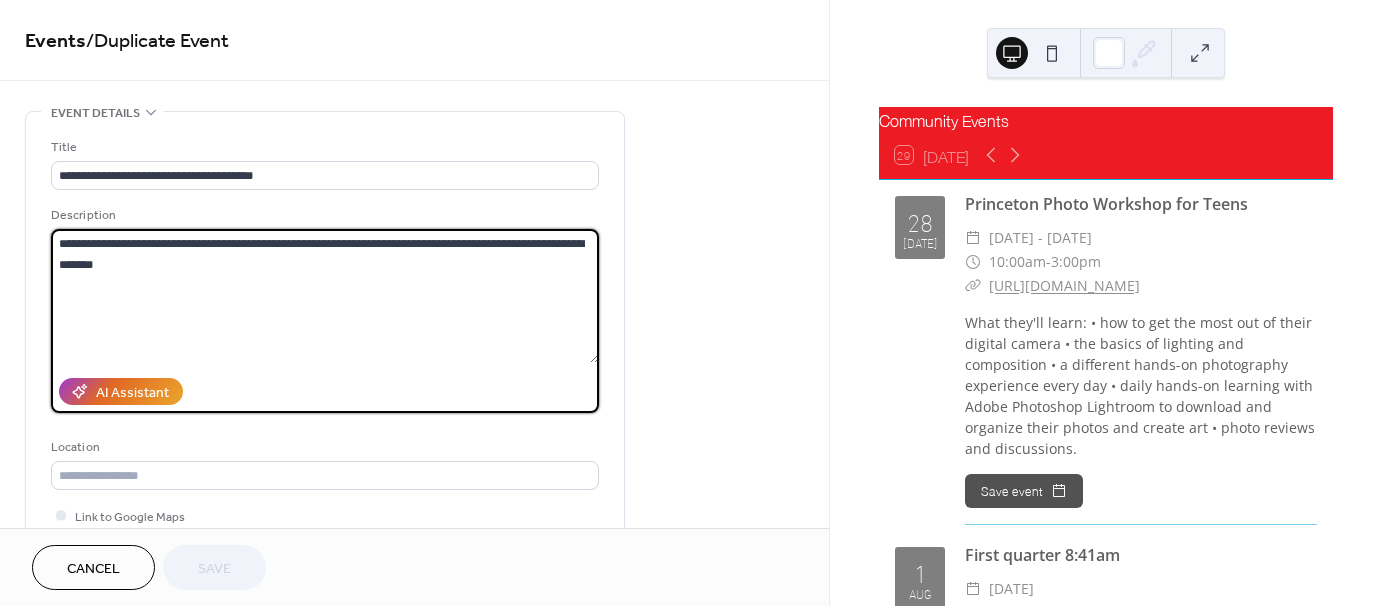 paste 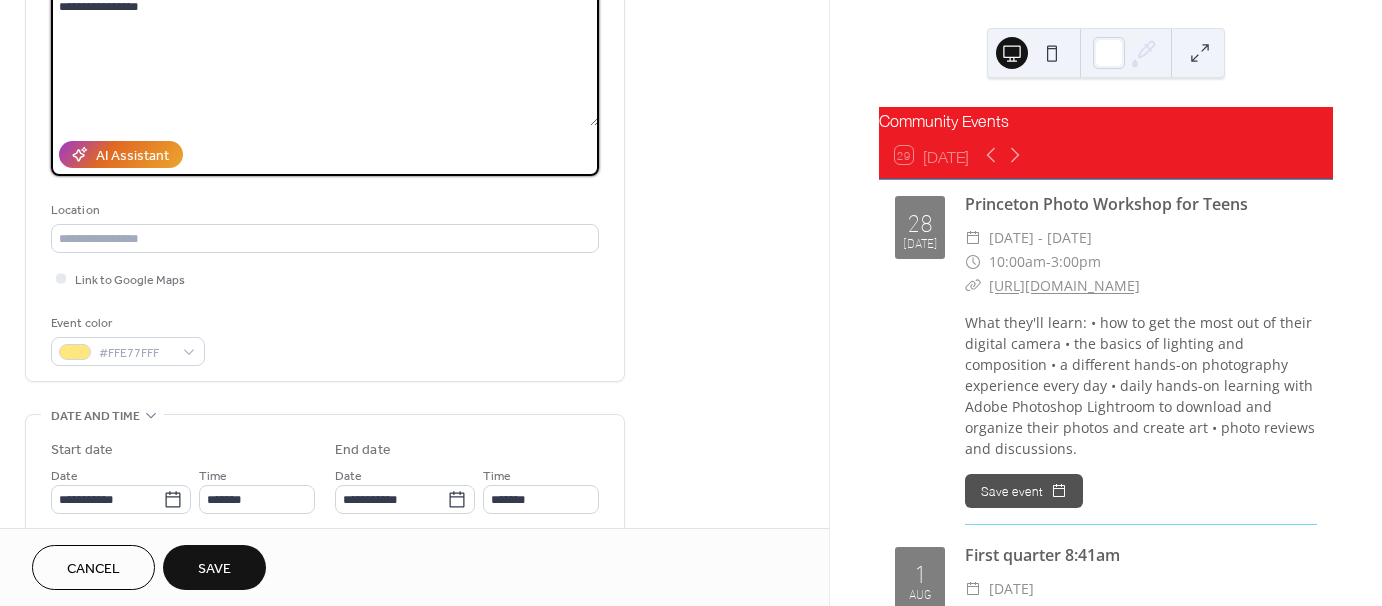 scroll, scrollTop: 300, scrollLeft: 0, axis: vertical 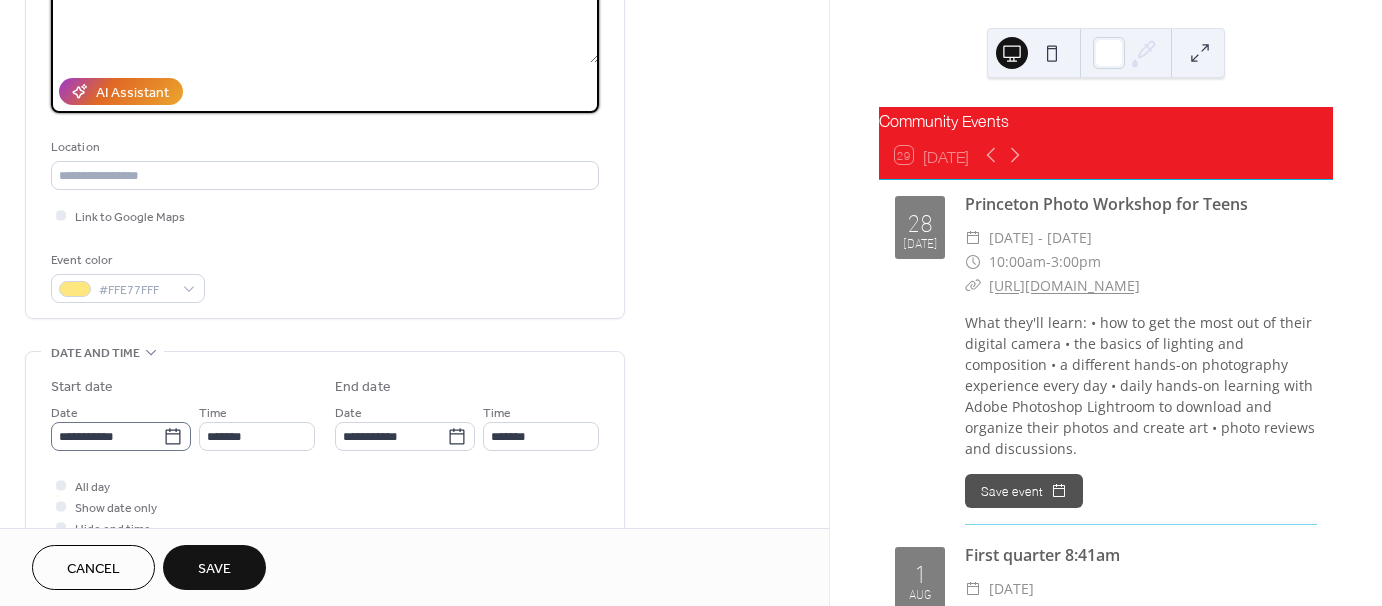 type on "**********" 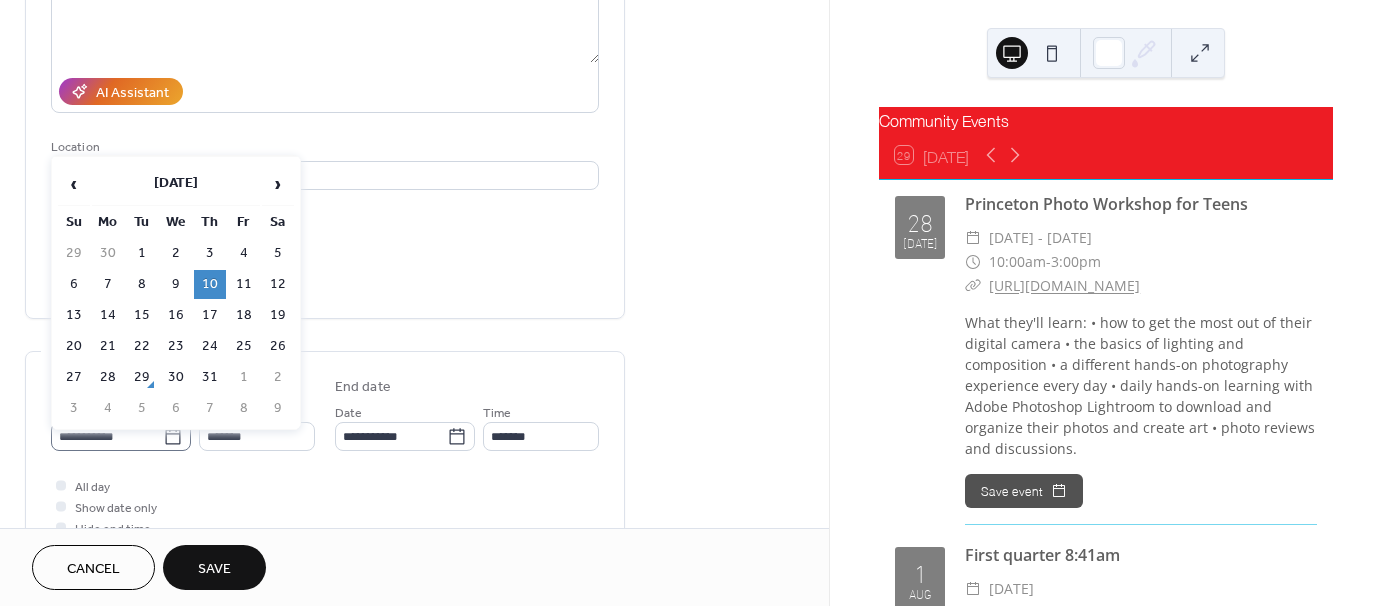 click 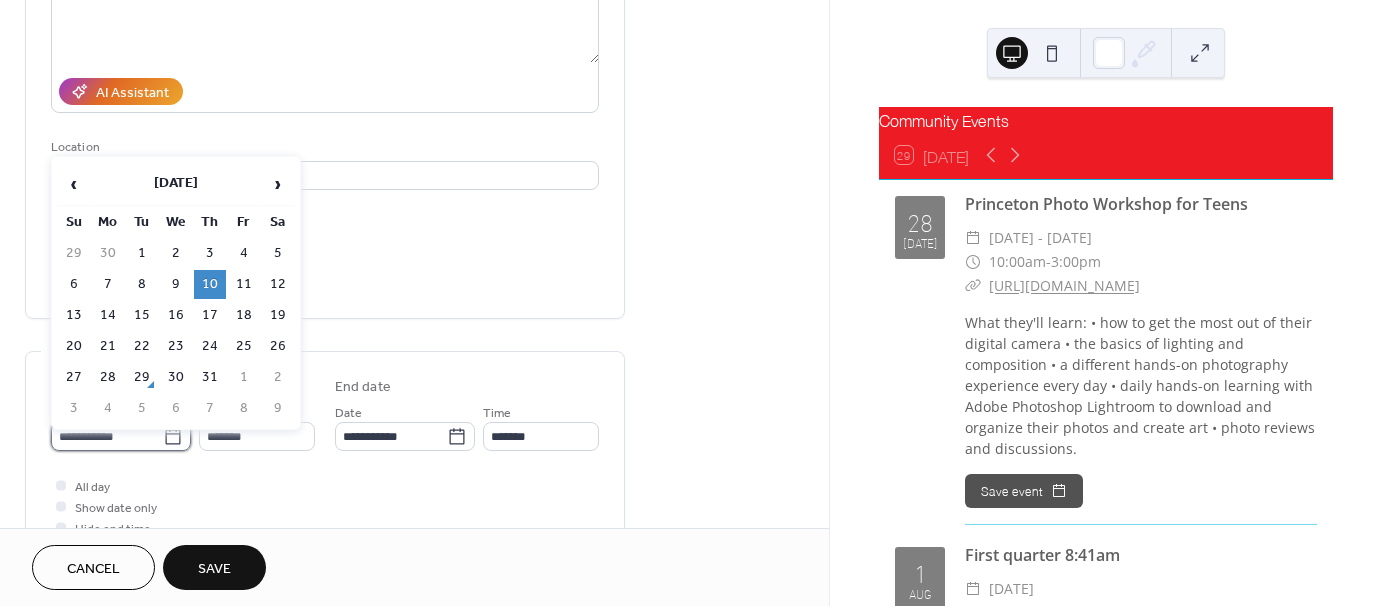 click on "**********" at bounding box center (107, 436) 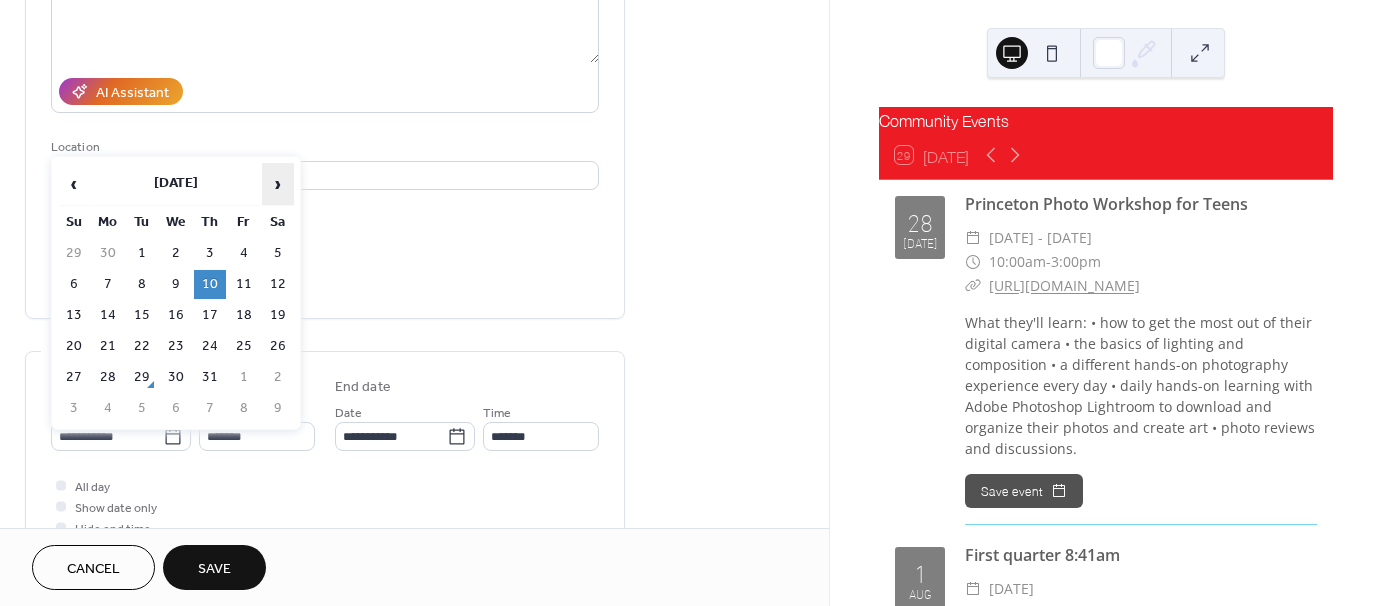 click on "›" at bounding box center [278, 184] 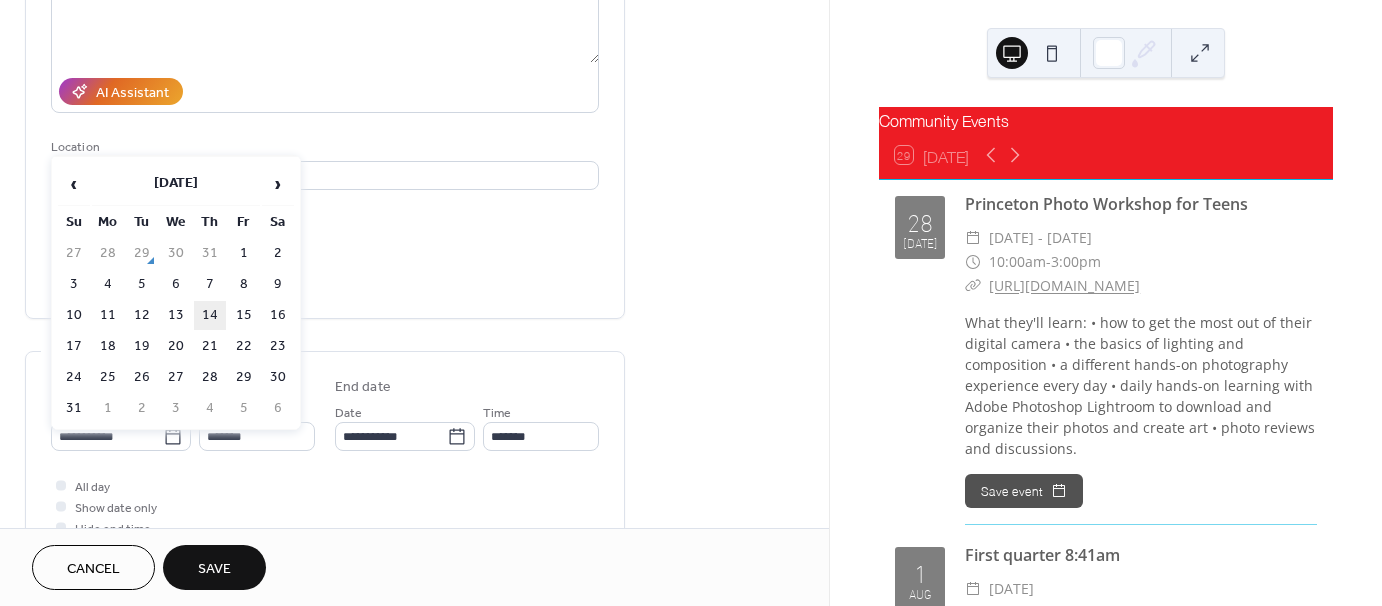 click on "14" at bounding box center [210, 315] 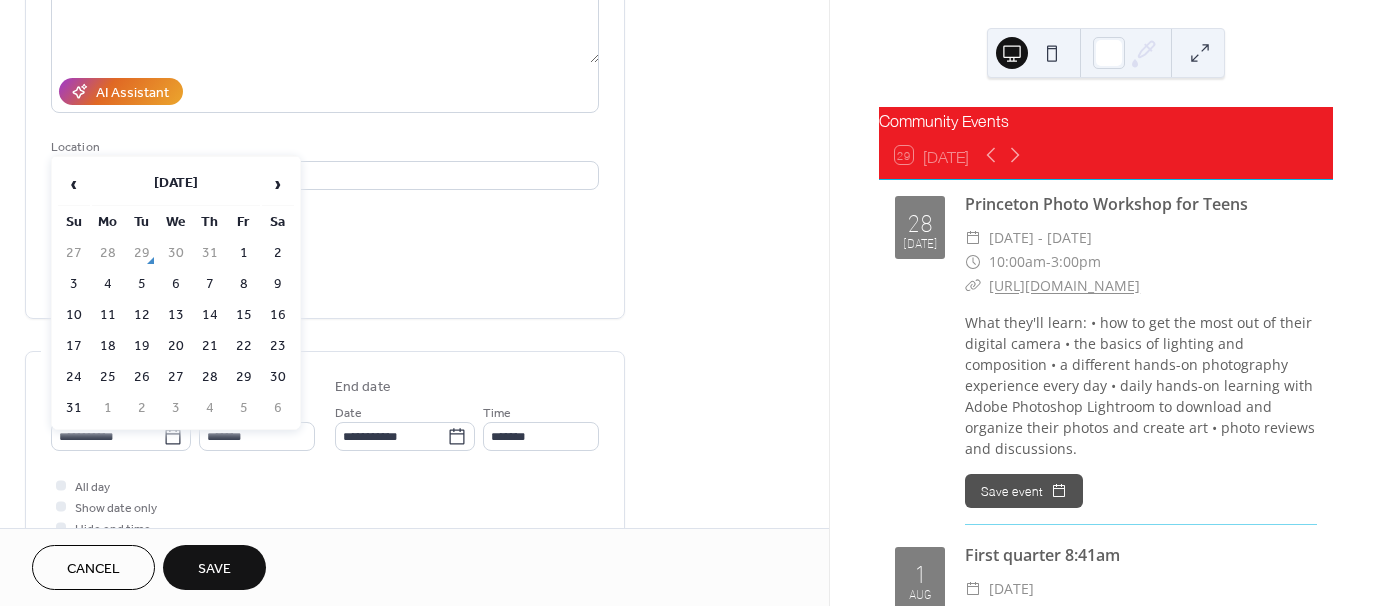 type on "**********" 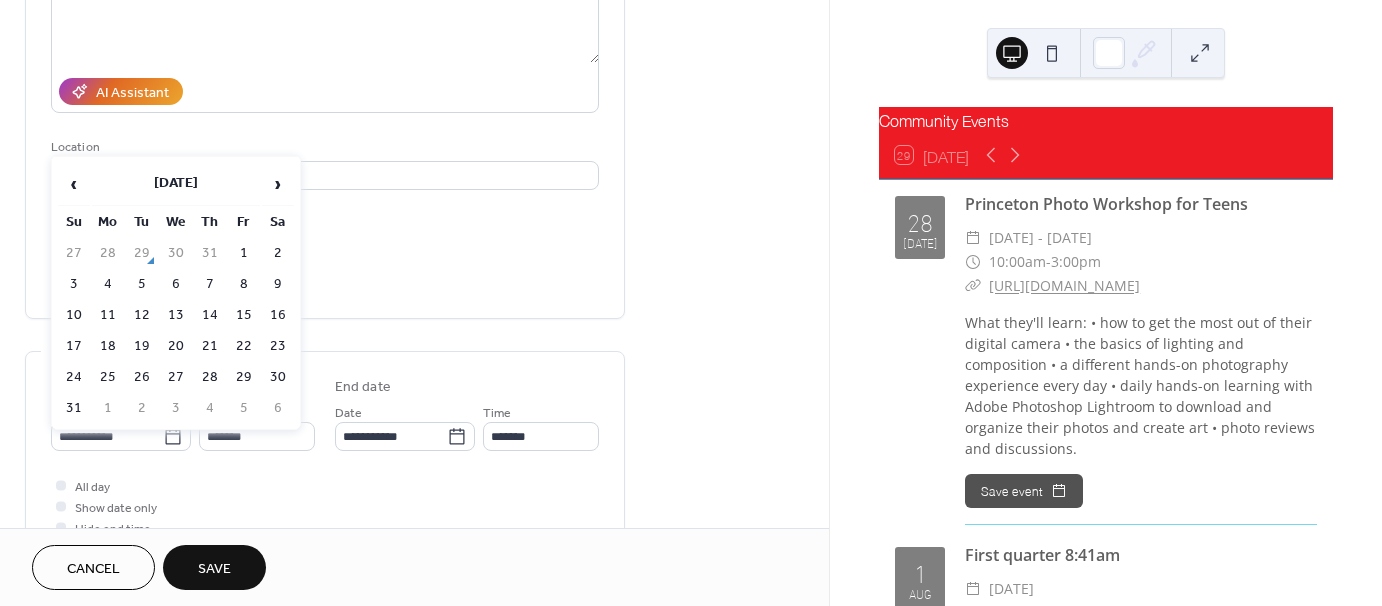 type on "**********" 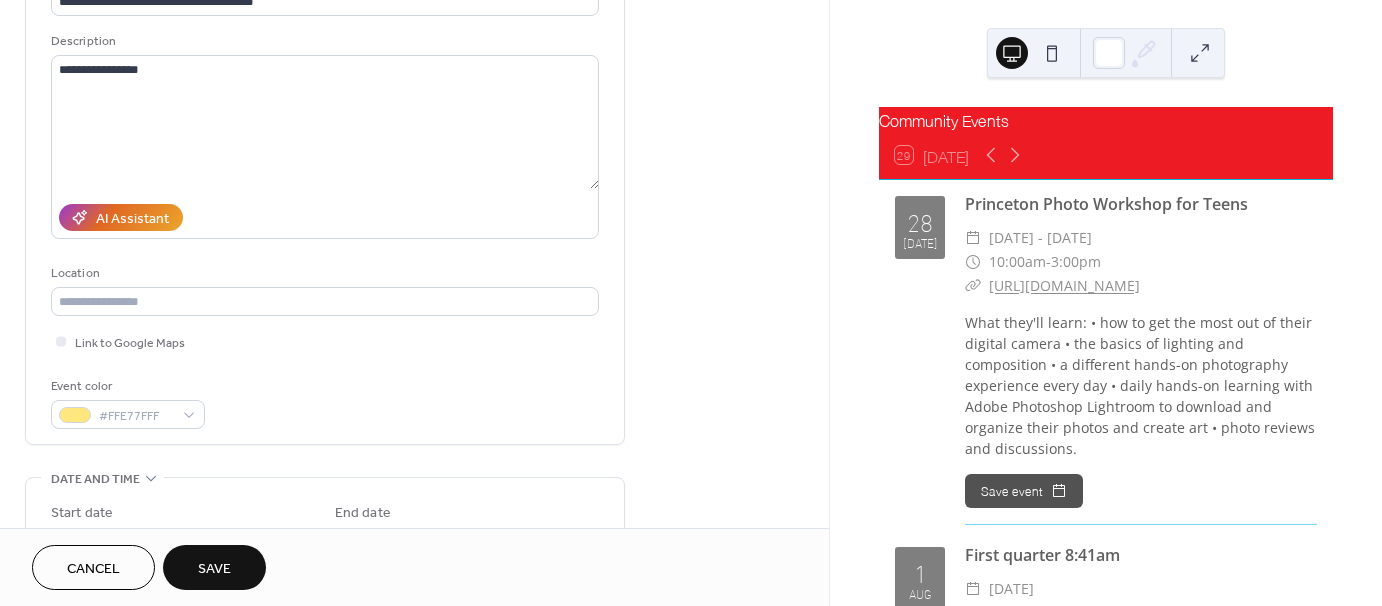 scroll, scrollTop: 155, scrollLeft: 0, axis: vertical 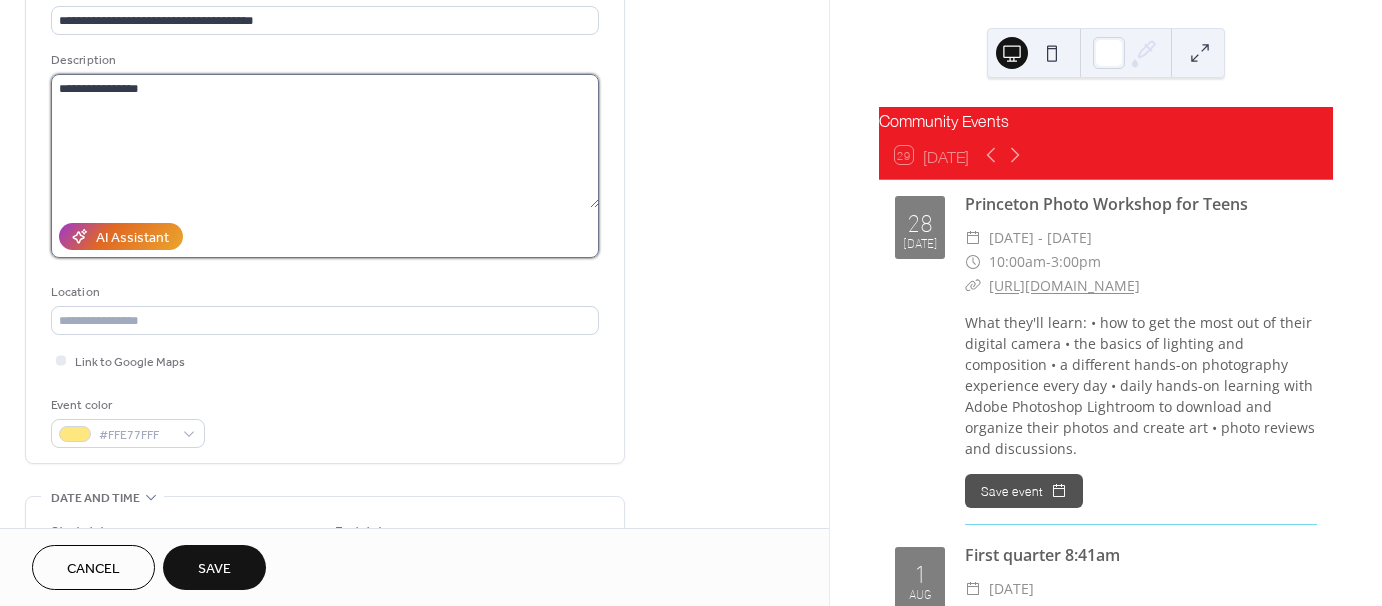 click on "**********" at bounding box center [325, 141] 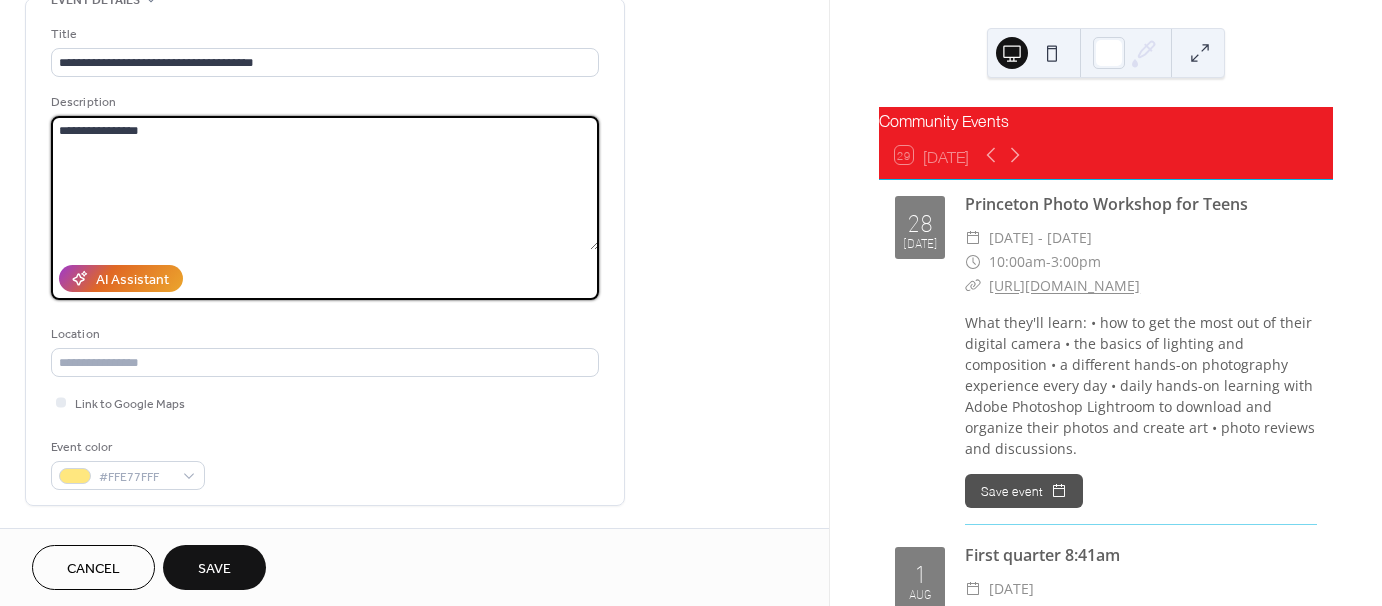 scroll, scrollTop: 55, scrollLeft: 0, axis: vertical 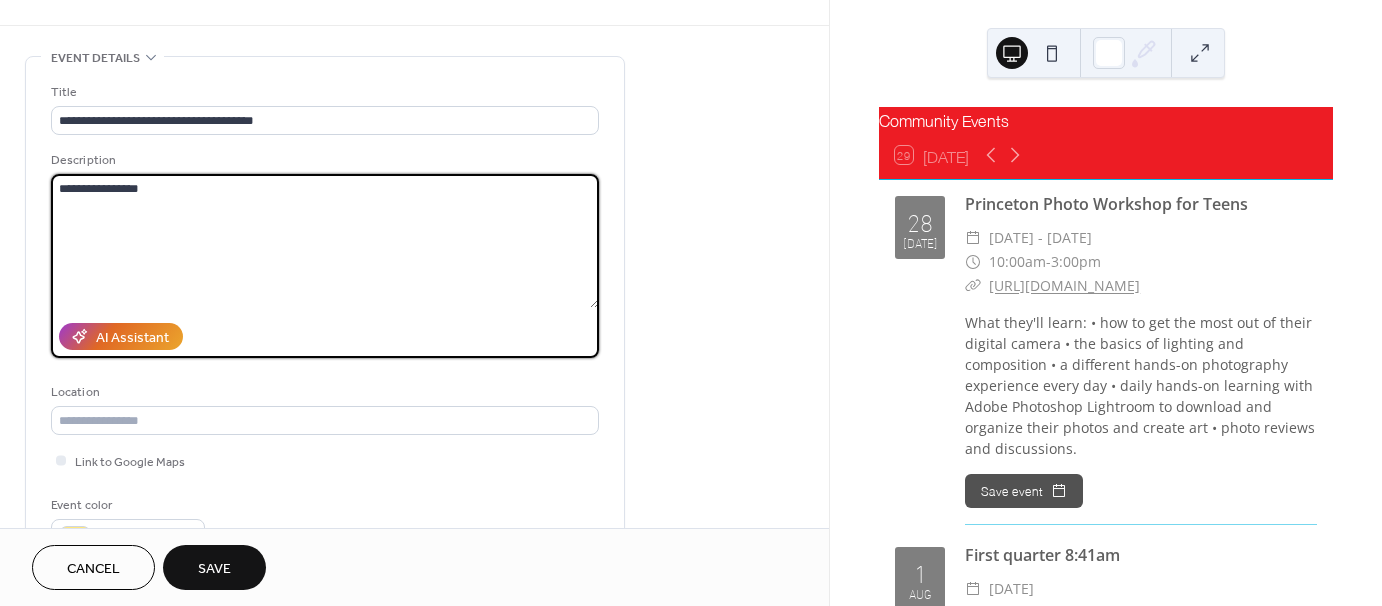 drag, startPoint x: 116, startPoint y: 186, endPoint x: 37, endPoint y: 181, distance: 79.15807 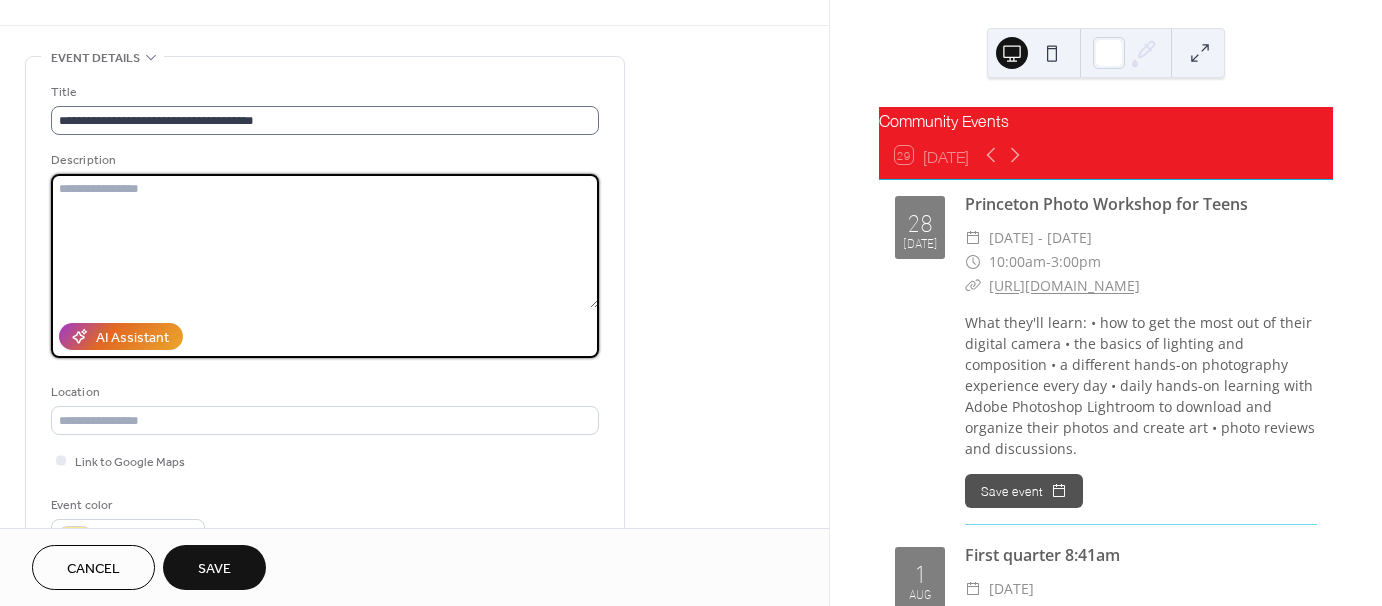 type 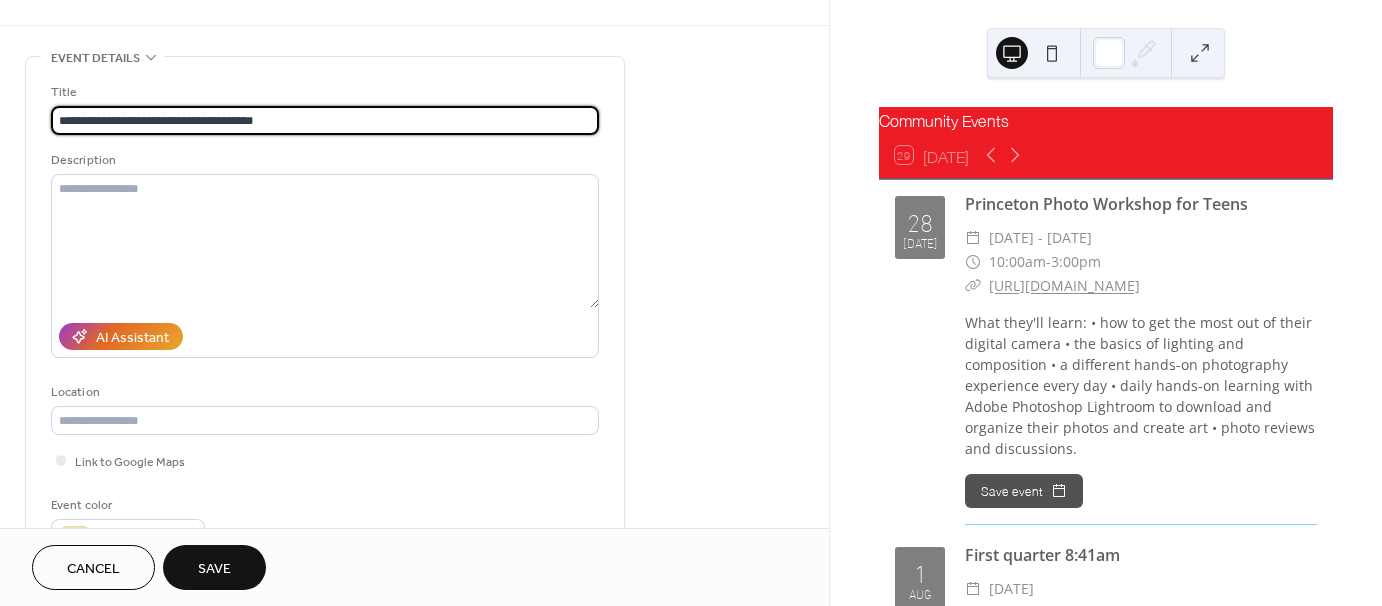 drag, startPoint x: 236, startPoint y: 117, endPoint x: 313, endPoint y: 124, distance: 77.31753 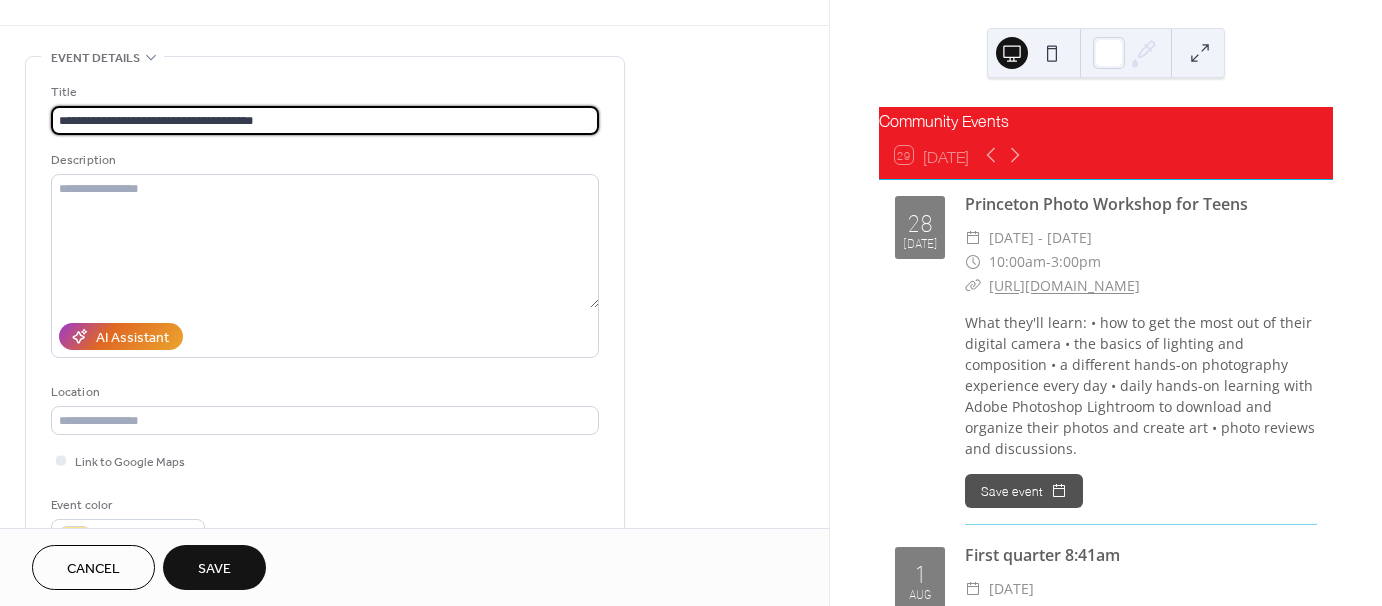 click on "**********" at bounding box center (325, 120) 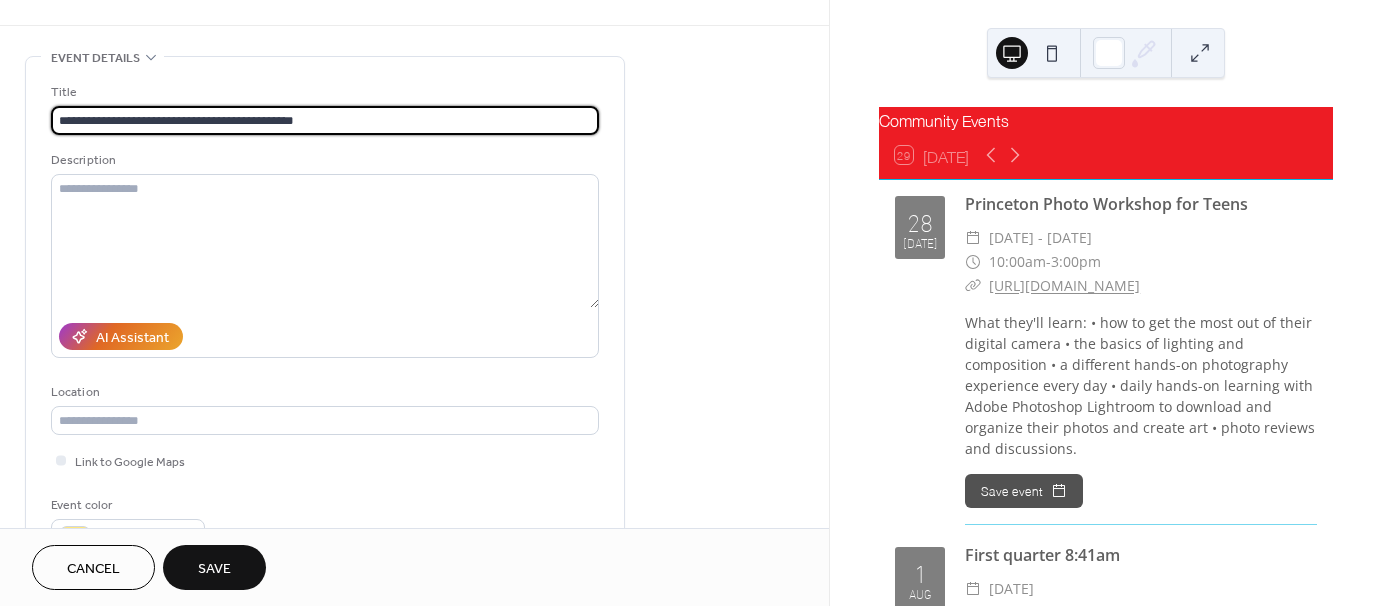 click on "**********" at bounding box center (325, 120) 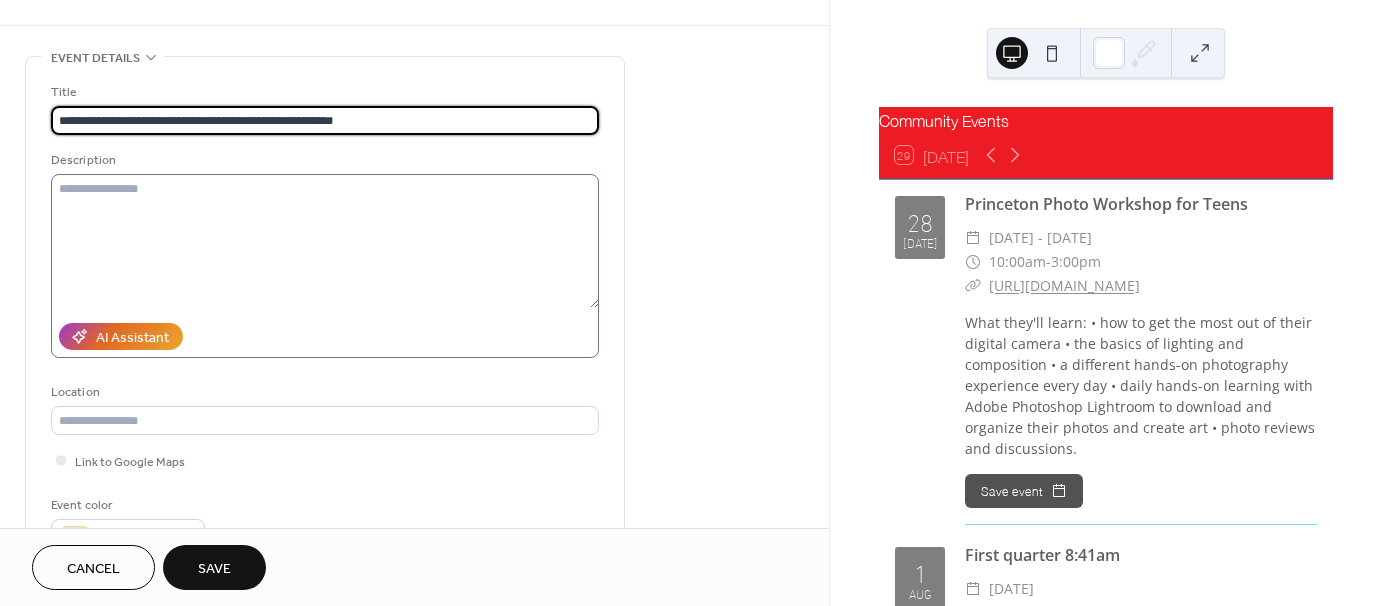 type on "**********" 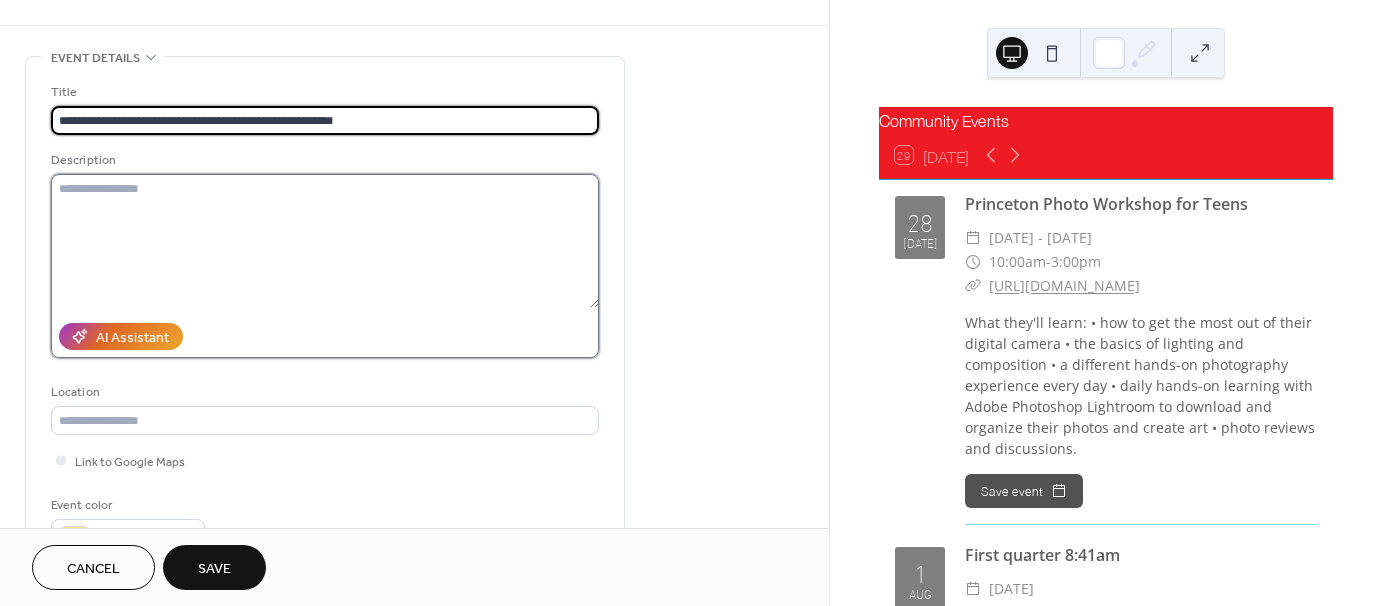 click at bounding box center (325, 241) 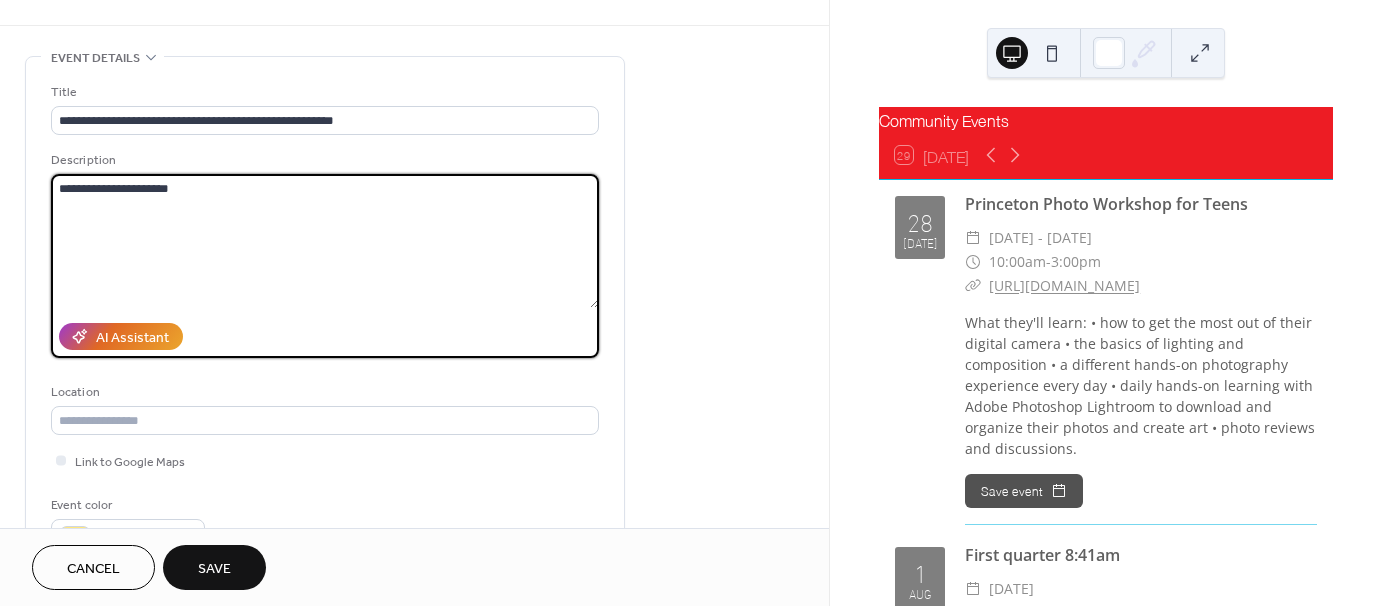 click on "**********" at bounding box center (325, 241) 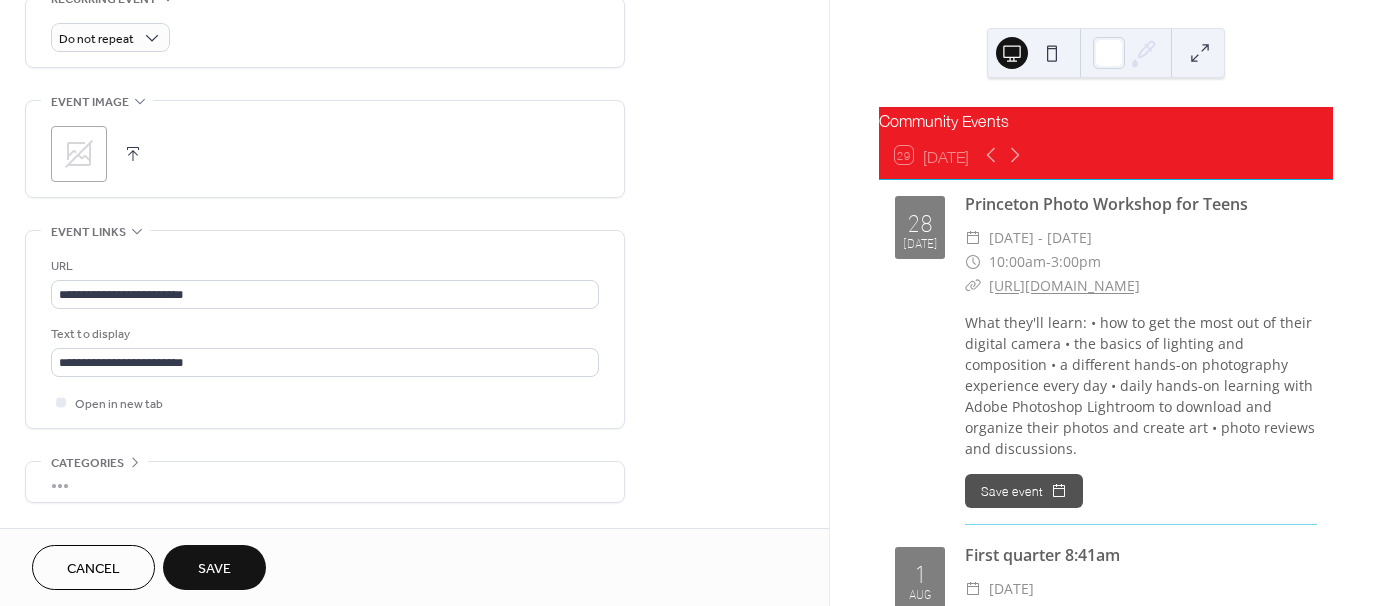 scroll, scrollTop: 955, scrollLeft: 0, axis: vertical 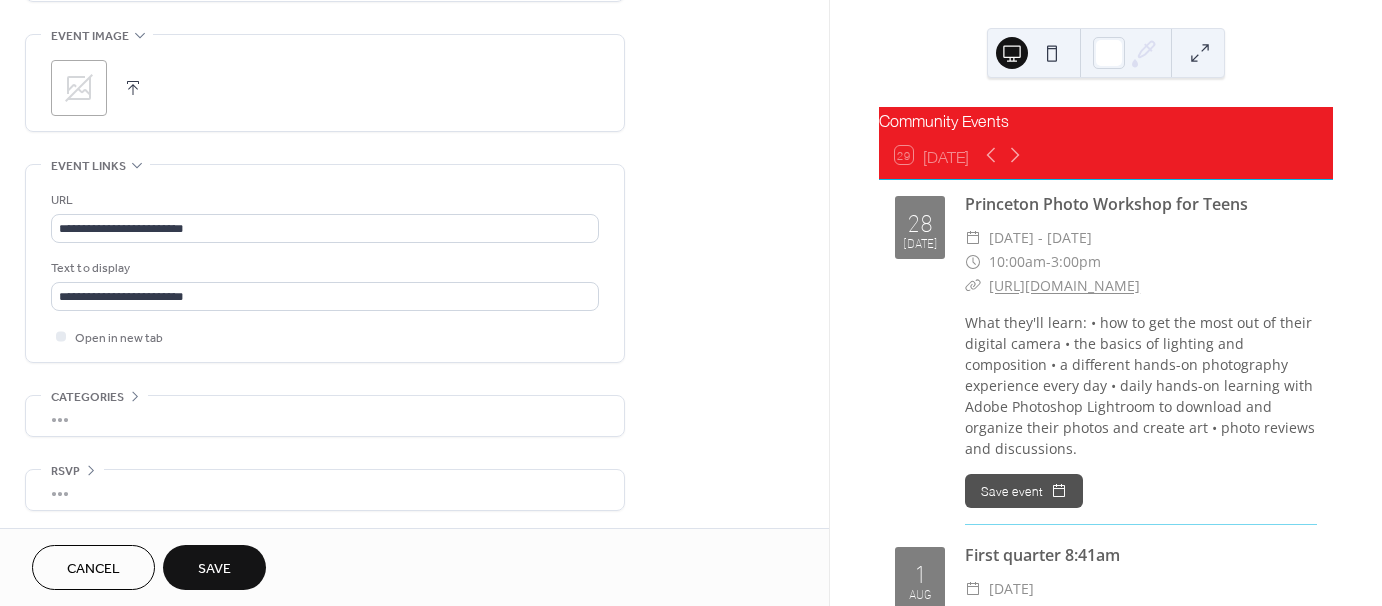 type on "**********" 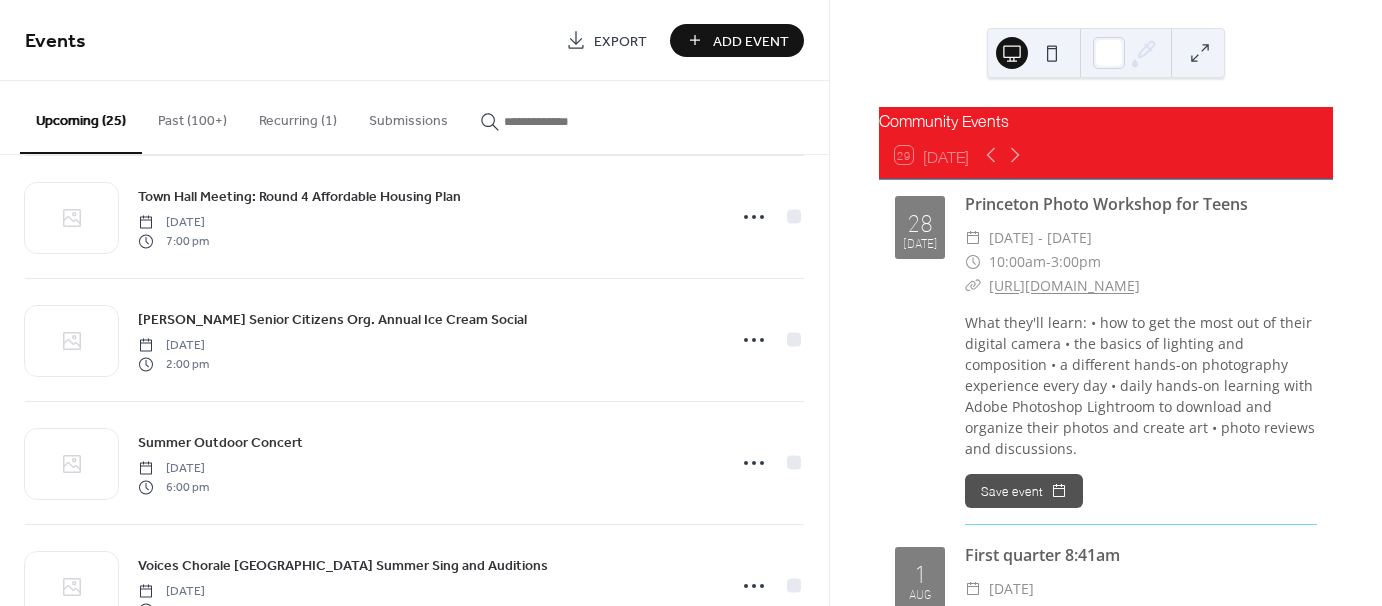 scroll, scrollTop: 2000, scrollLeft: 0, axis: vertical 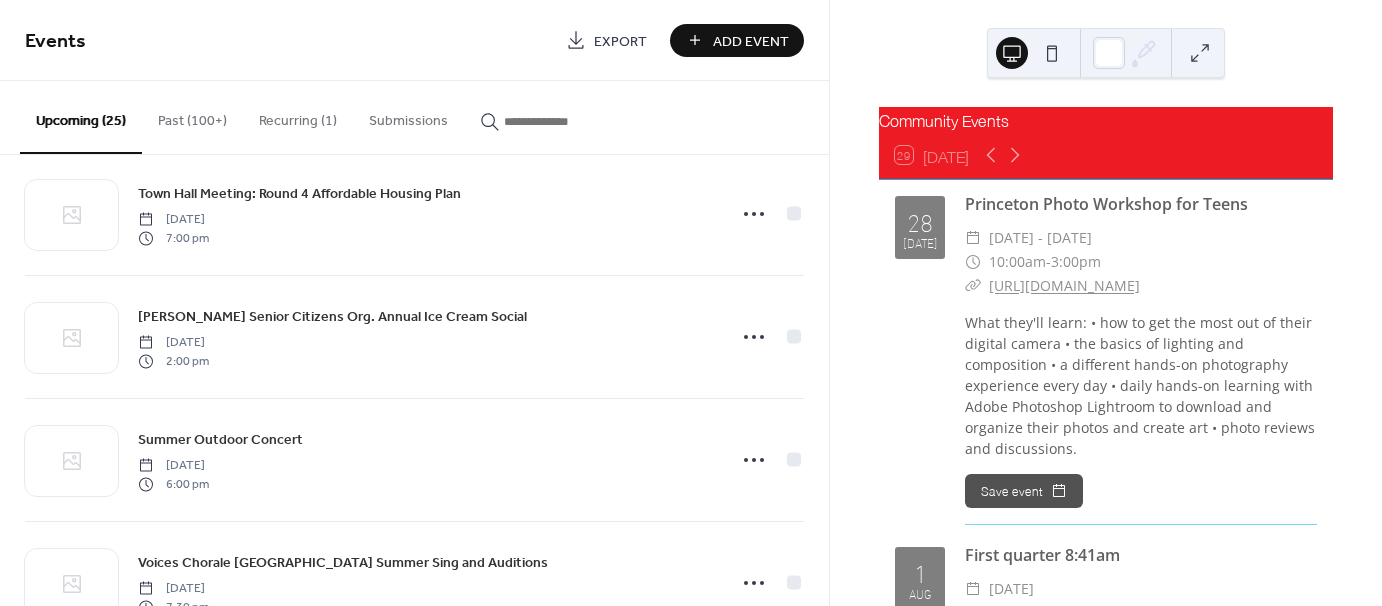 click on "Add Event" at bounding box center (751, 41) 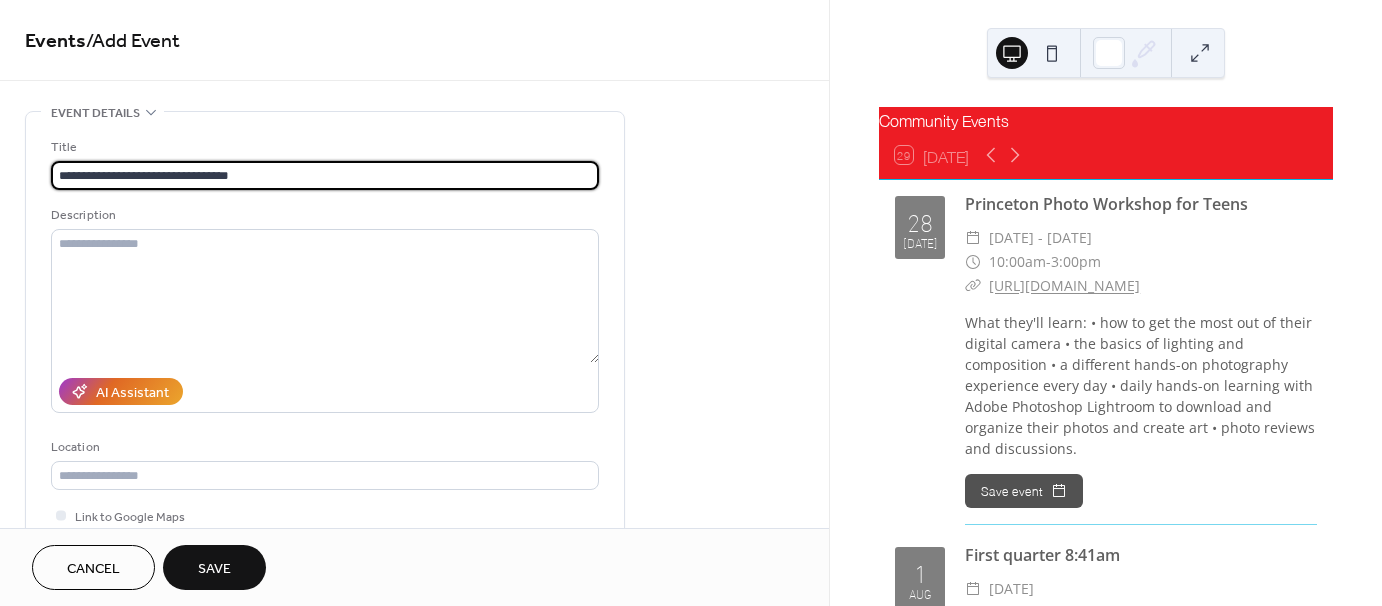 click on "**********" at bounding box center (325, 175) 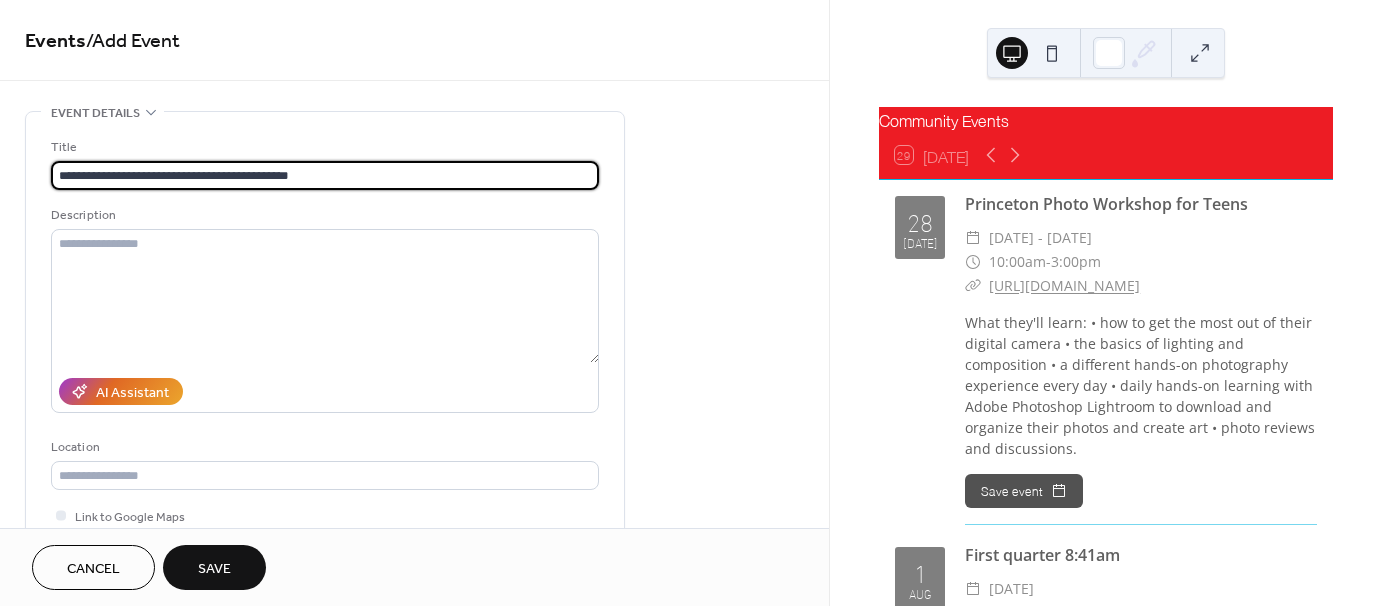 drag, startPoint x: 331, startPoint y: 179, endPoint x: 25, endPoint y: 153, distance: 307.1026 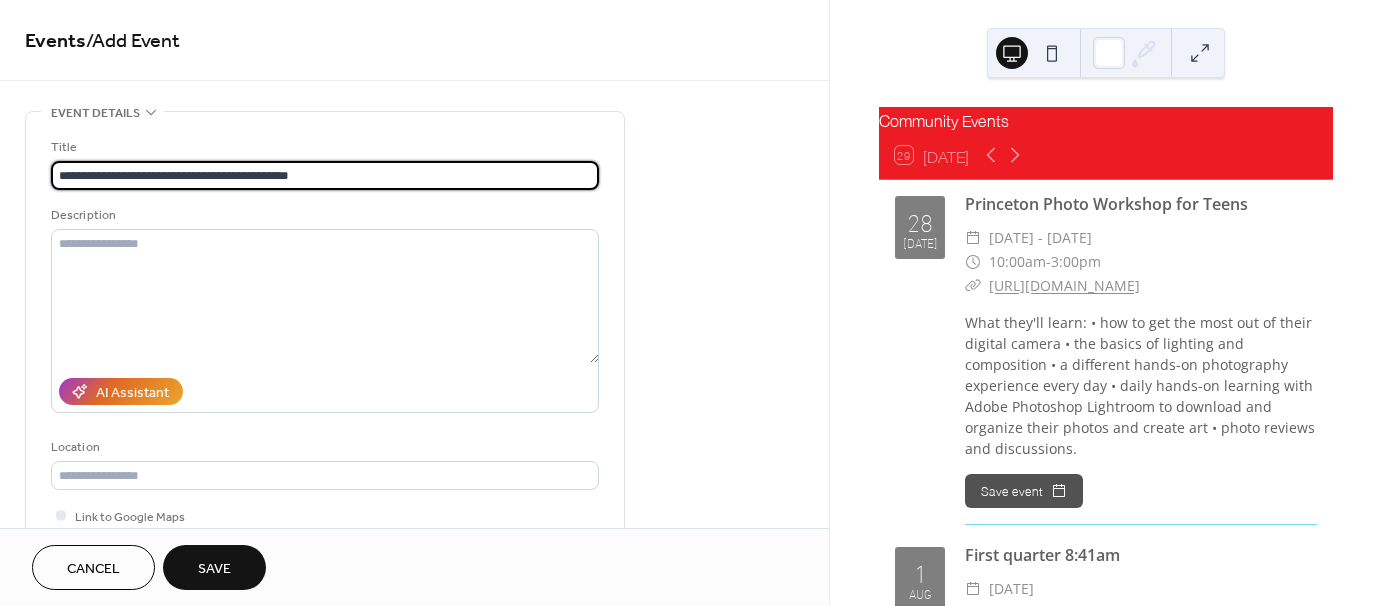 type on "**********" 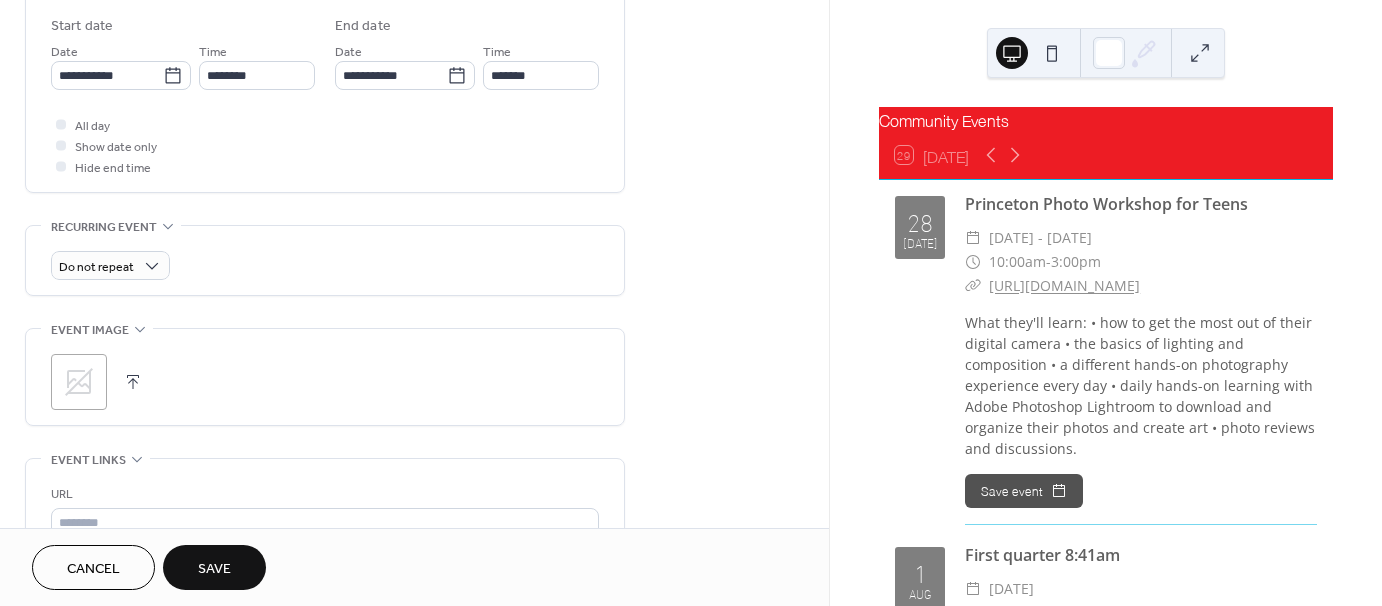 scroll, scrollTop: 600, scrollLeft: 0, axis: vertical 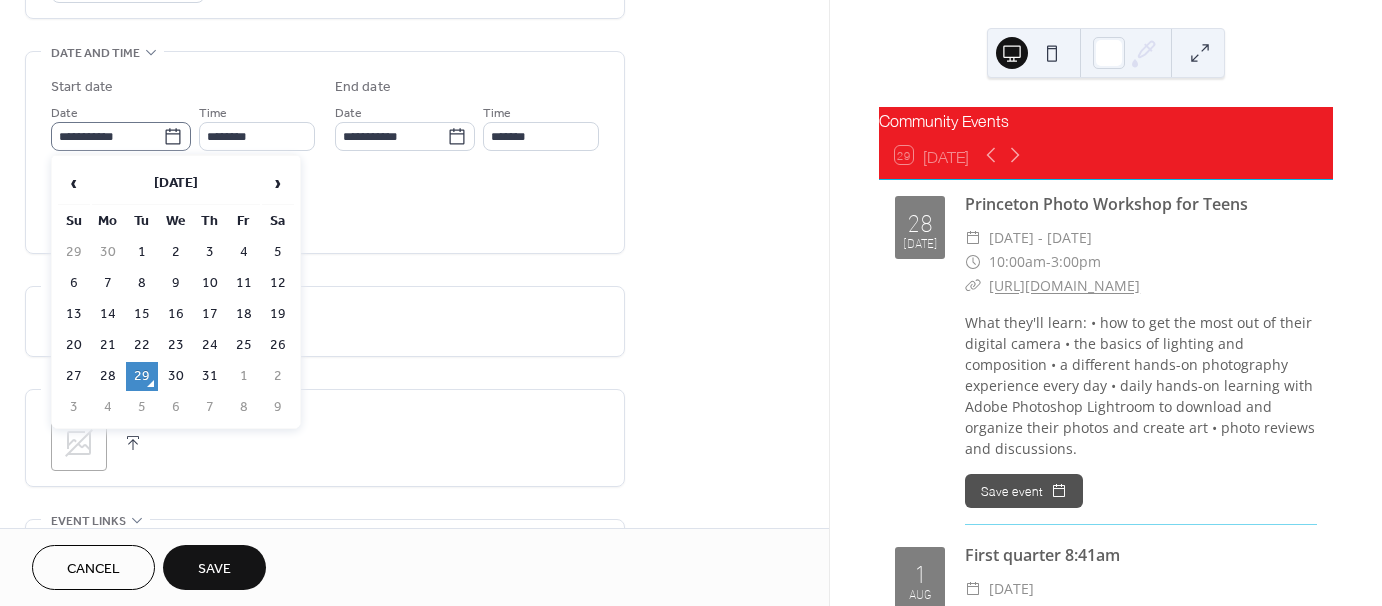 click 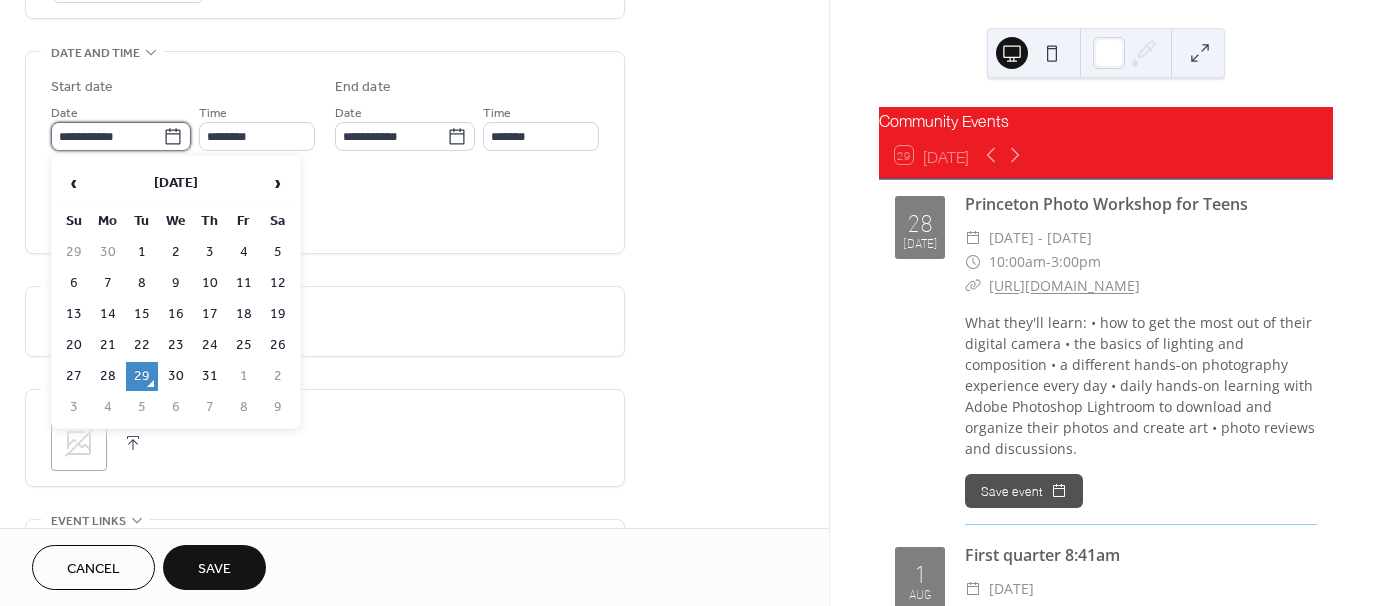 click on "**********" at bounding box center [107, 136] 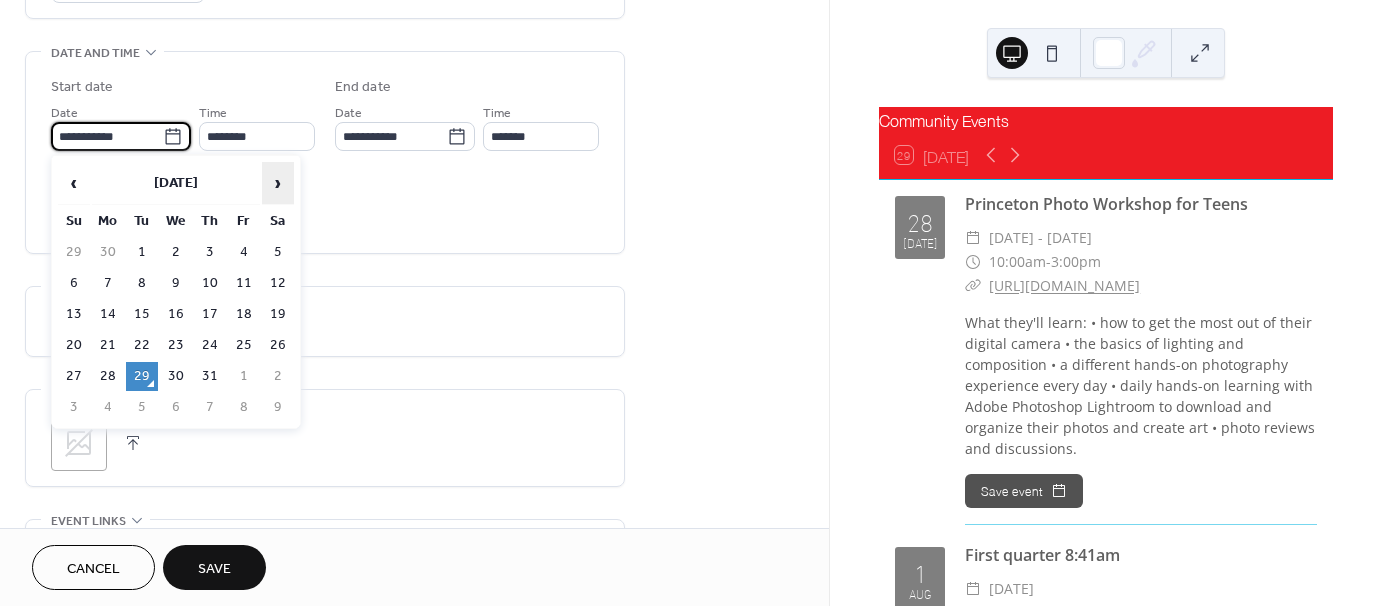 click on "›" at bounding box center [278, 183] 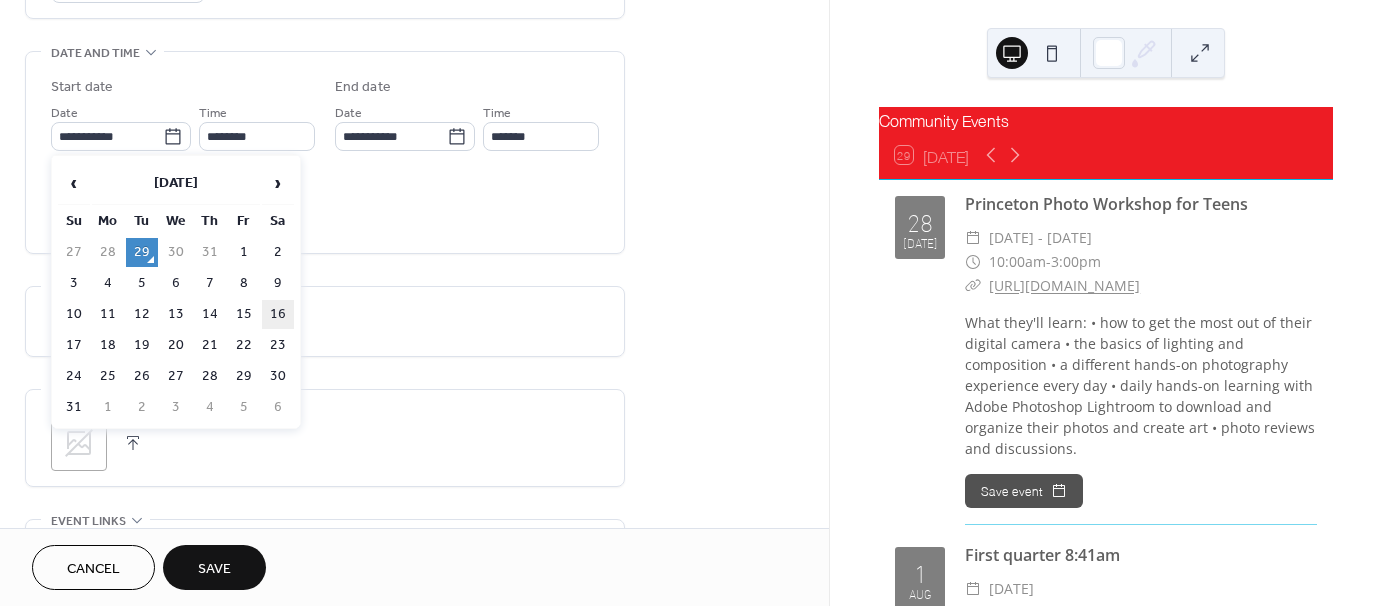 click on "16" at bounding box center (278, 314) 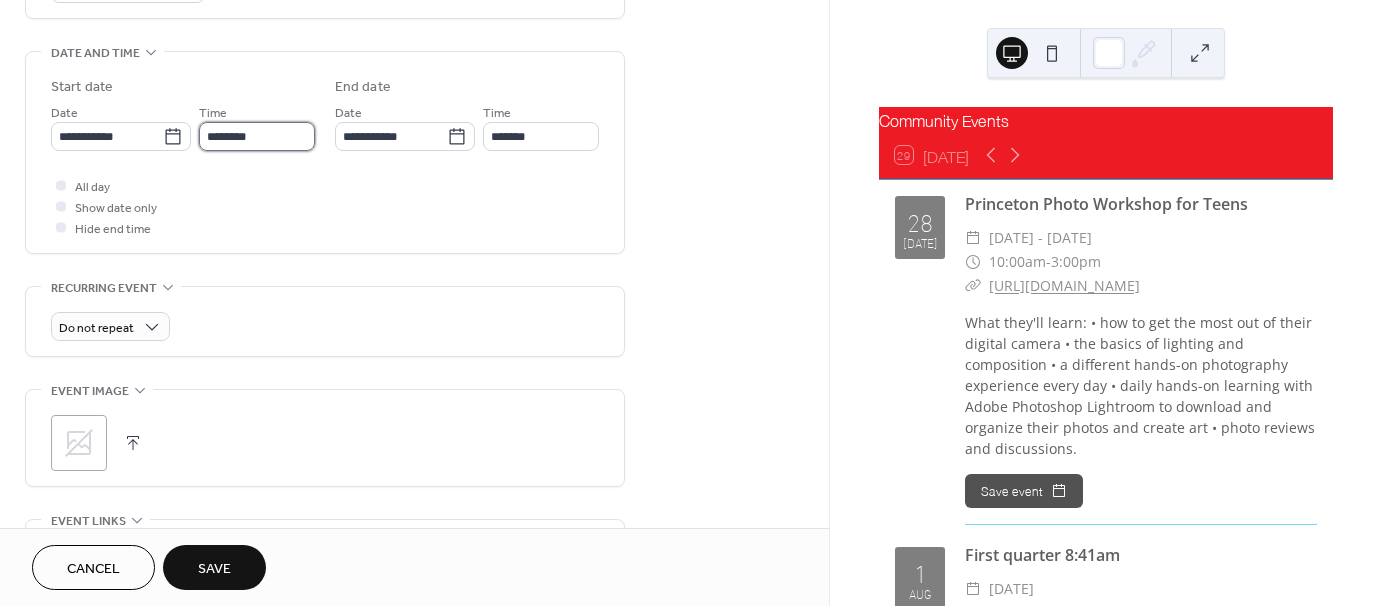 click on "********" at bounding box center (257, 136) 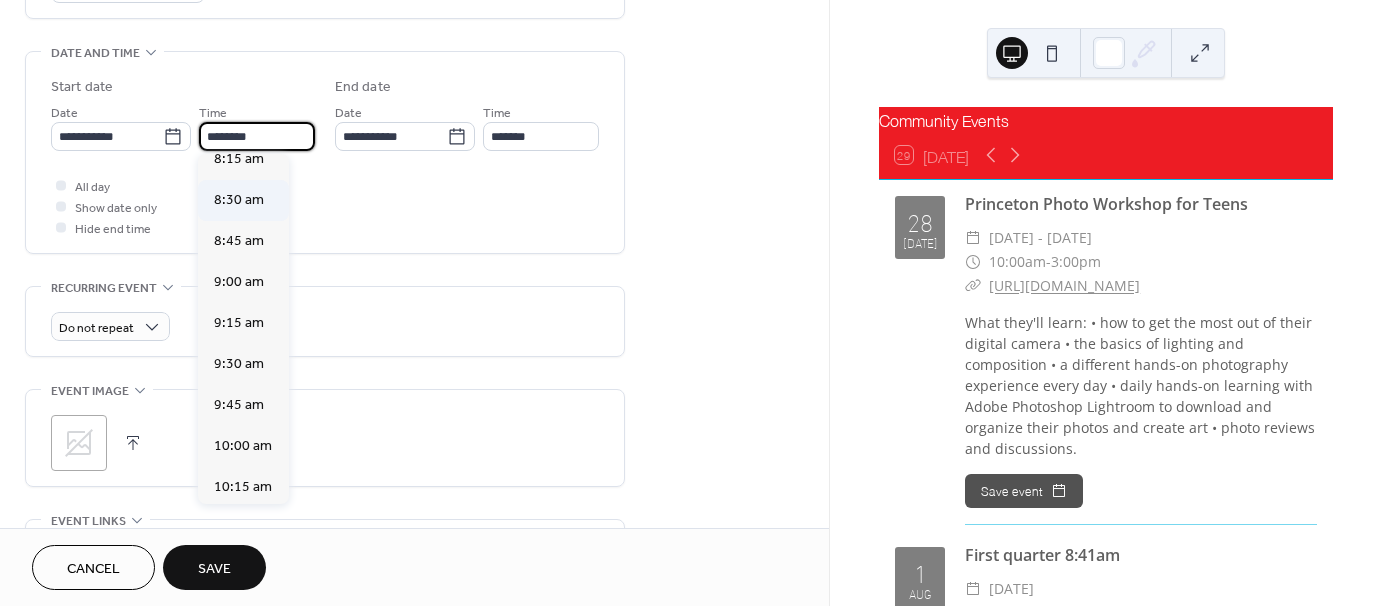 scroll, scrollTop: 1368, scrollLeft: 0, axis: vertical 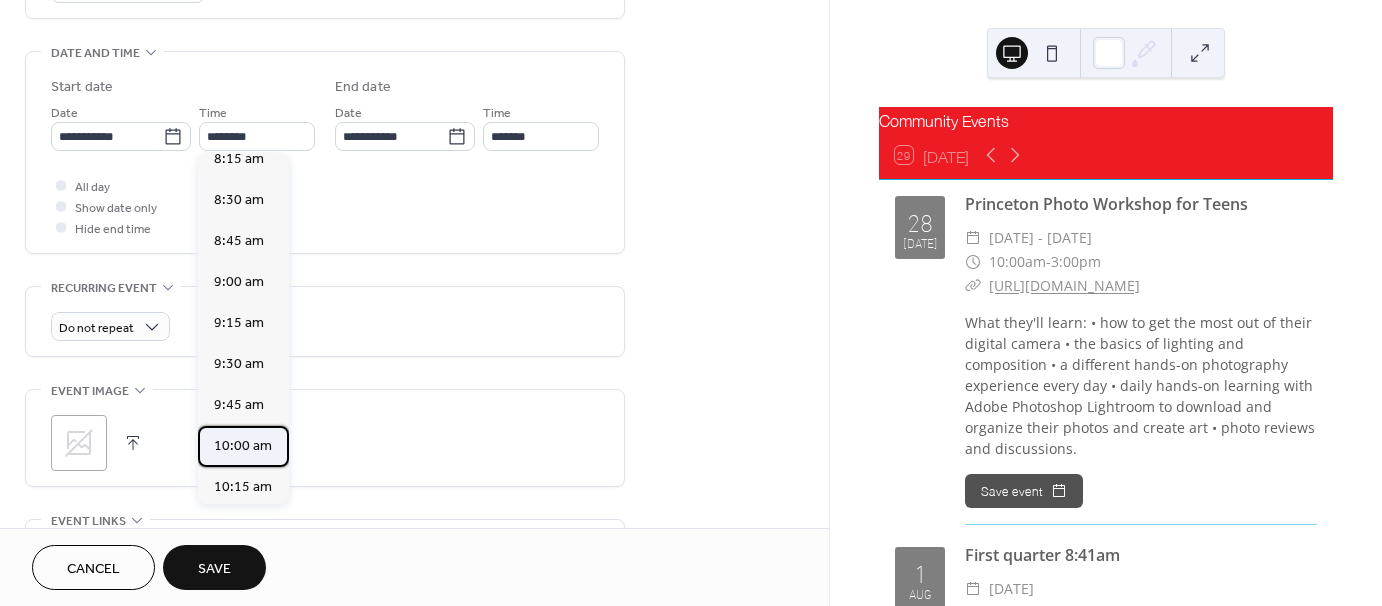 click on "10:00 am" at bounding box center [243, 446] 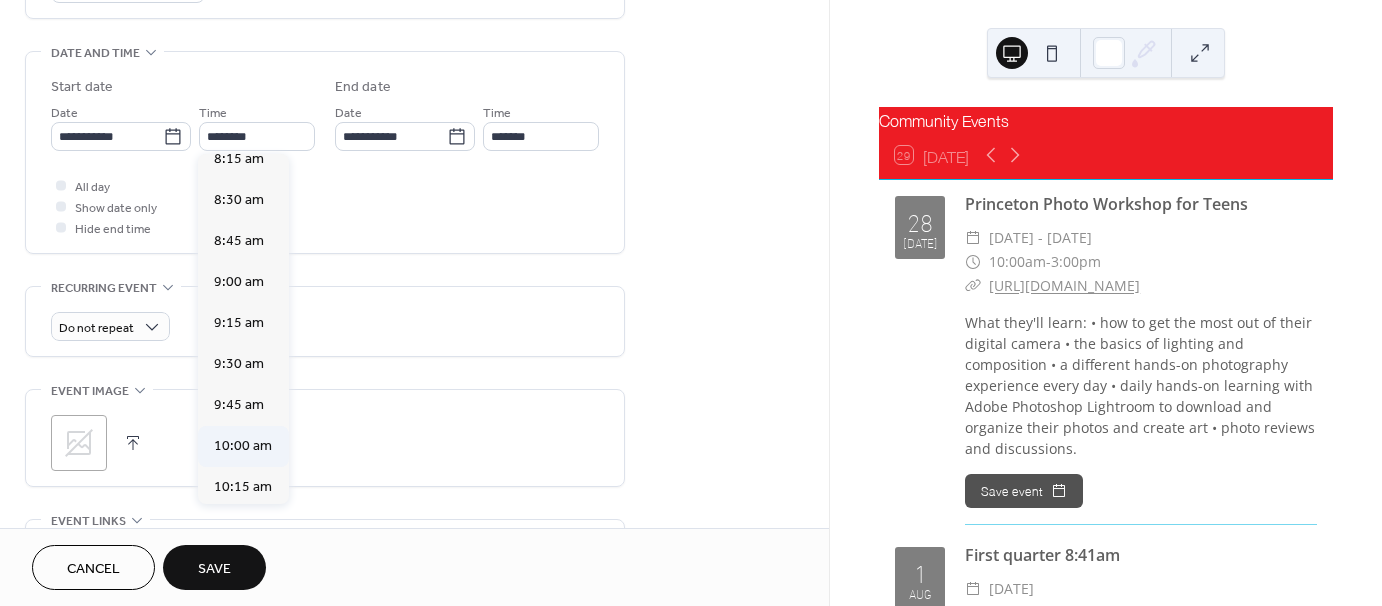 type on "********" 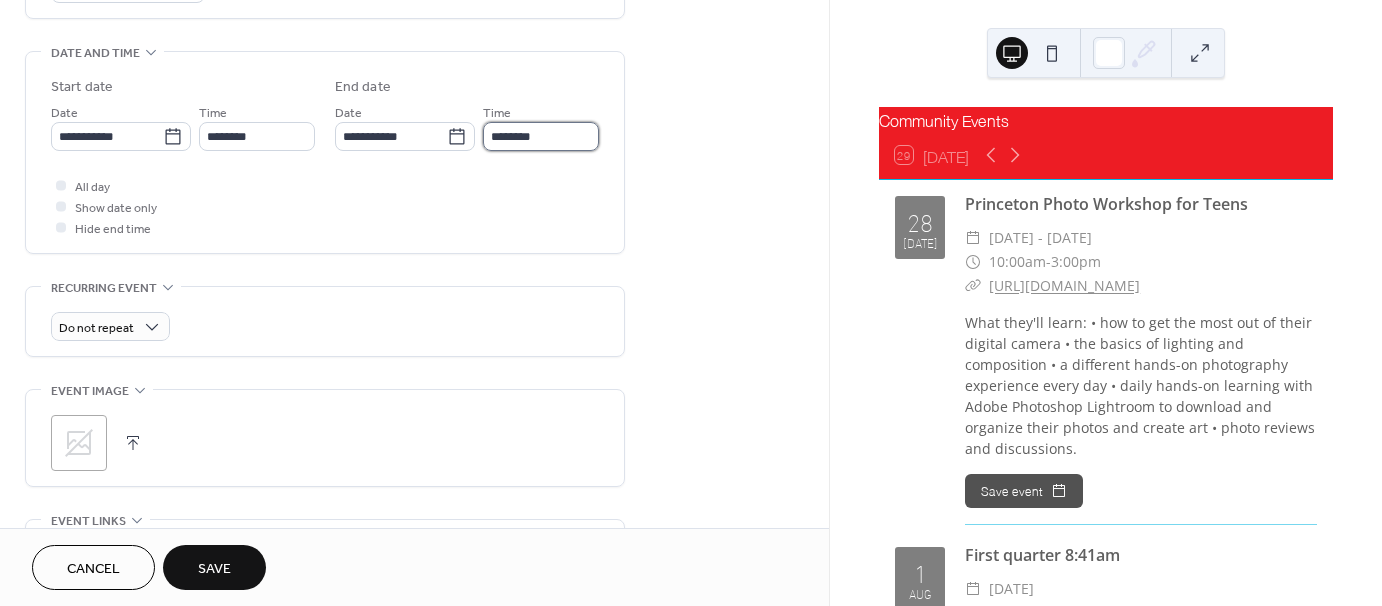click on "********" at bounding box center (541, 136) 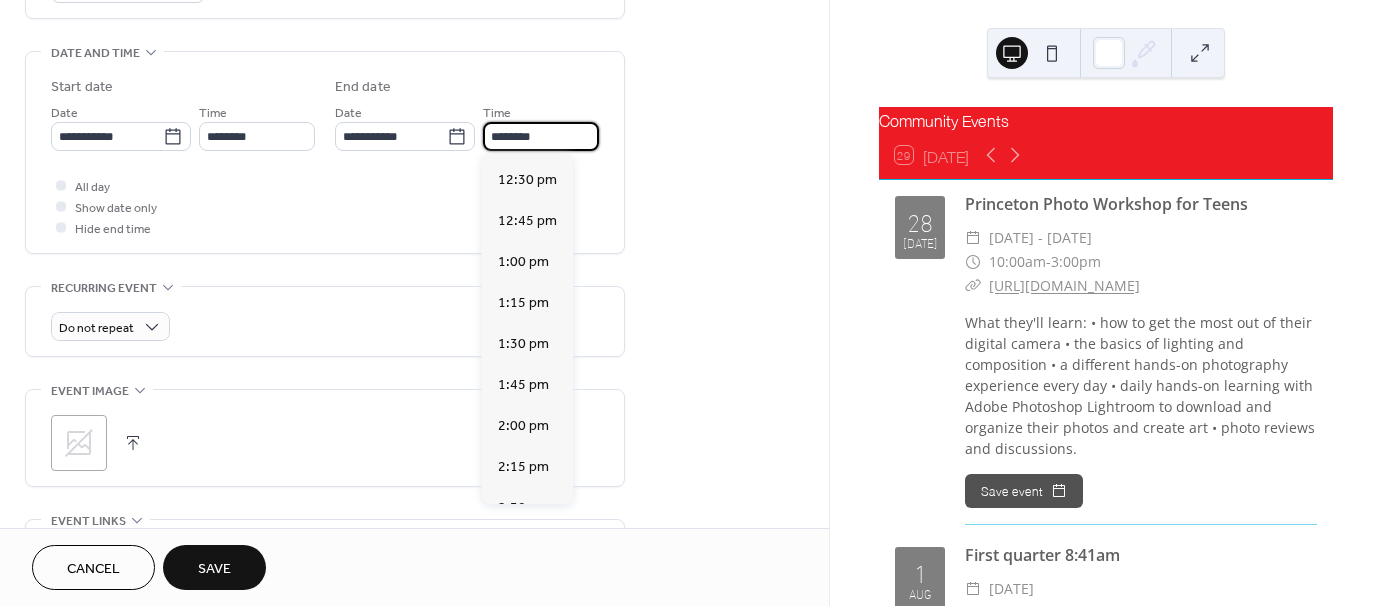 scroll, scrollTop: 700, scrollLeft: 0, axis: vertical 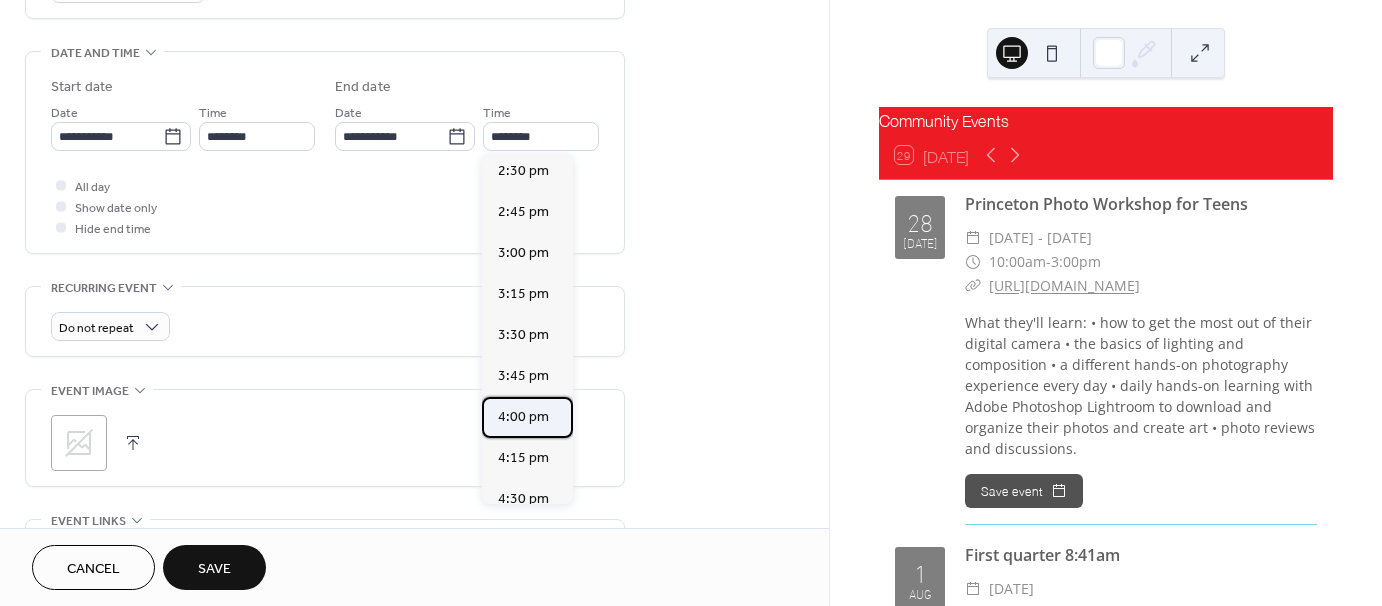 click on "4:00 pm" at bounding box center [523, 417] 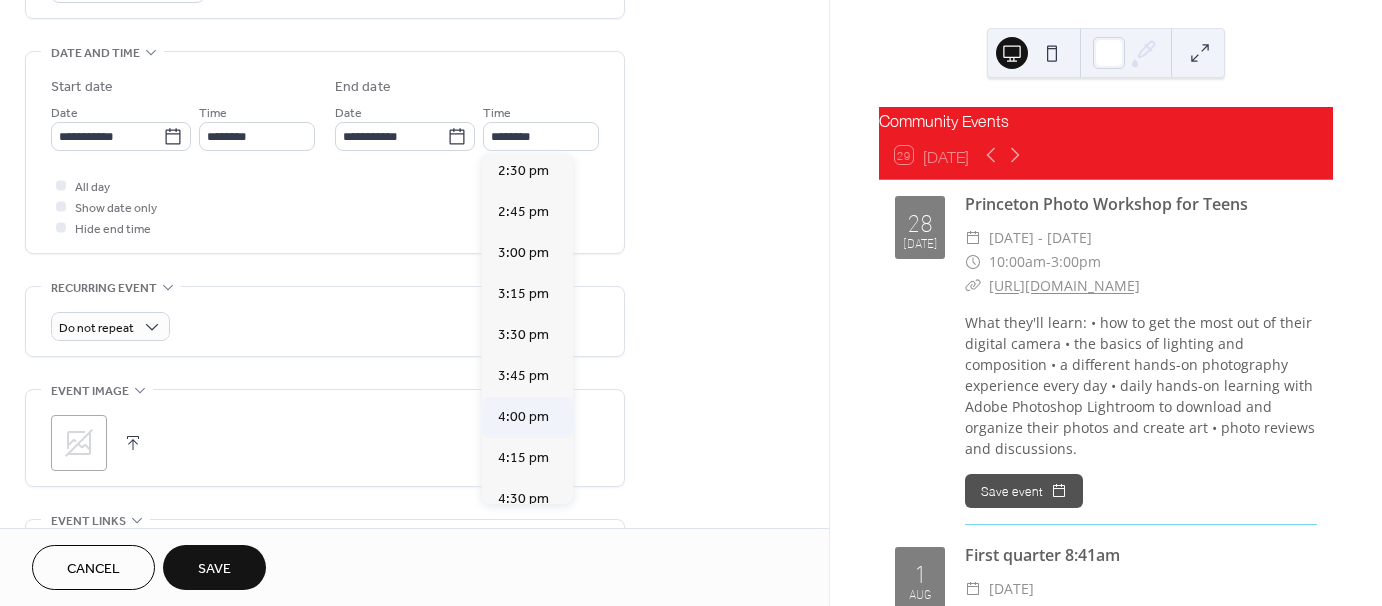 type on "*******" 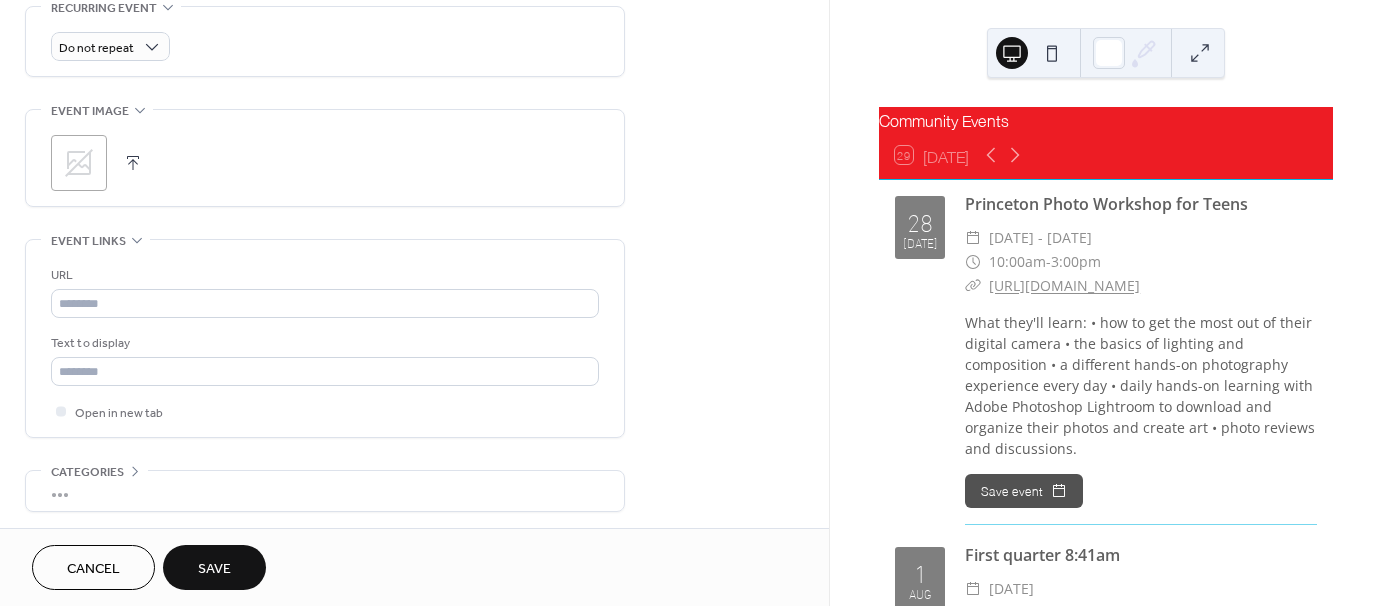 scroll, scrollTop: 900, scrollLeft: 0, axis: vertical 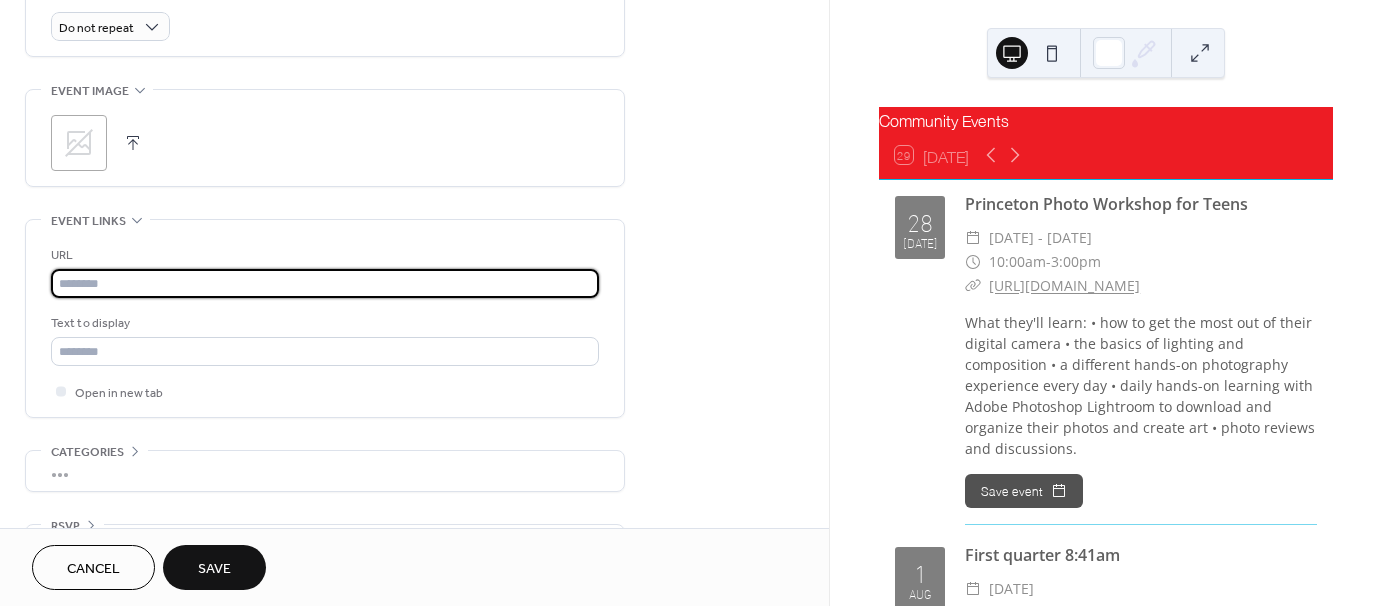 click at bounding box center [325, 283] 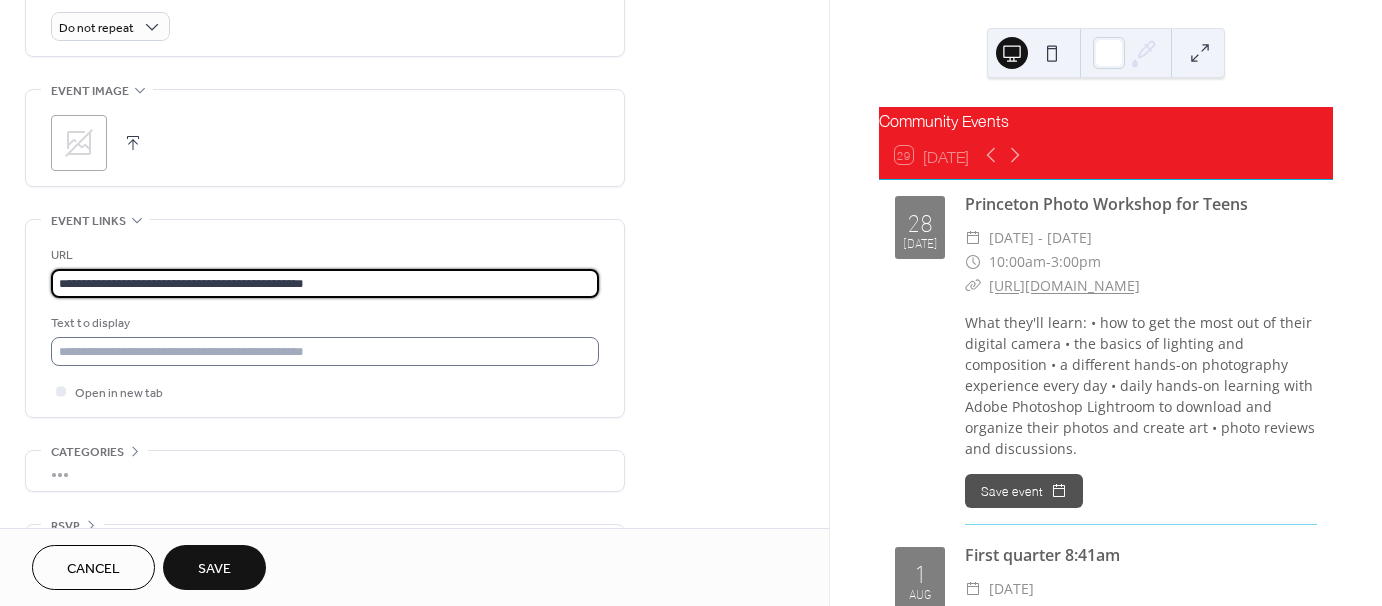 type on "**********" 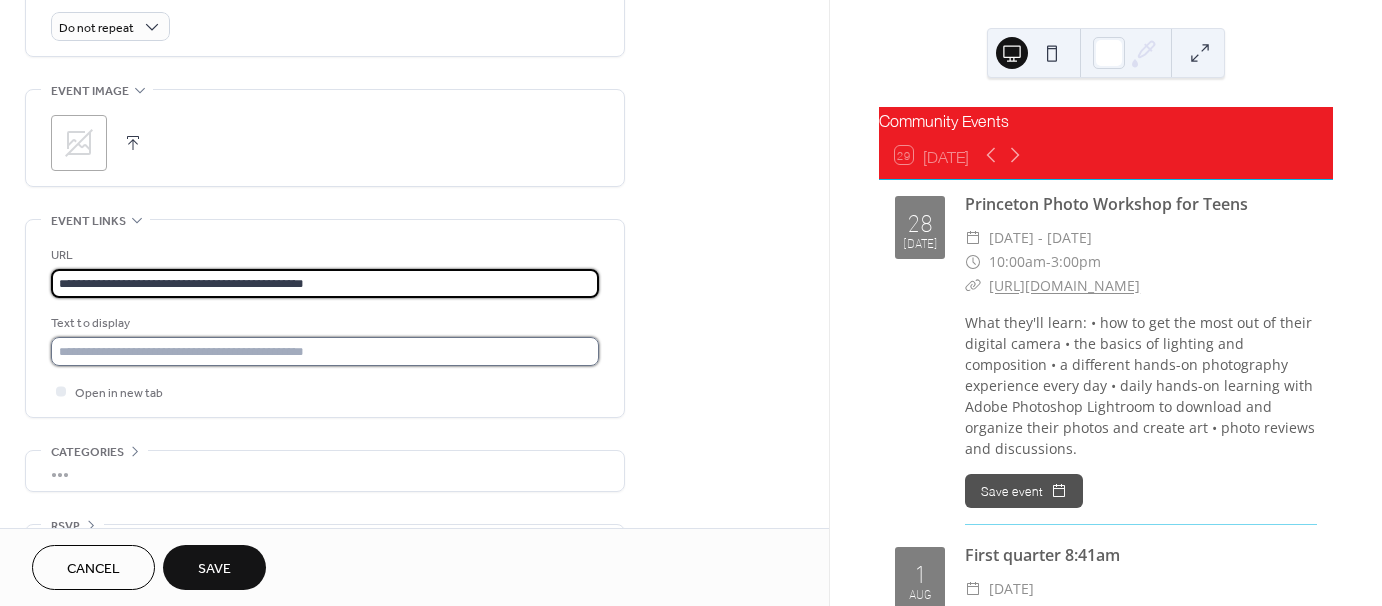 click at bounding box center [325, 351] 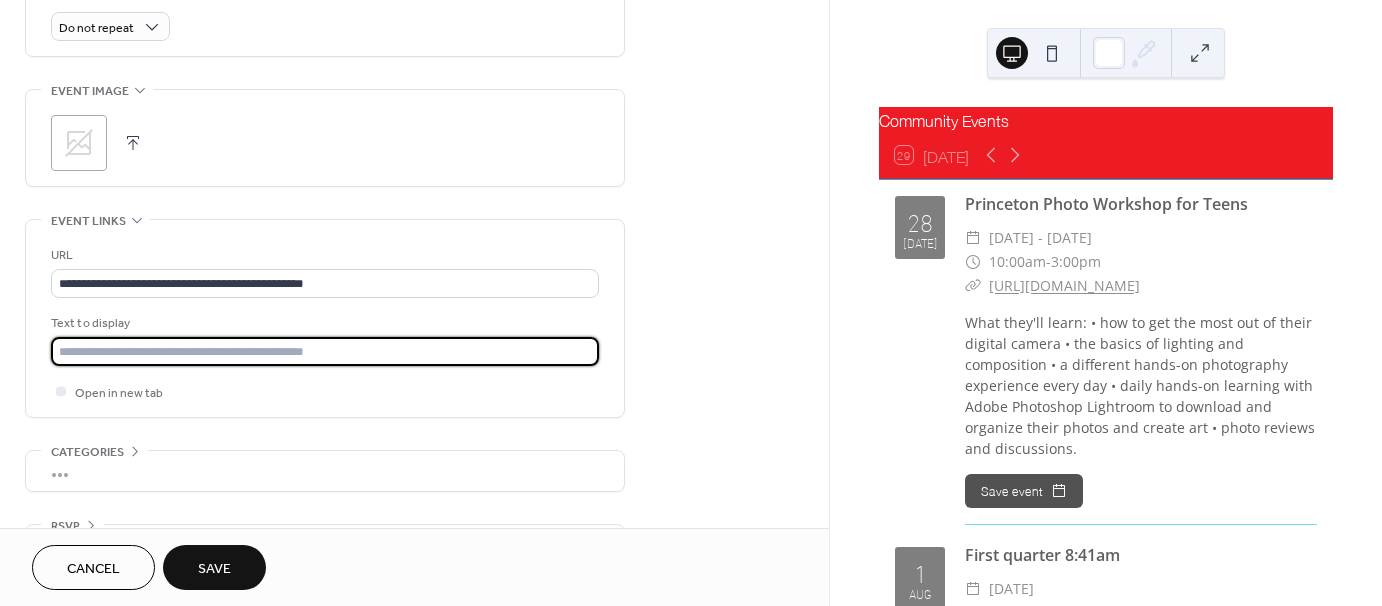 paste on "**********" 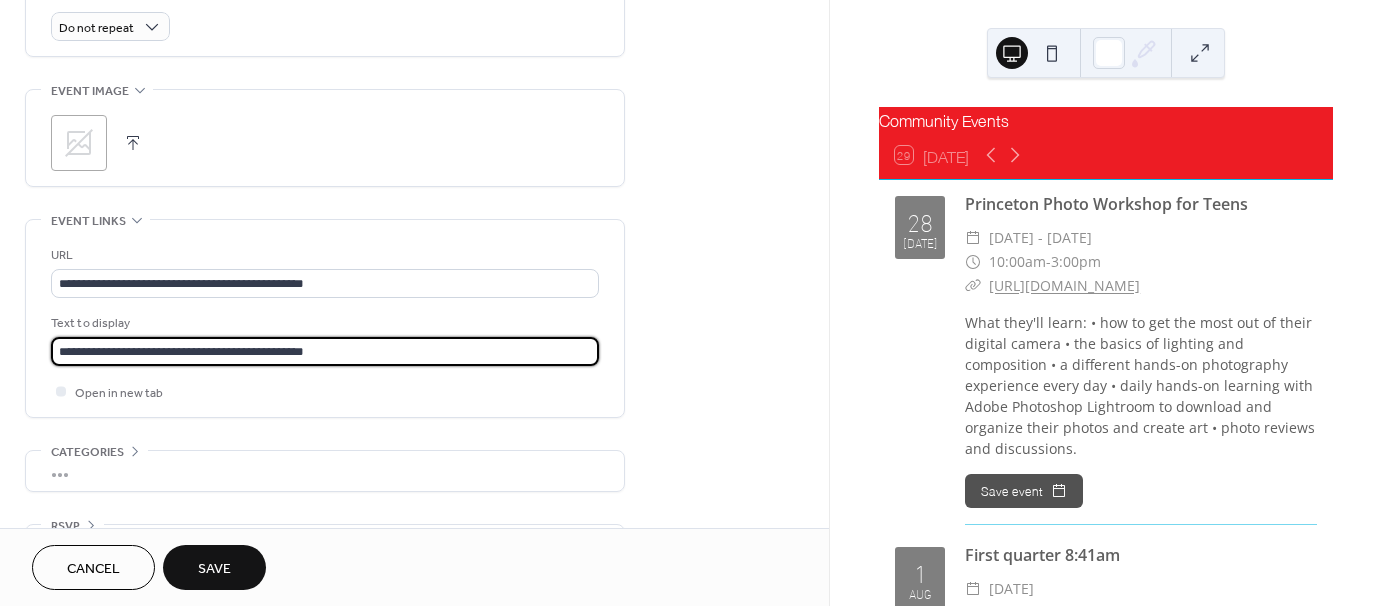 type on "**********" 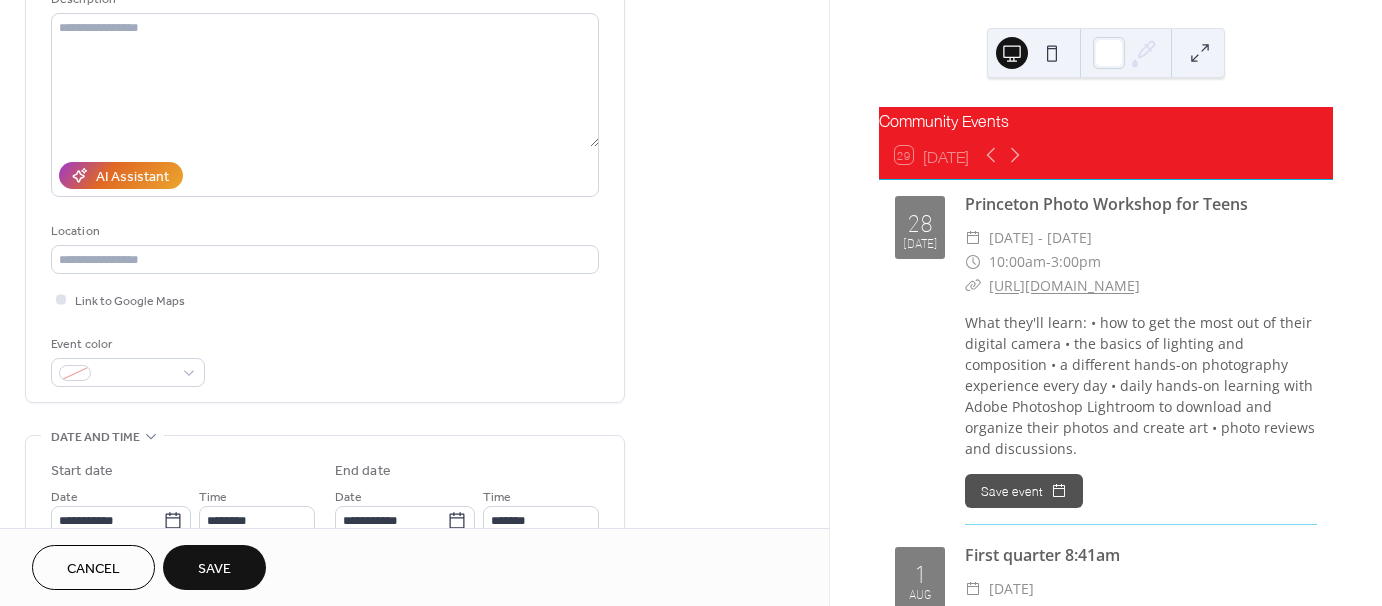 scroll, scrollTop: 100, scrollLeft: 0, axis: vertical 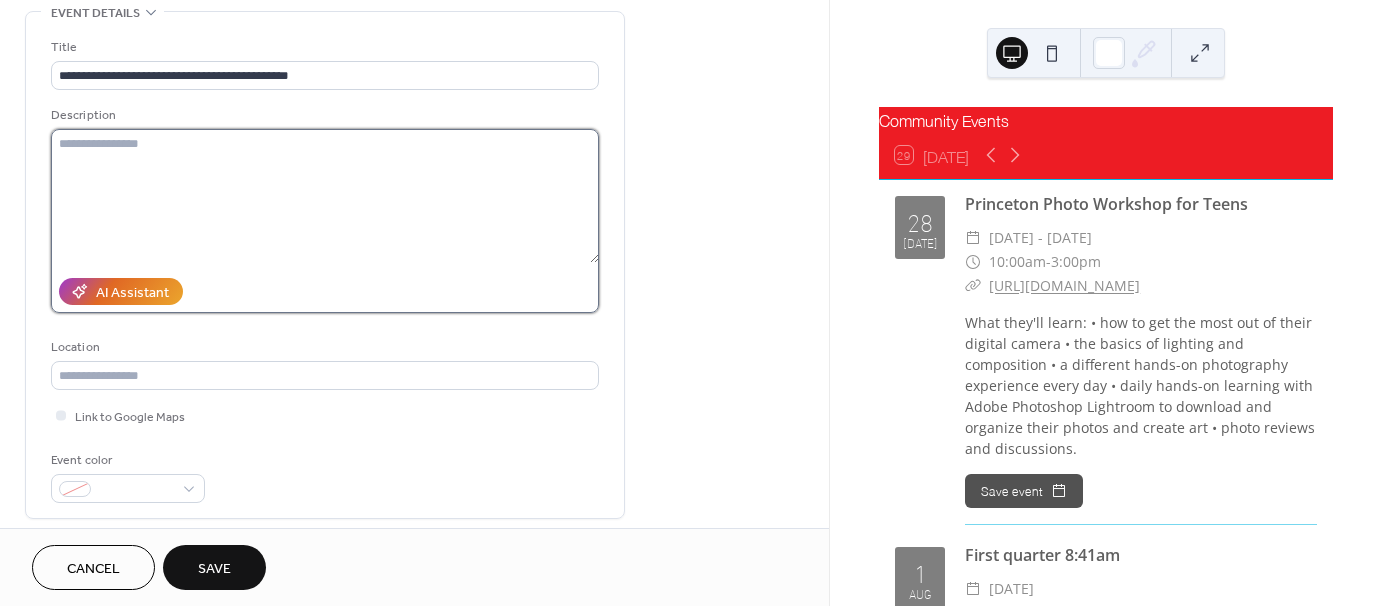 click at bounding box center (325, 196) 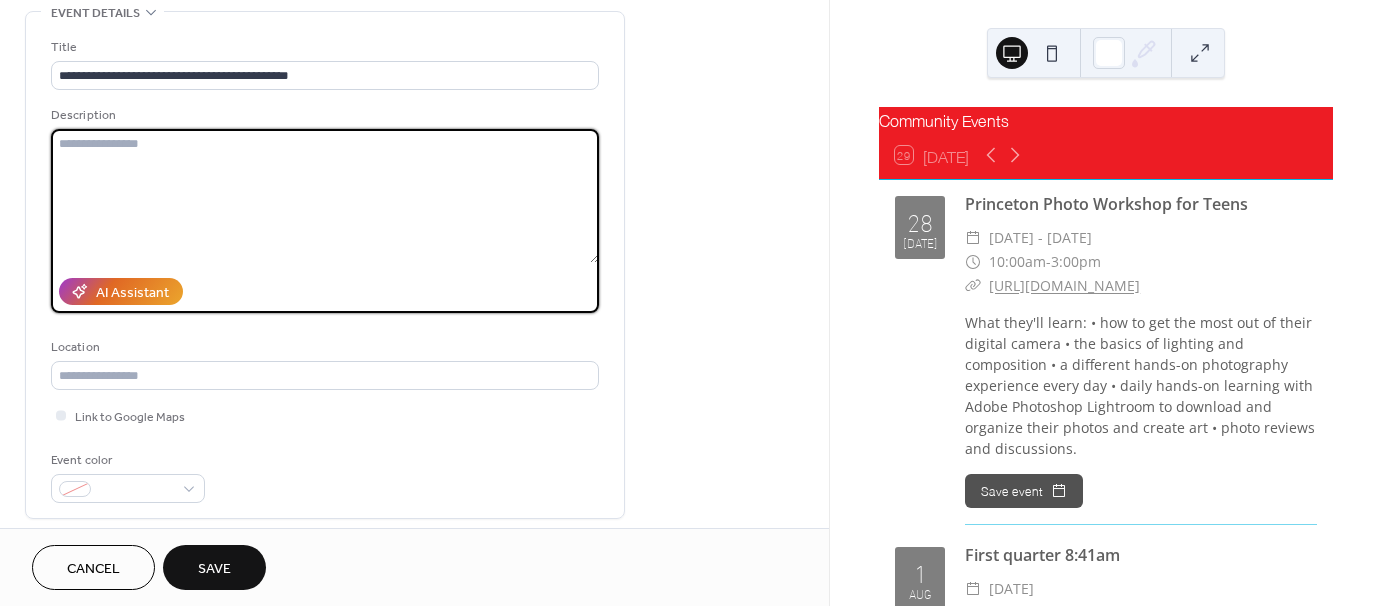 paste on "**********" 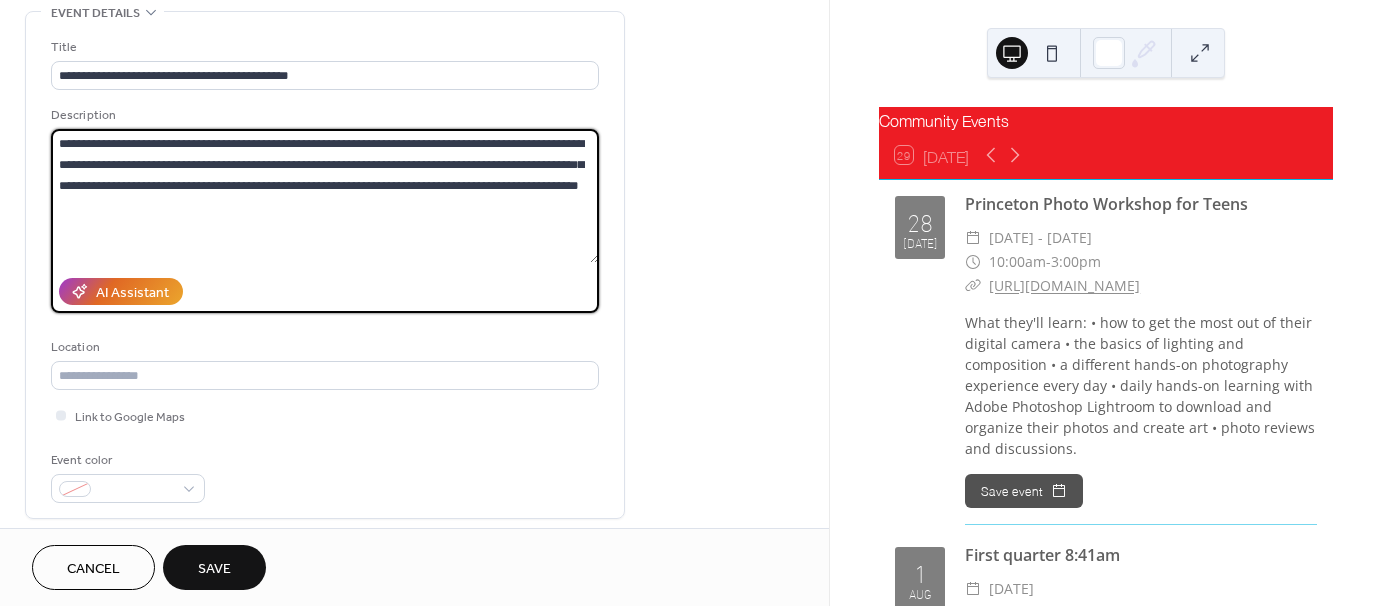 drag, startPoint x: 168, startPoint y: 164, endPoint x: 106, endPoint y: 159, distance: 62.201286 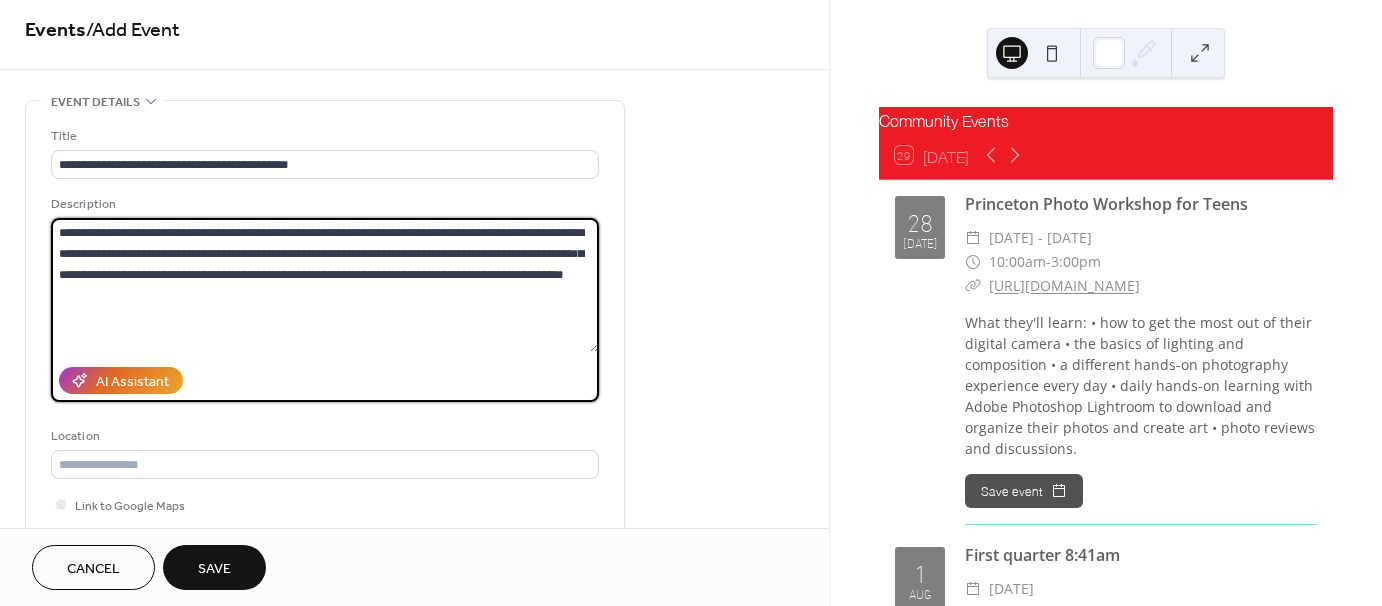 scroll, scrollTop: 0, scrollLeft: 0, axis: both 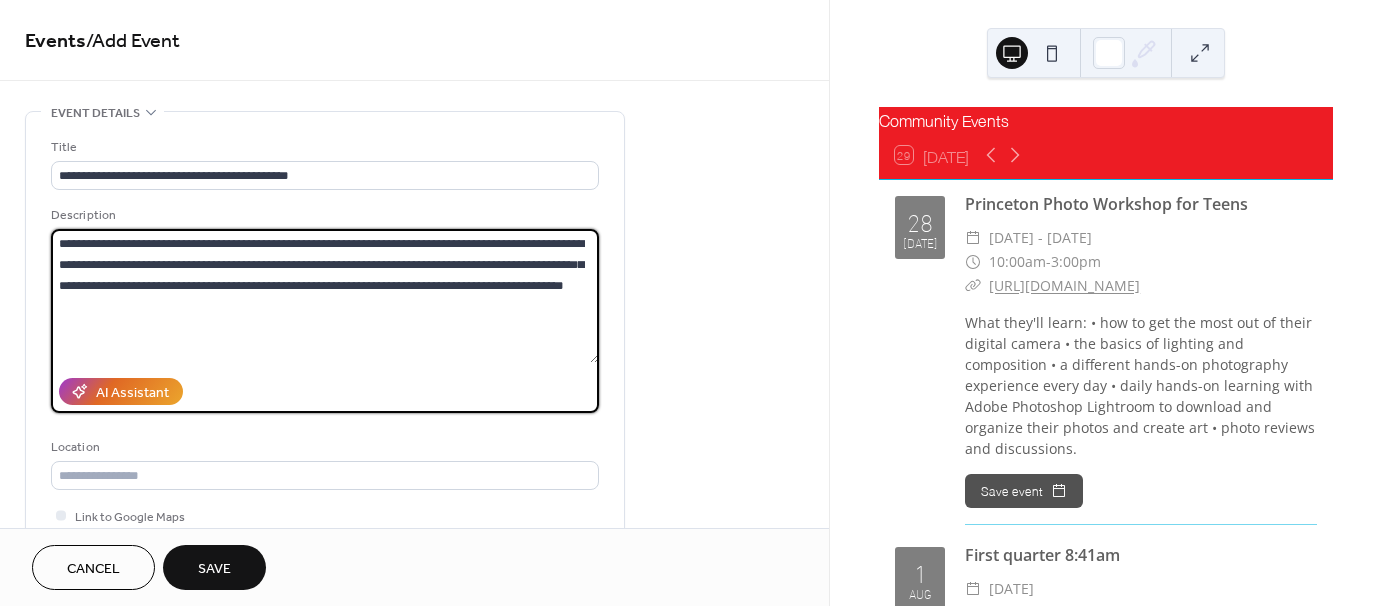 click on "**********" at bounding box center (325, 296) 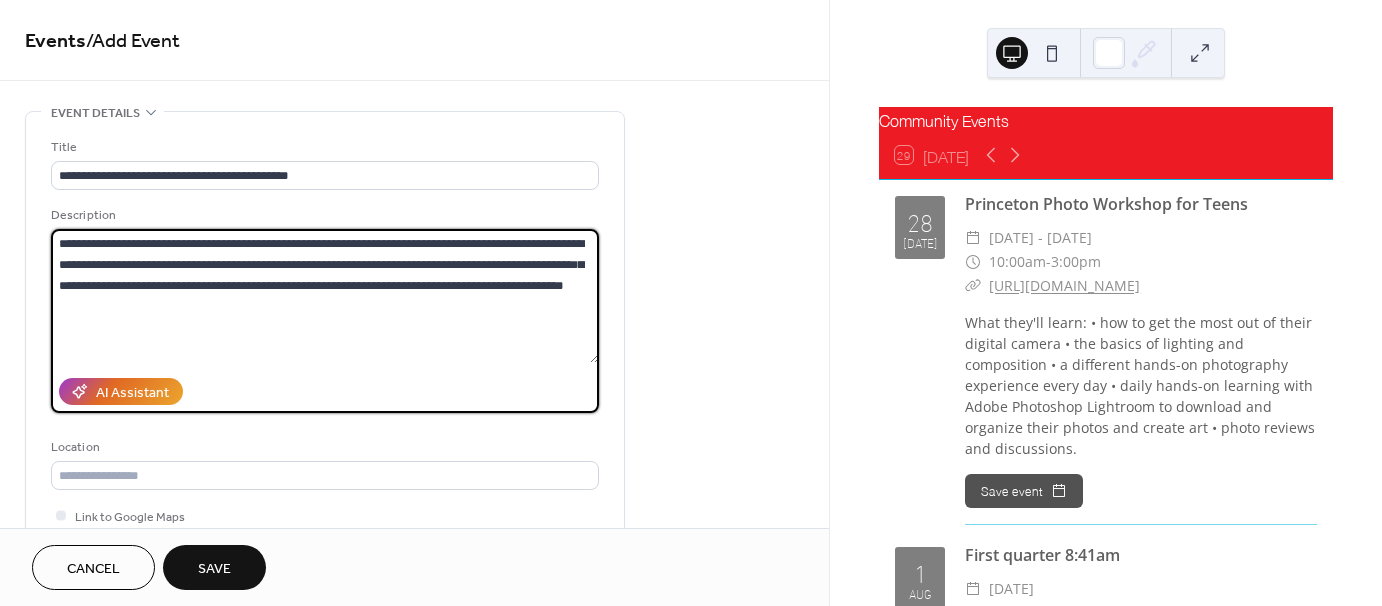 drag, startPoint x: 467, startPoint y: 264, endPoint x: 211, endPoint y: 280, distance: 256.4995 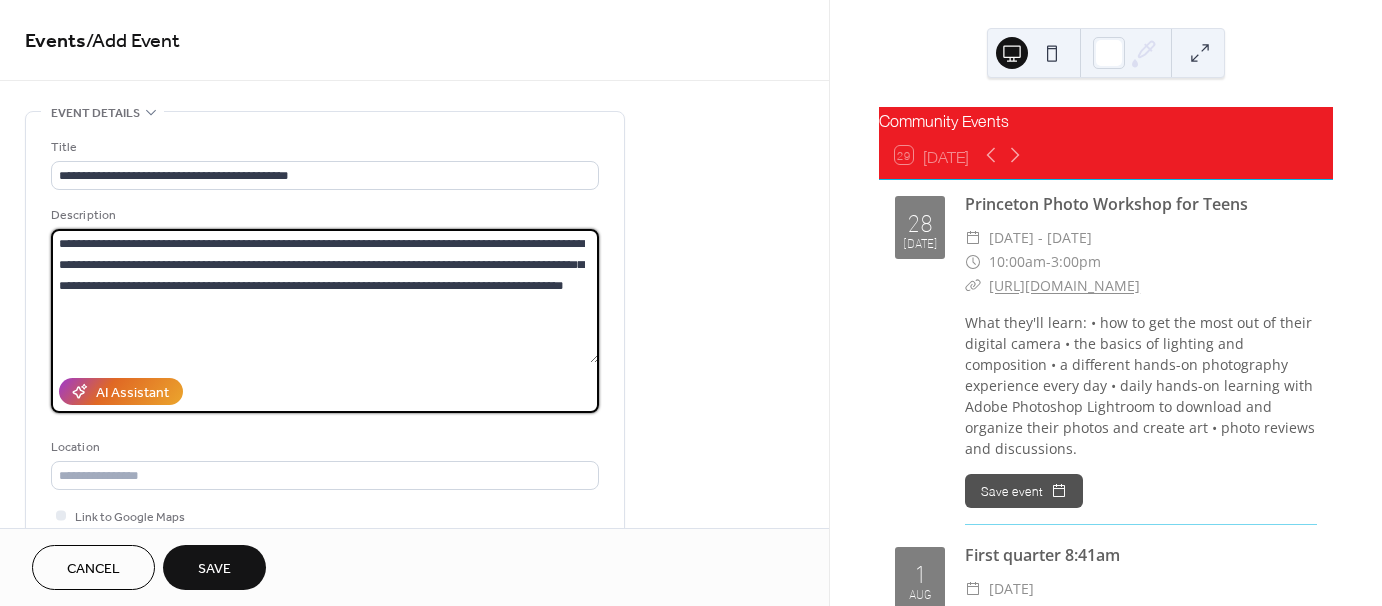 click on "**********" at bounding box center [325, 296] 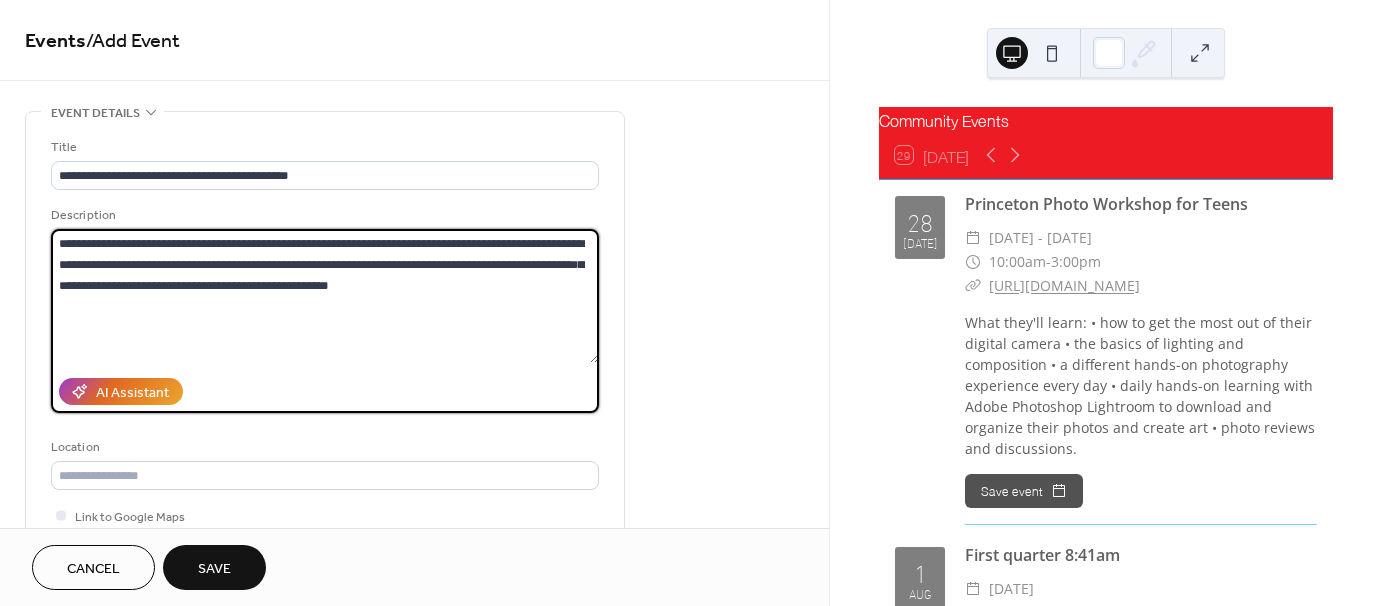click on "**********" at bounding box center (325, 296) 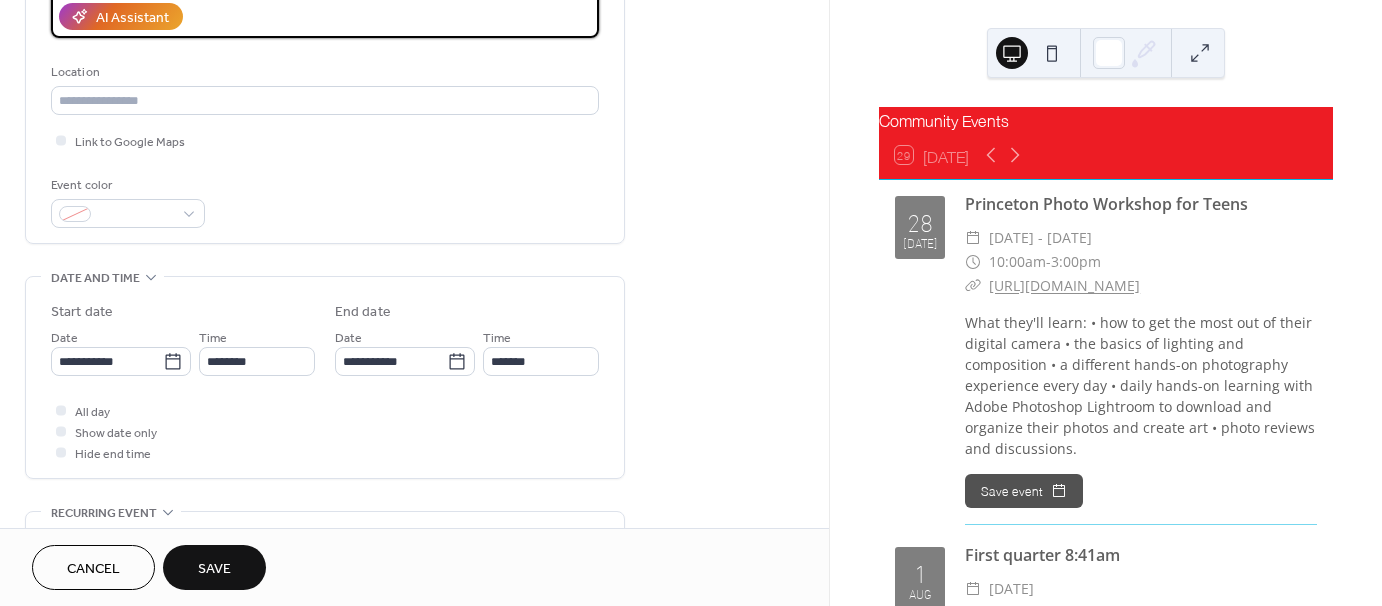 scroll, scrollTop: 400, scrollLeft: 0, axis: vertical 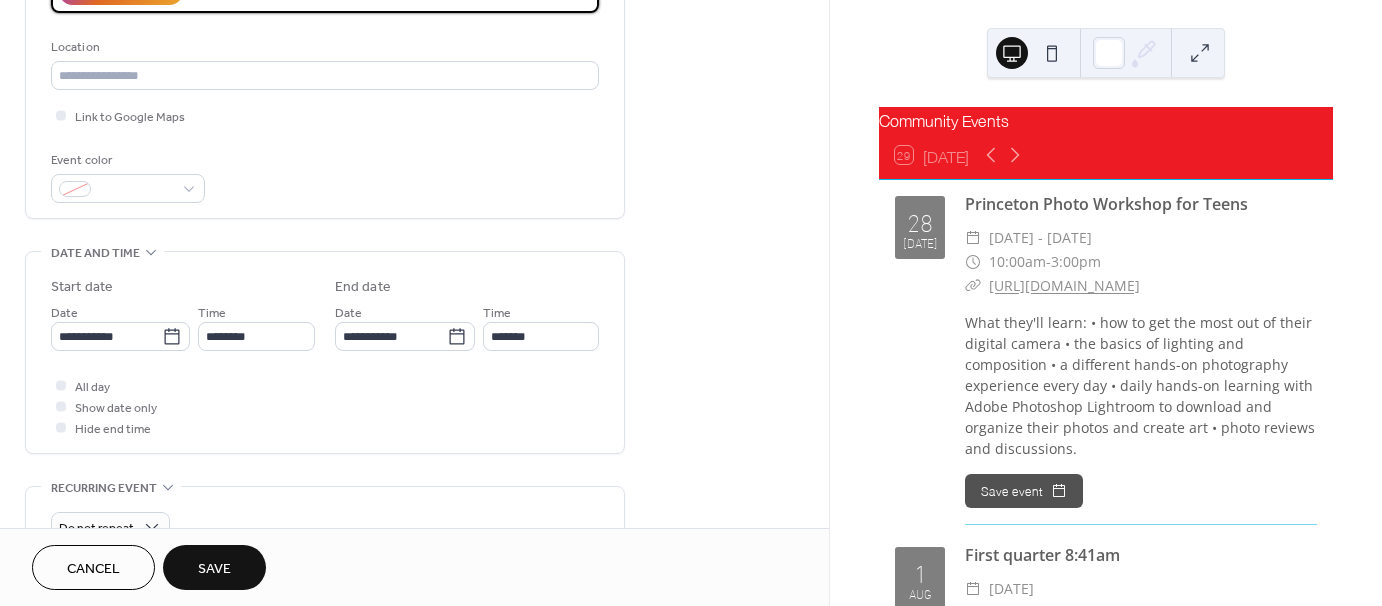 type on "**********" 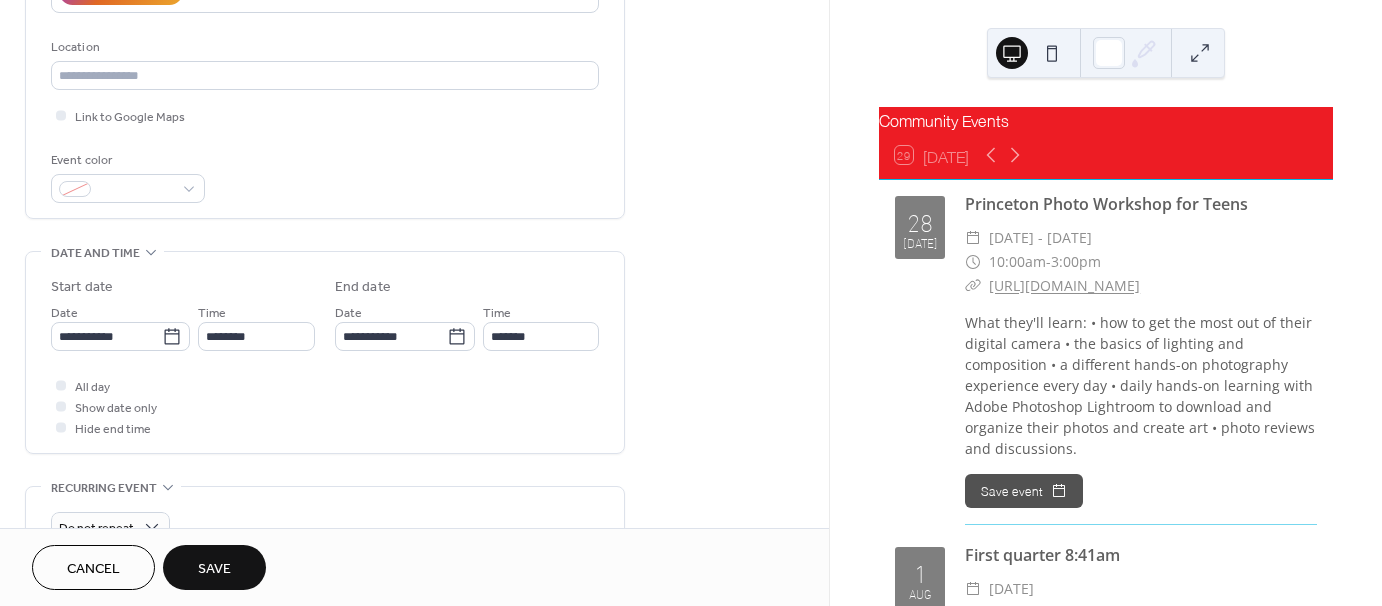 click on "Save" at bounding box center [214, 569] 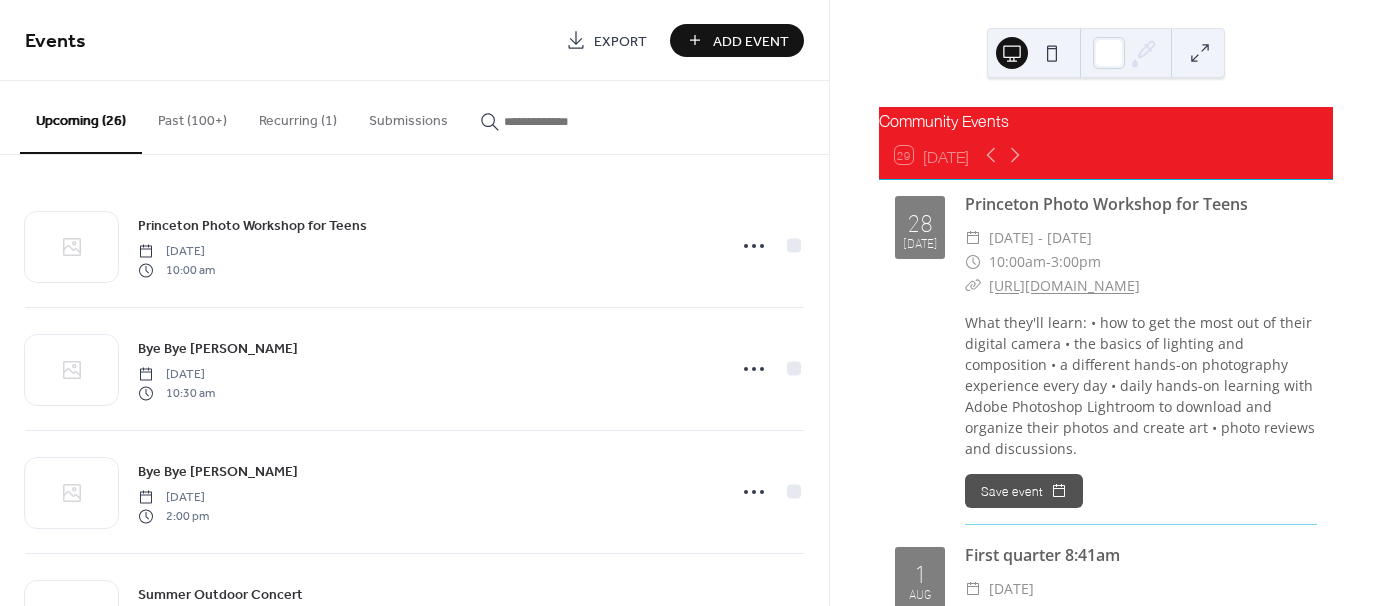 click on "Add Event" at bounding box center [751, 41] 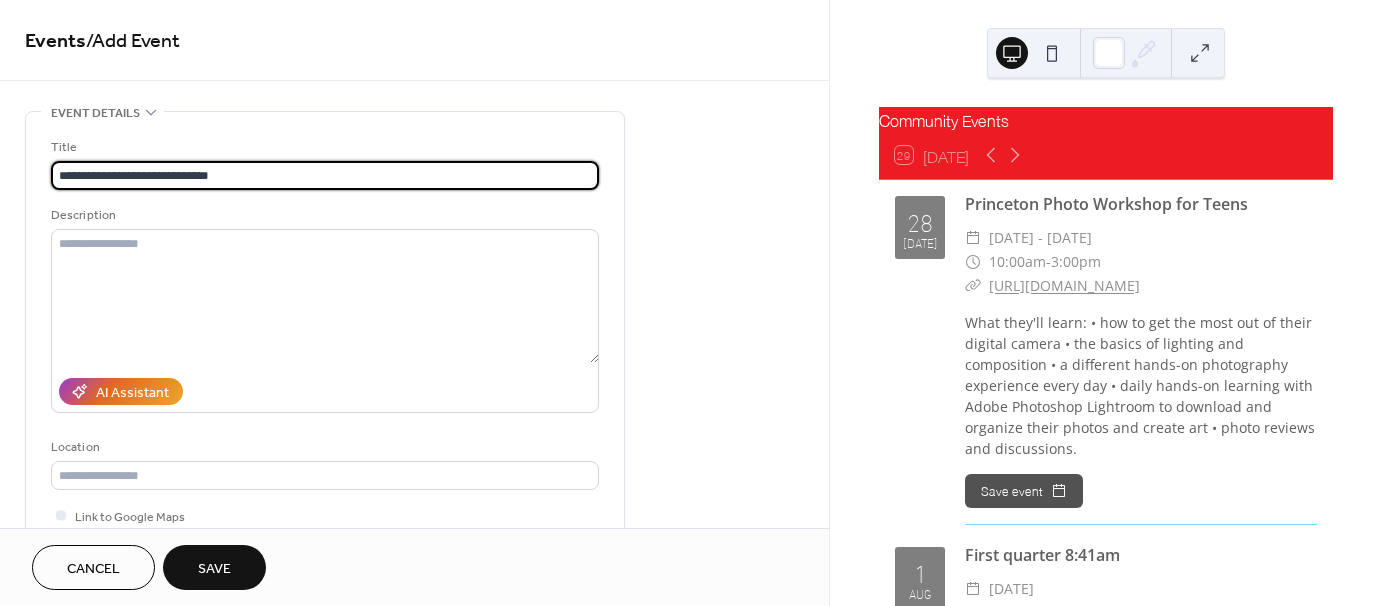 type on "**********" 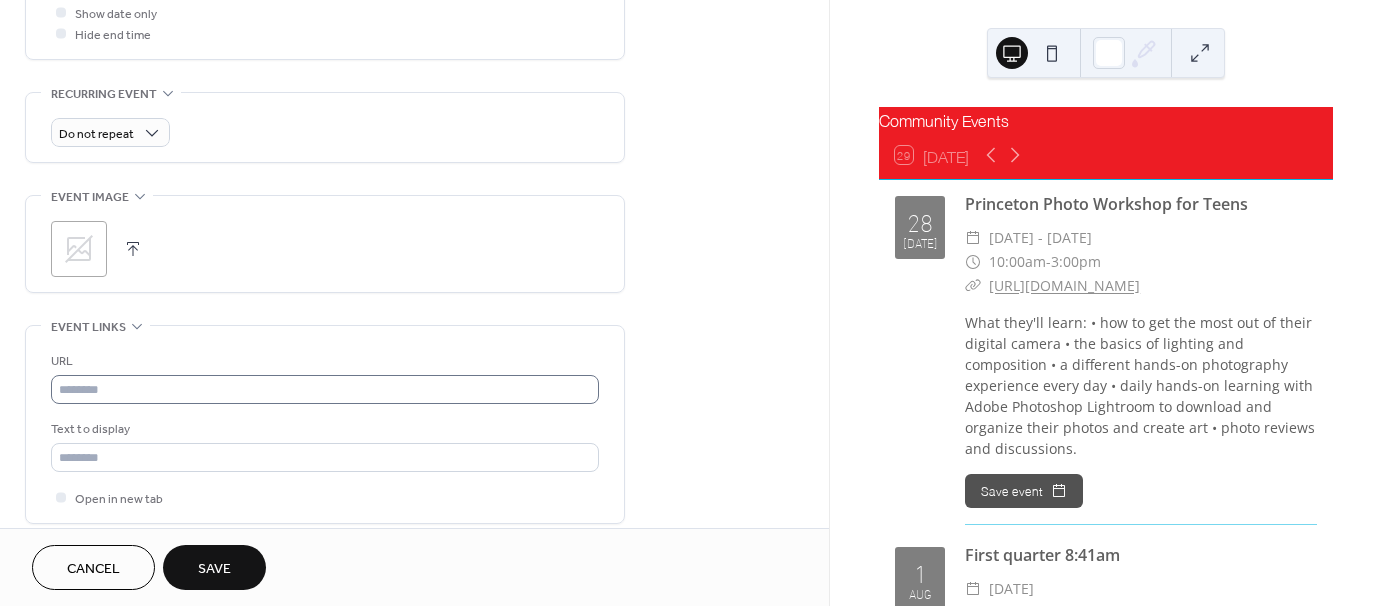 scroll, scrollTop: 800, scrollLeft: 0, axis: vertical 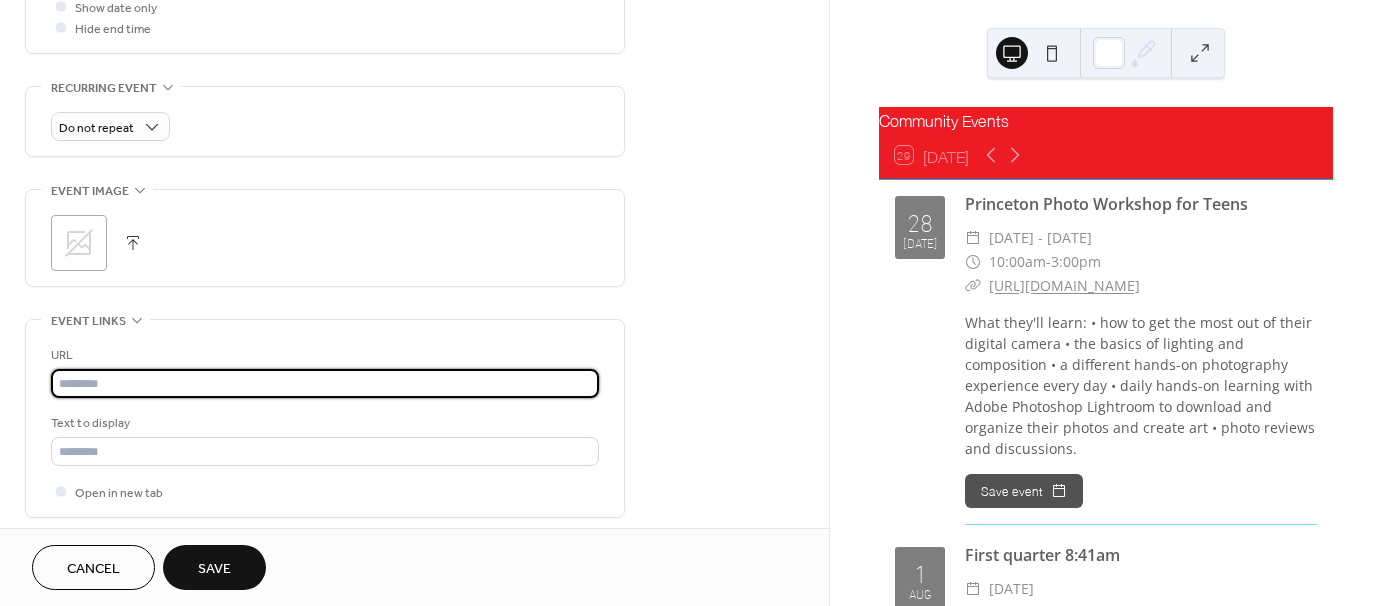 click at bounding box center (325, 383) 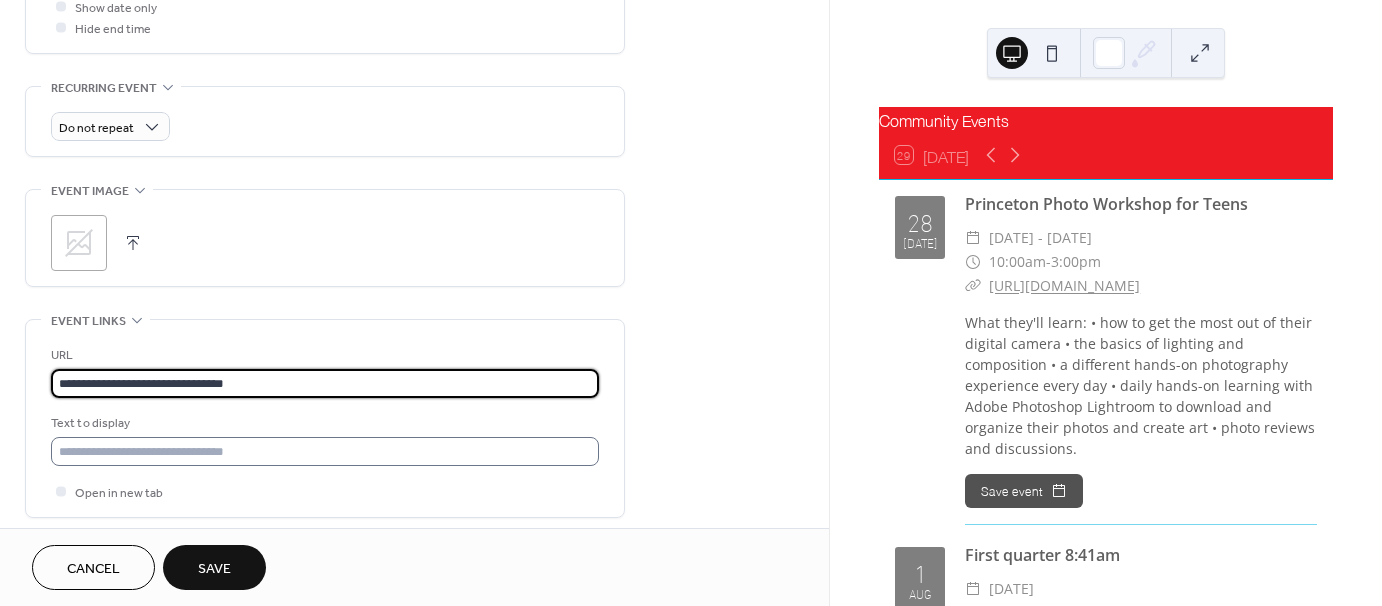 type on "**********" 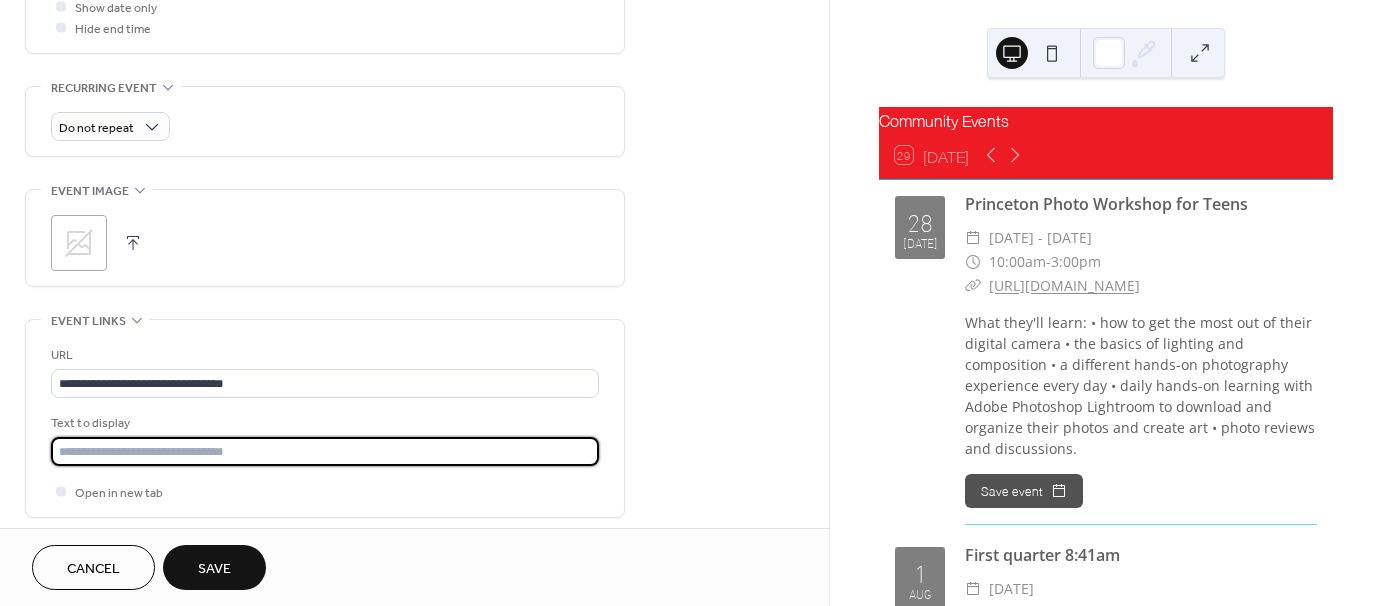 click at bounding box center [325, 451] 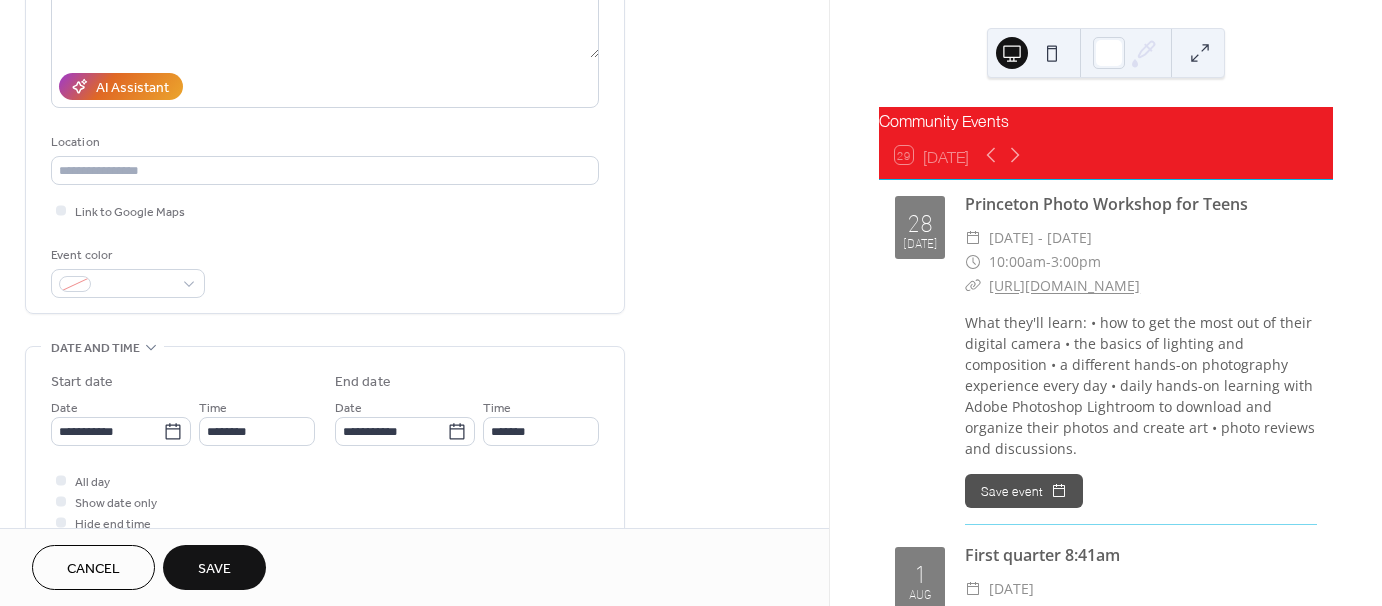 scroll, scrollTop: 300, scrollLeft: 0, axis: vertical 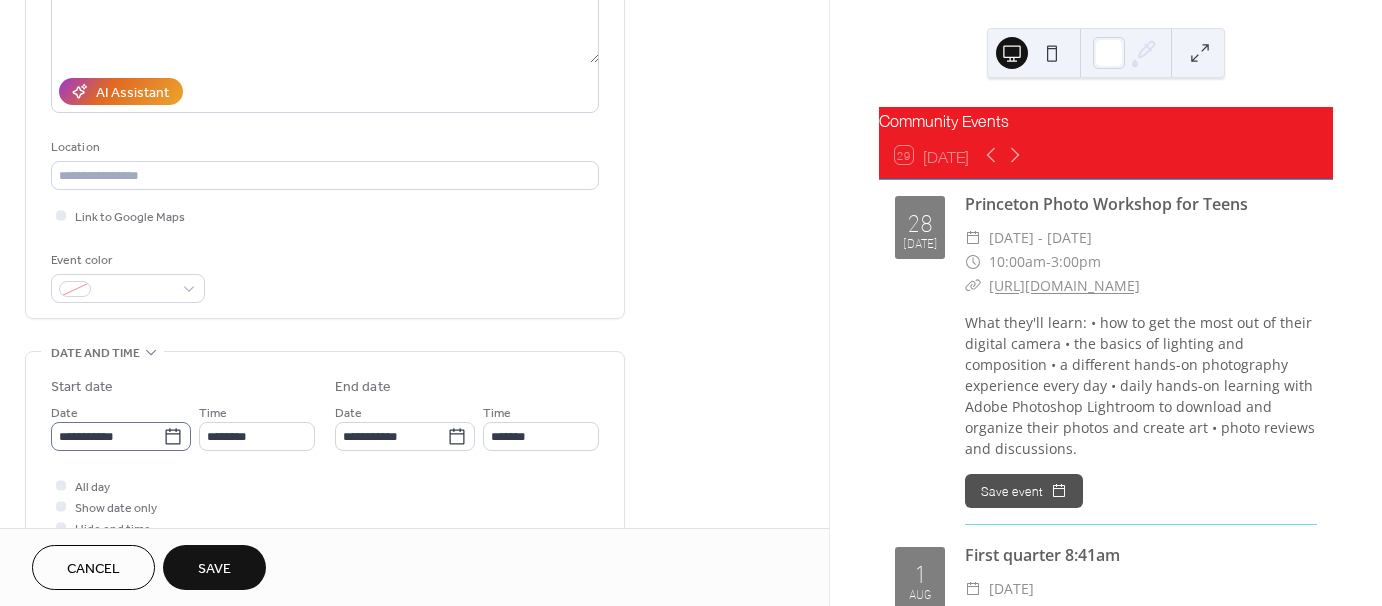 type on "**********" 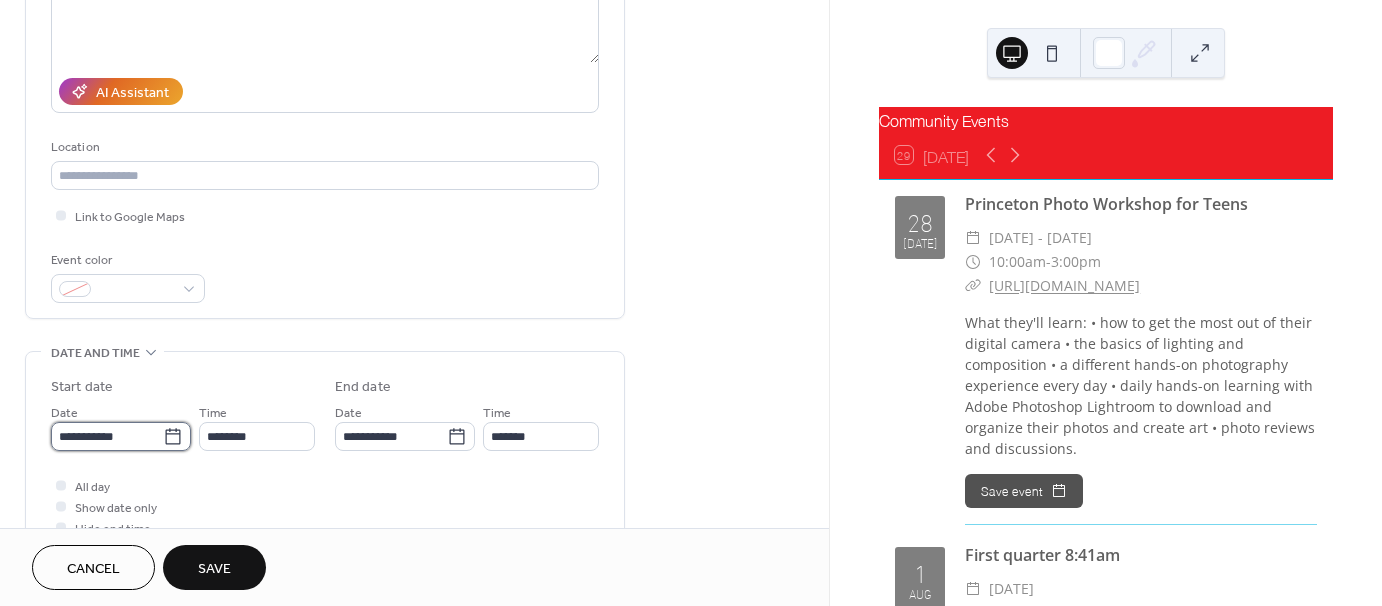 click on "**********" at bounding box center (107, 436) 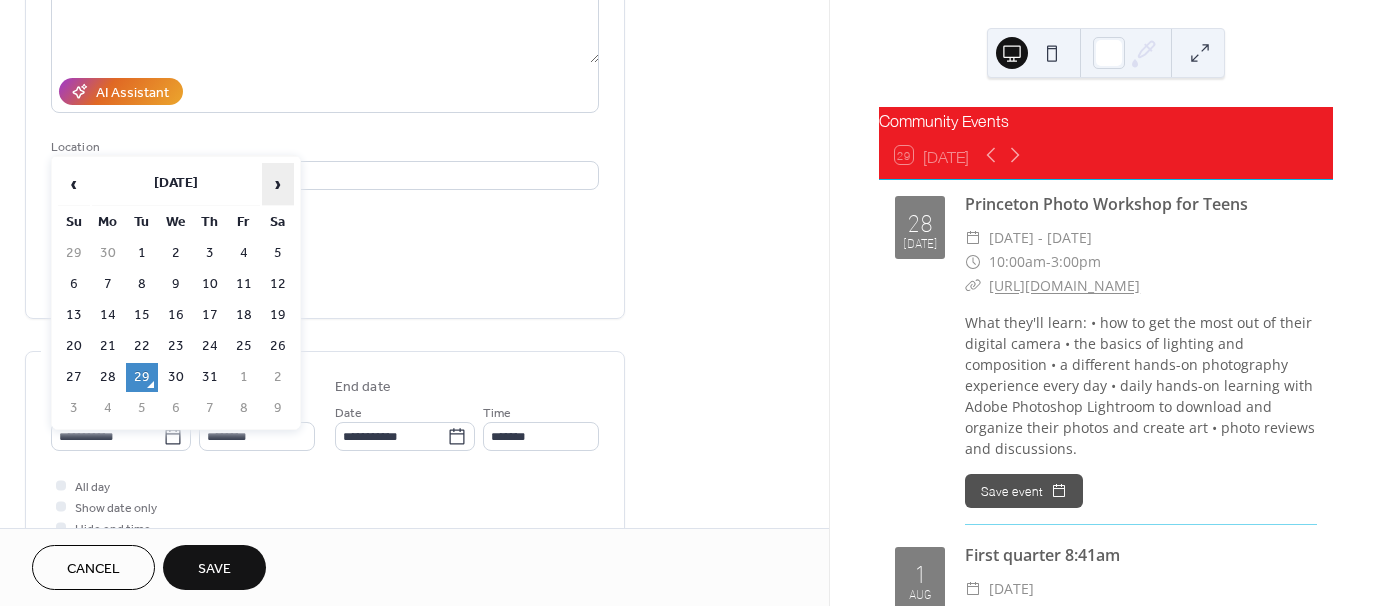click on "›" at bounding box center [278, 184] 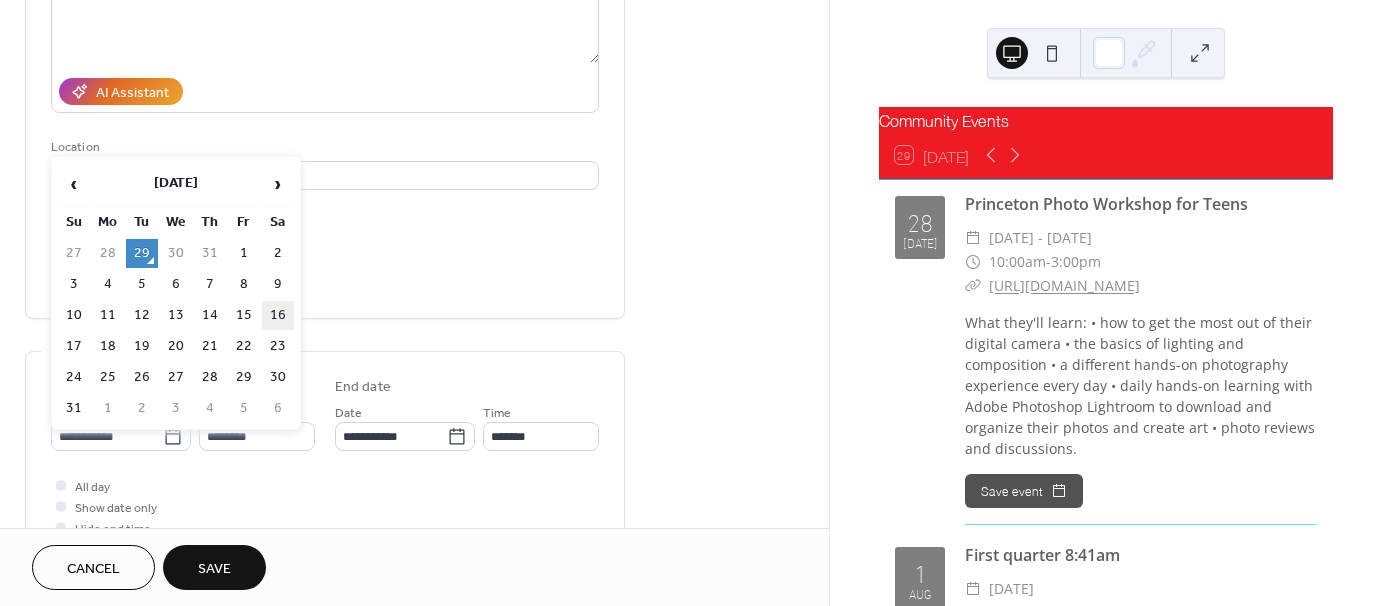 click on "16" at bounding box center (278, 315) 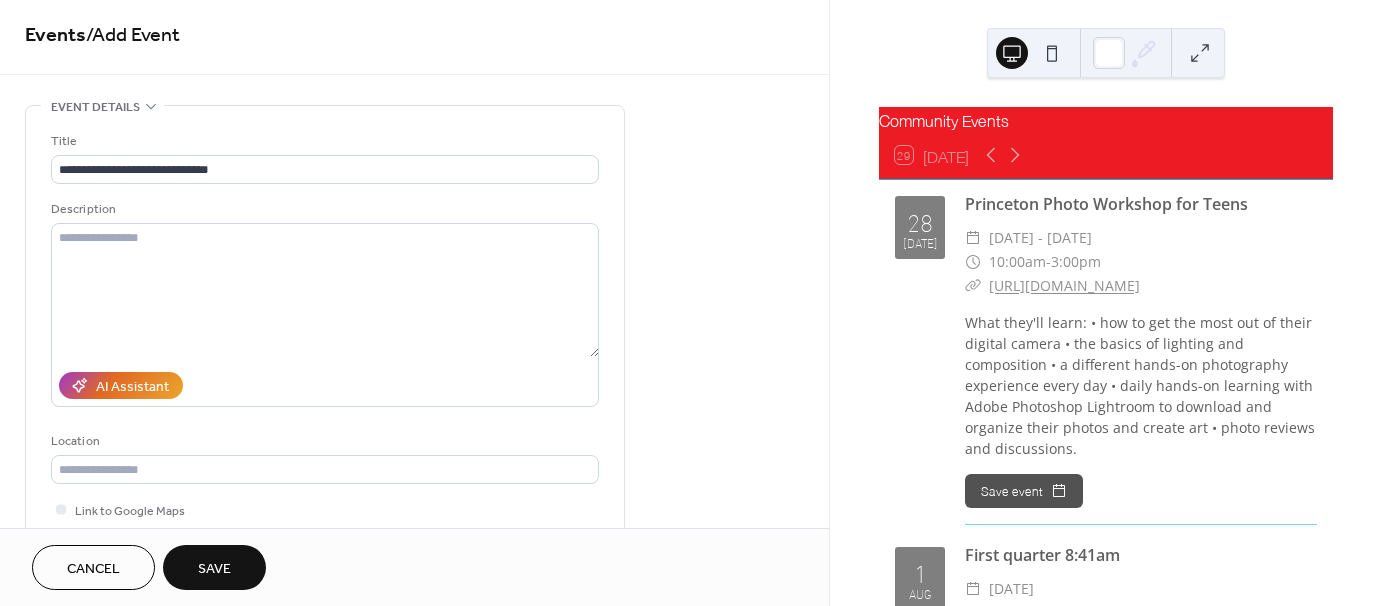 scroll, scrollTop: 0, scrollLeft: 0, axis: both 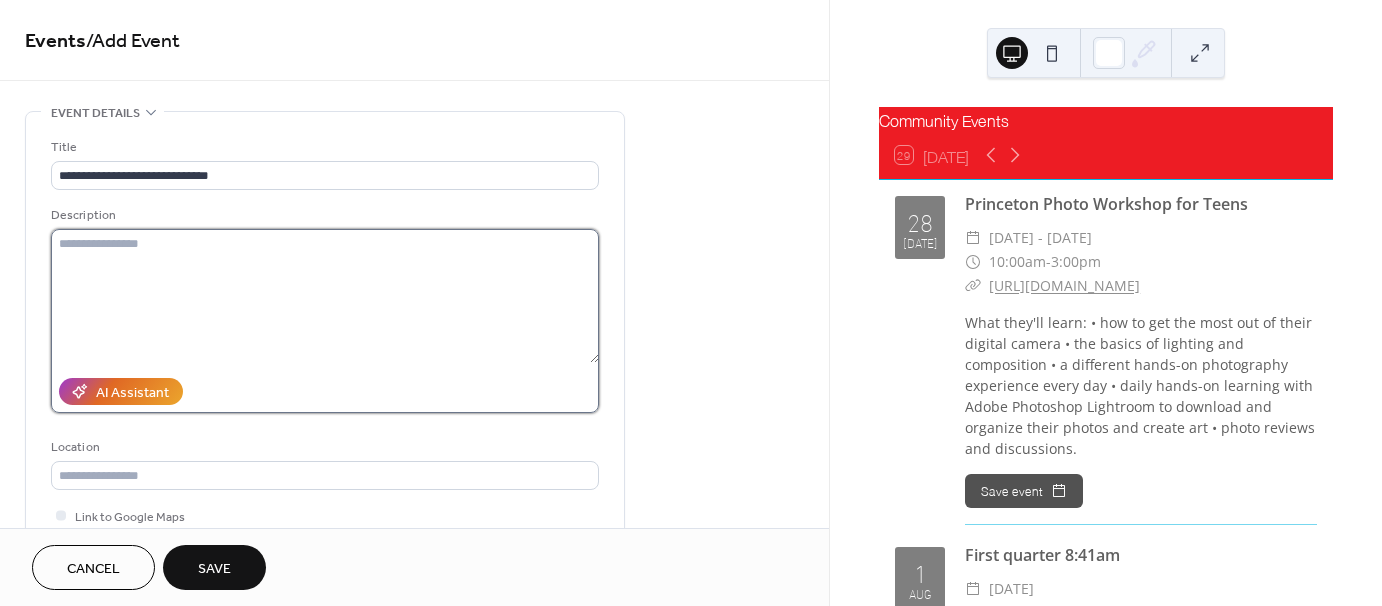 click at bounding box center [325, 296] 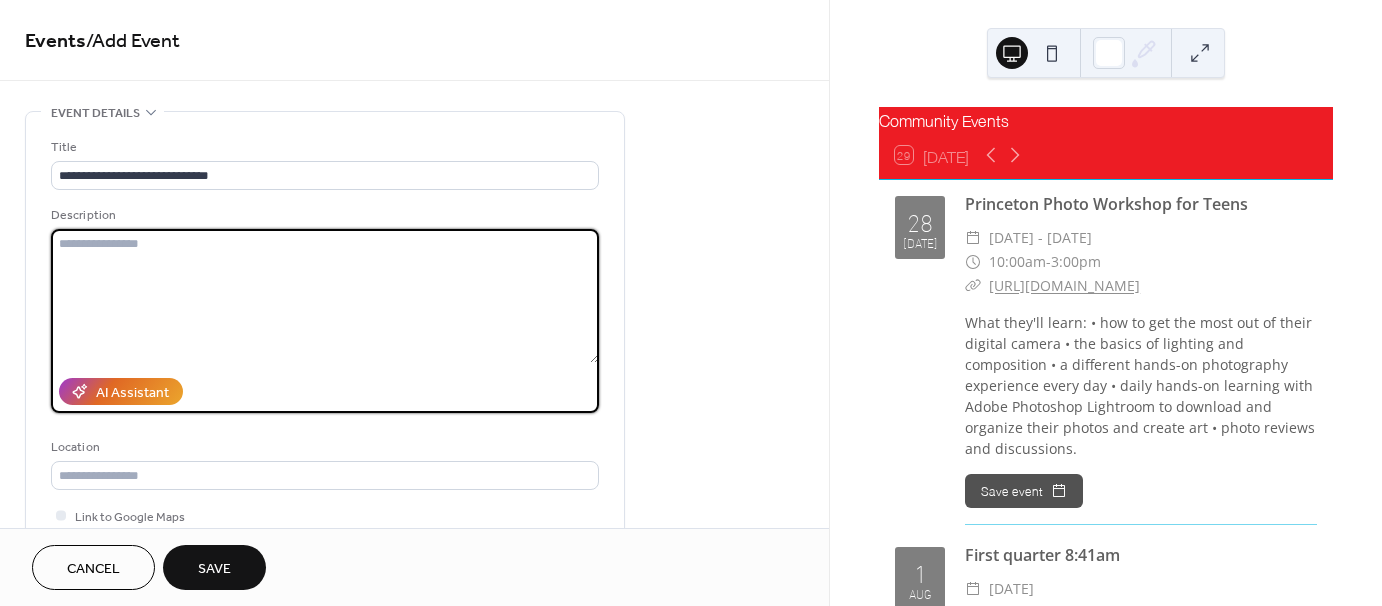 paste on "**********" 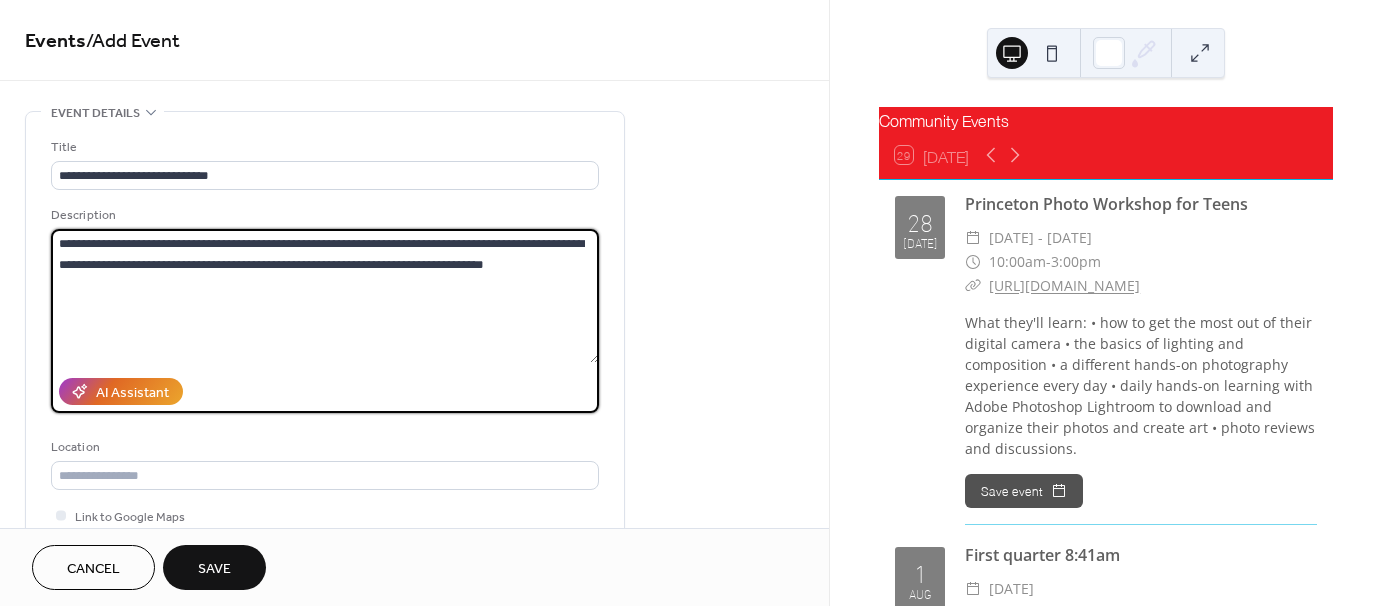 click on "**********" at bounding box center [325, 296] 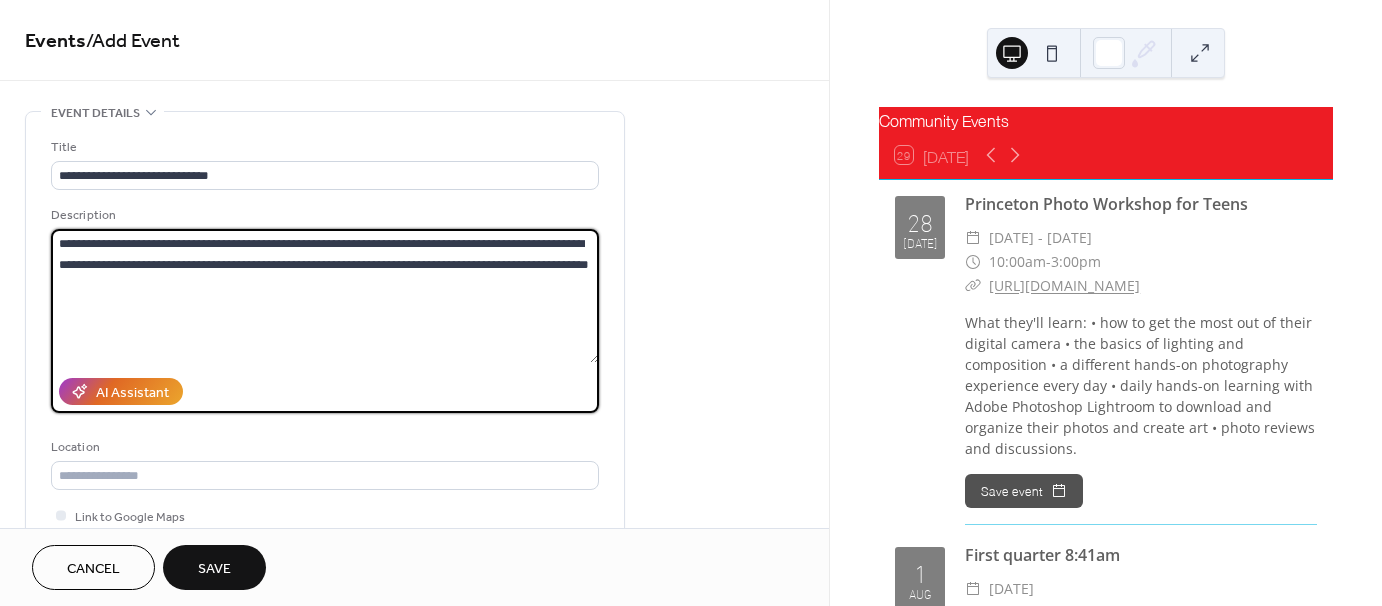 drag, startPoint x: 270, startPoint y: 244, endPoint x: 284, endPoint y: 271, distance: 30.413813 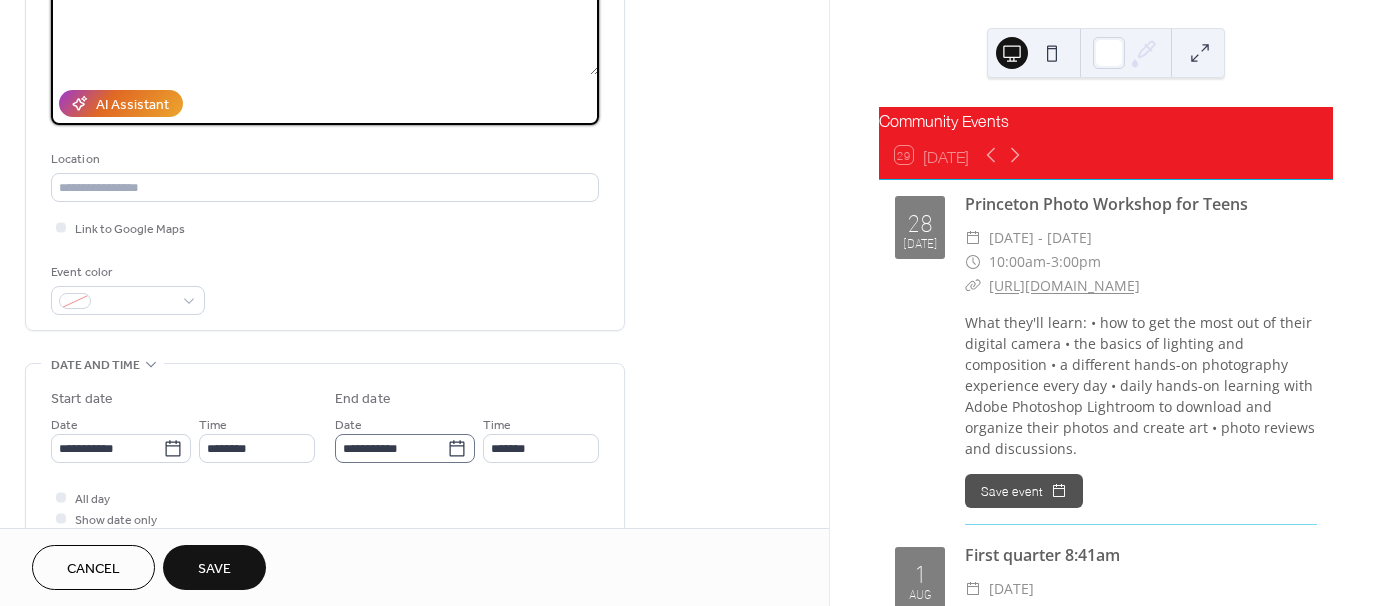 scroll, scrollTop: 400, scrollLeft: 0, axis: vertical 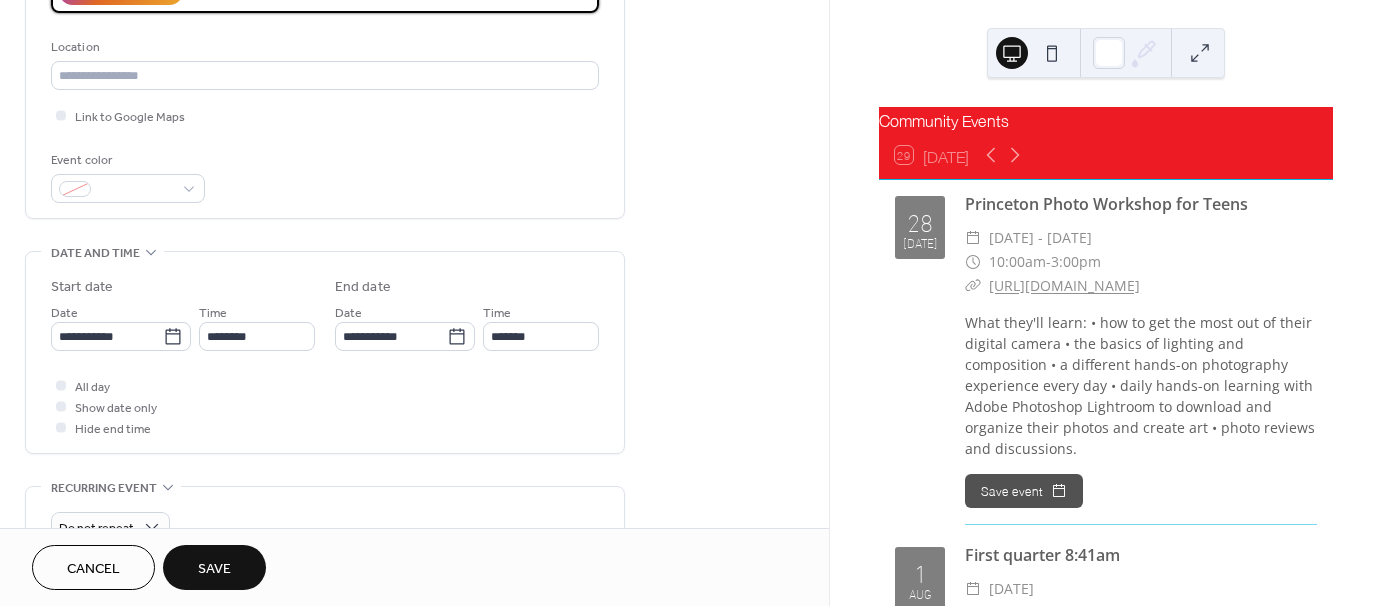 type on "**********" 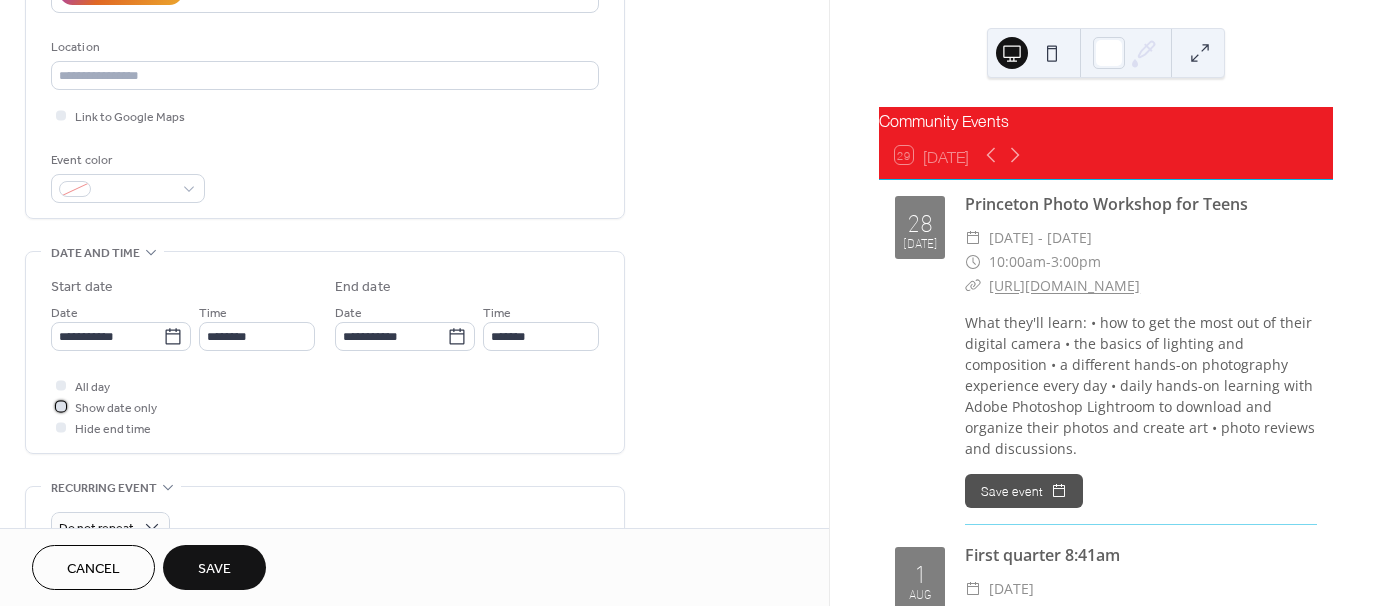 click at bounding box center (61, 406) 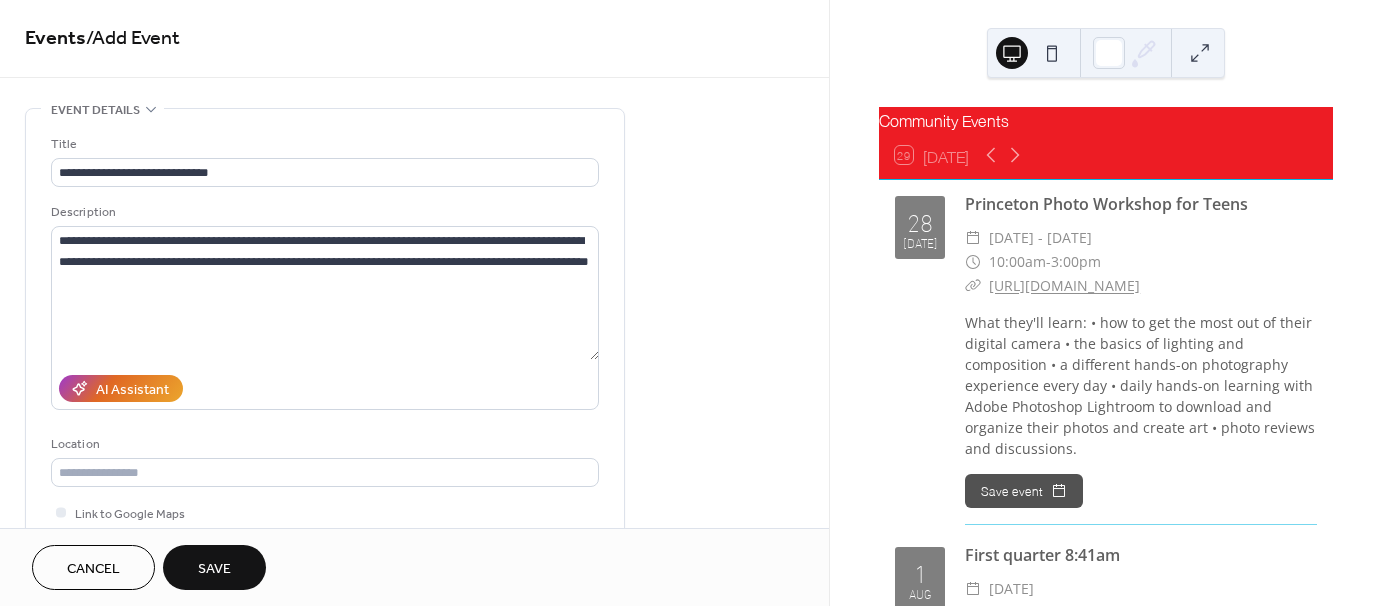 scroll, scrollTop: 0, scrollLeft: 0, axis: both 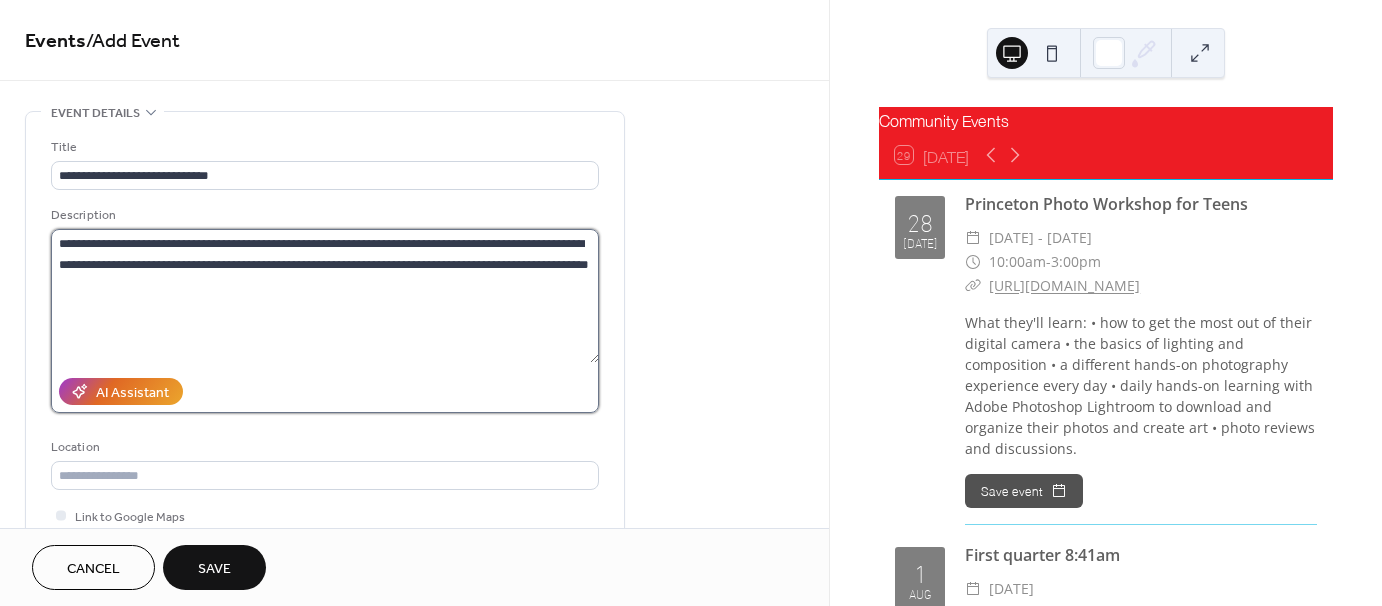 click on "**********" at bounding box center [325, 296] 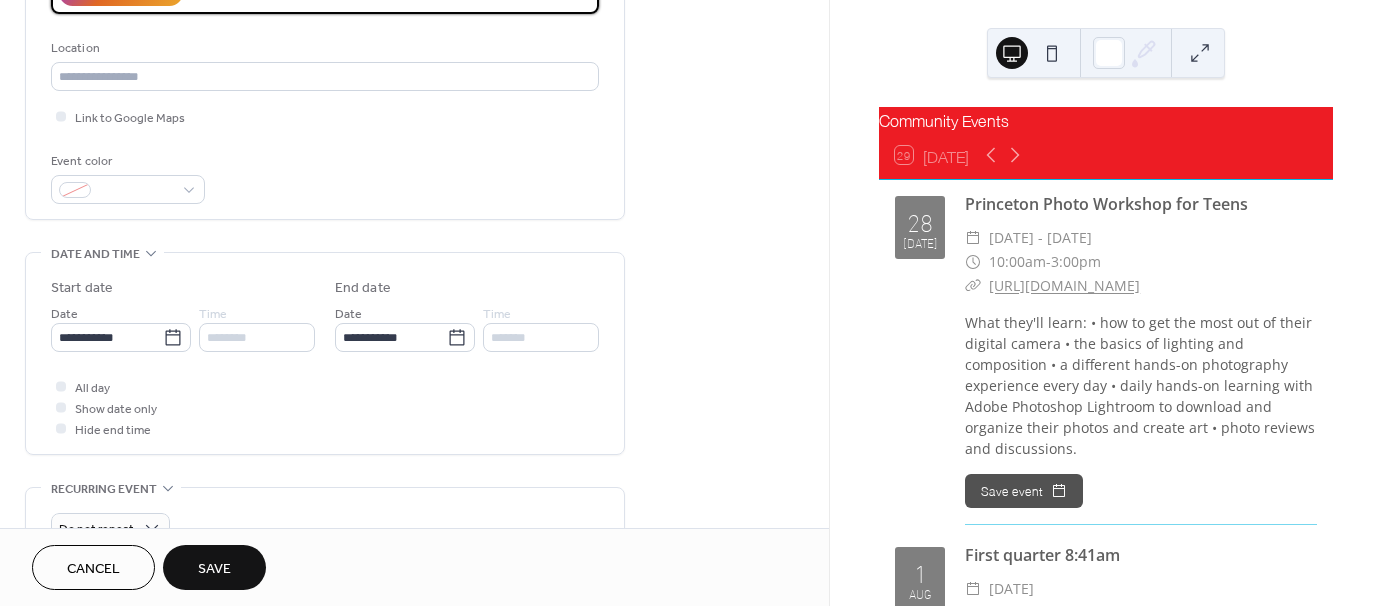 scroll, scrollTop: 500, scrollLeft: 0, axis: vertical 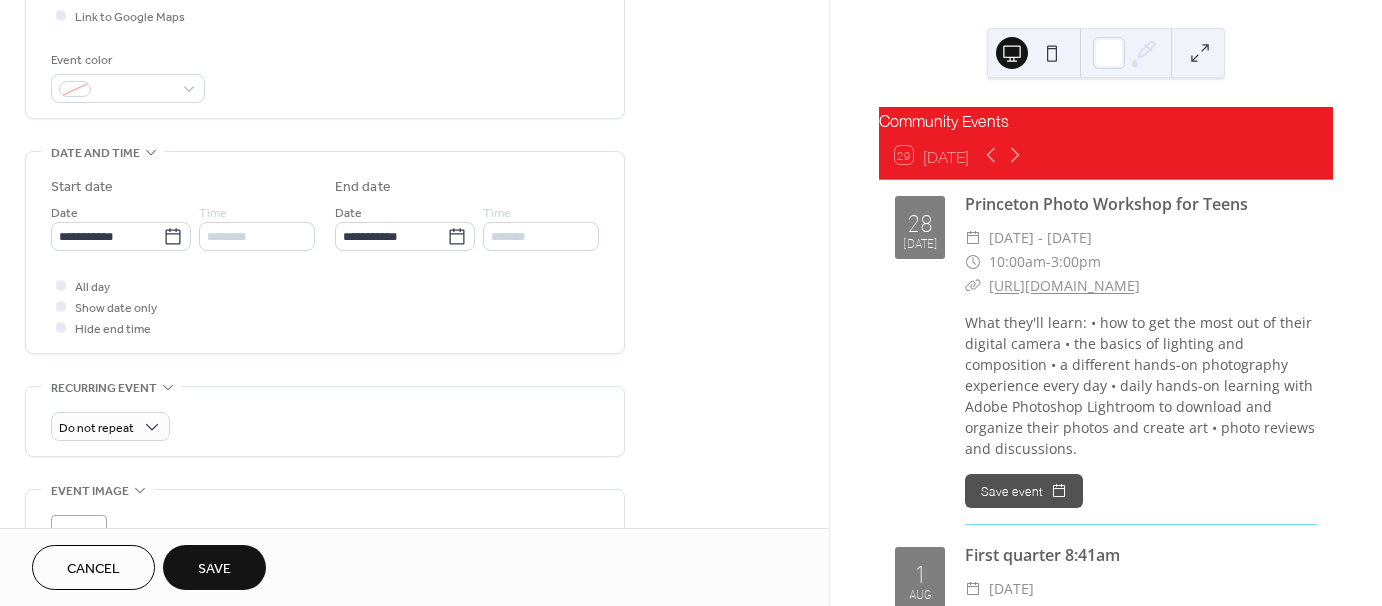 click on "Save" at bounding box center [214, 567] 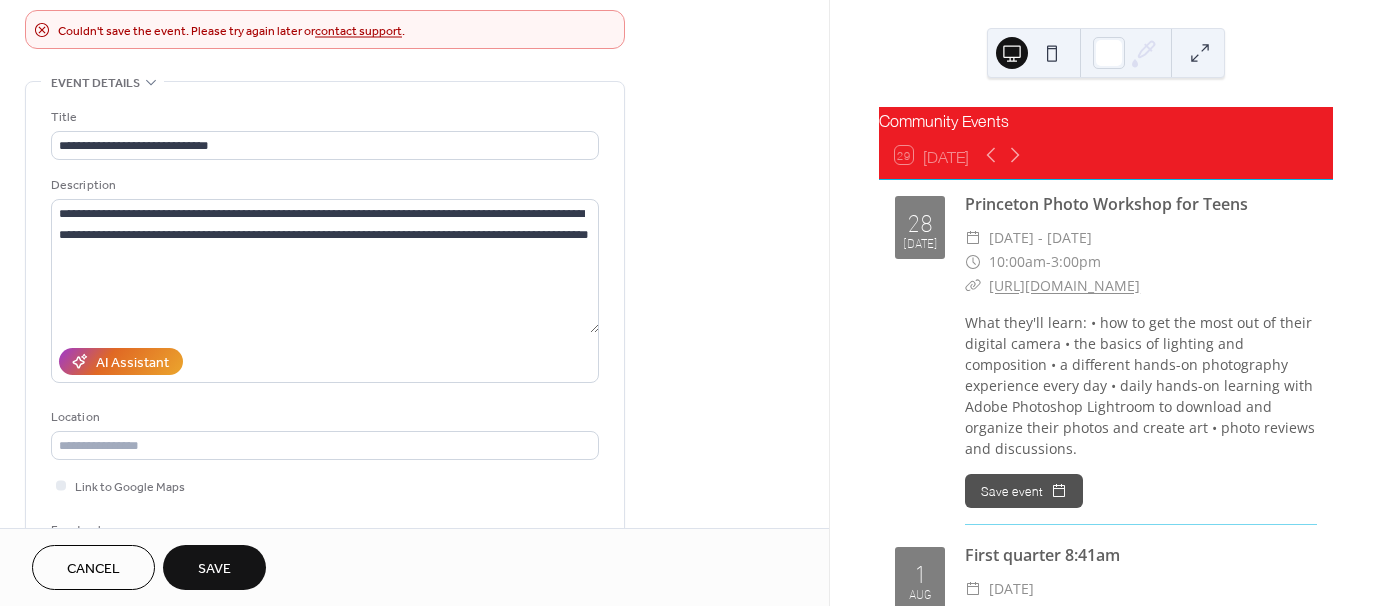 scroll, scrollTop: 70, scrollLeft: 0, axis: vertical 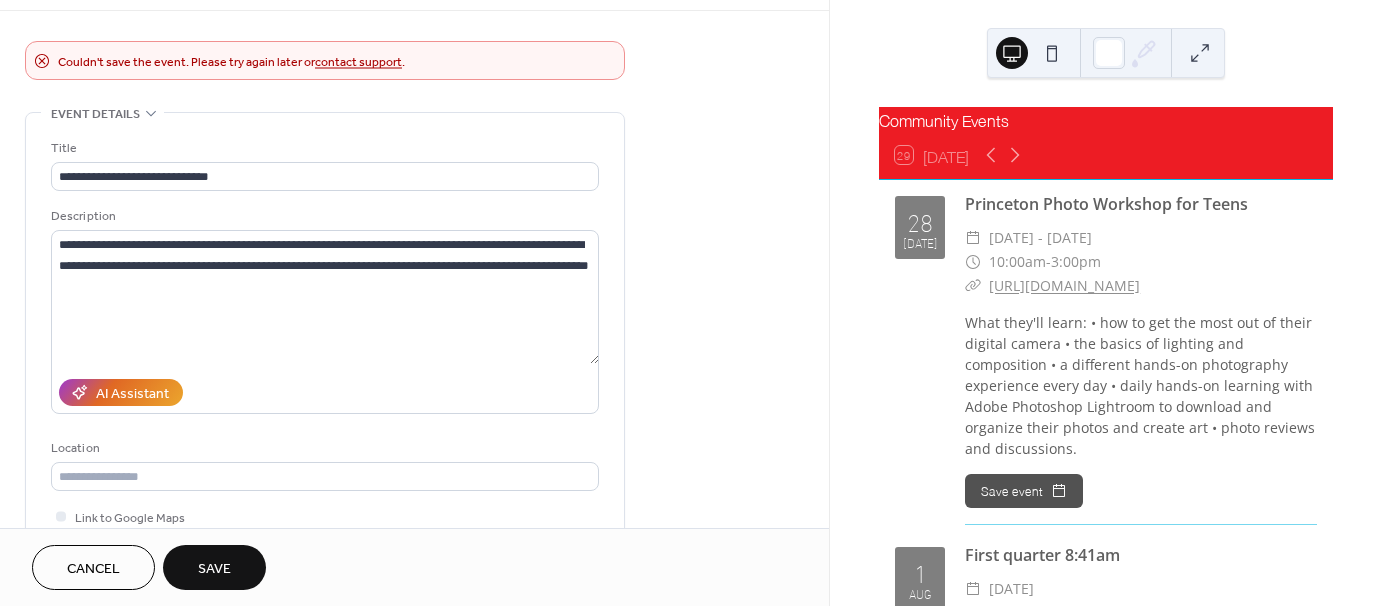 click on "Save" at bounding box center (214, 567) 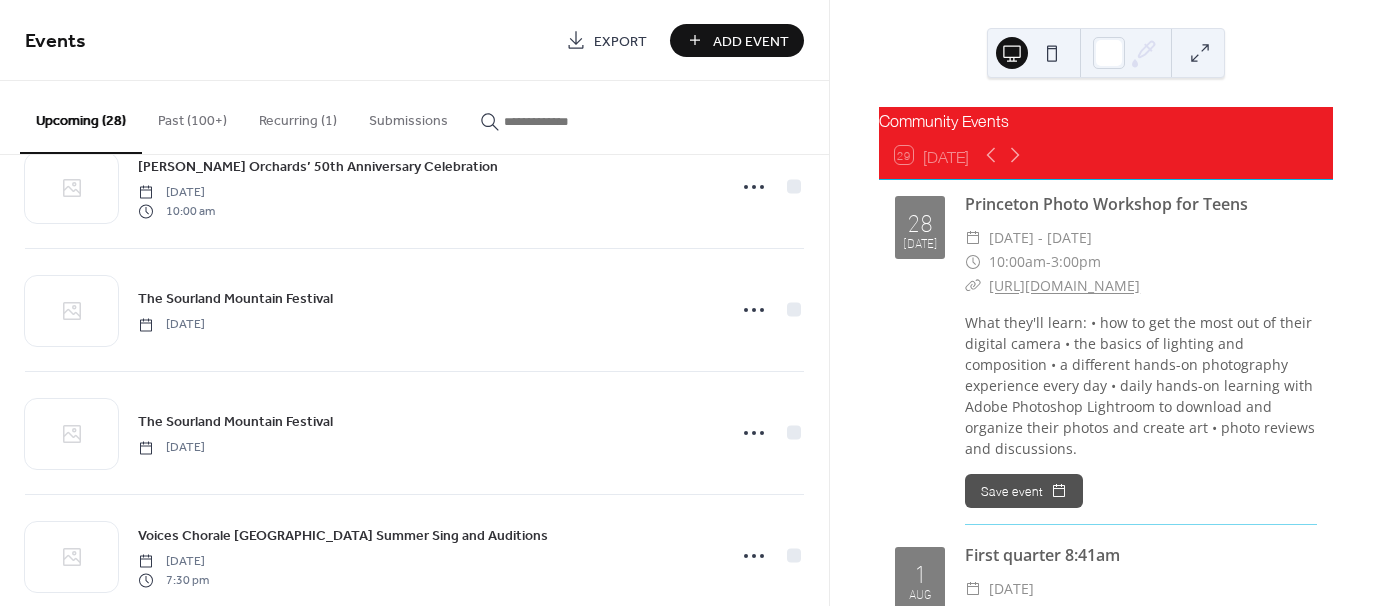 scroll, scrollTop: 2400, scrollLeft: 0, axis: vertical 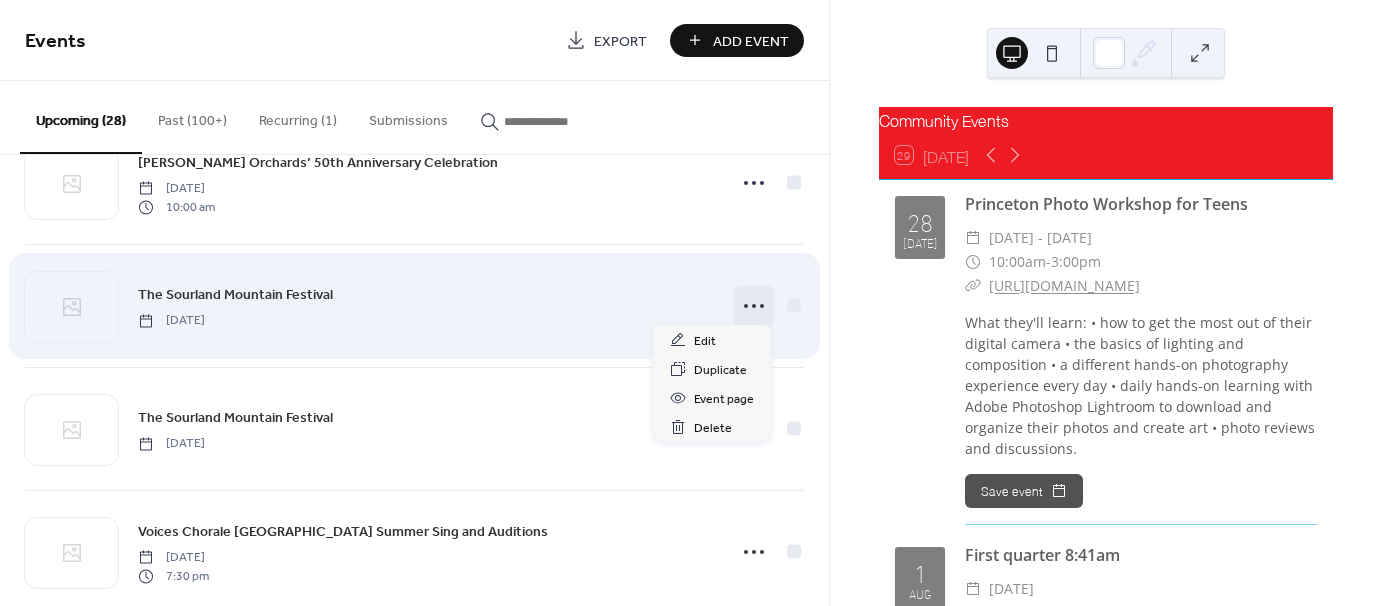 click 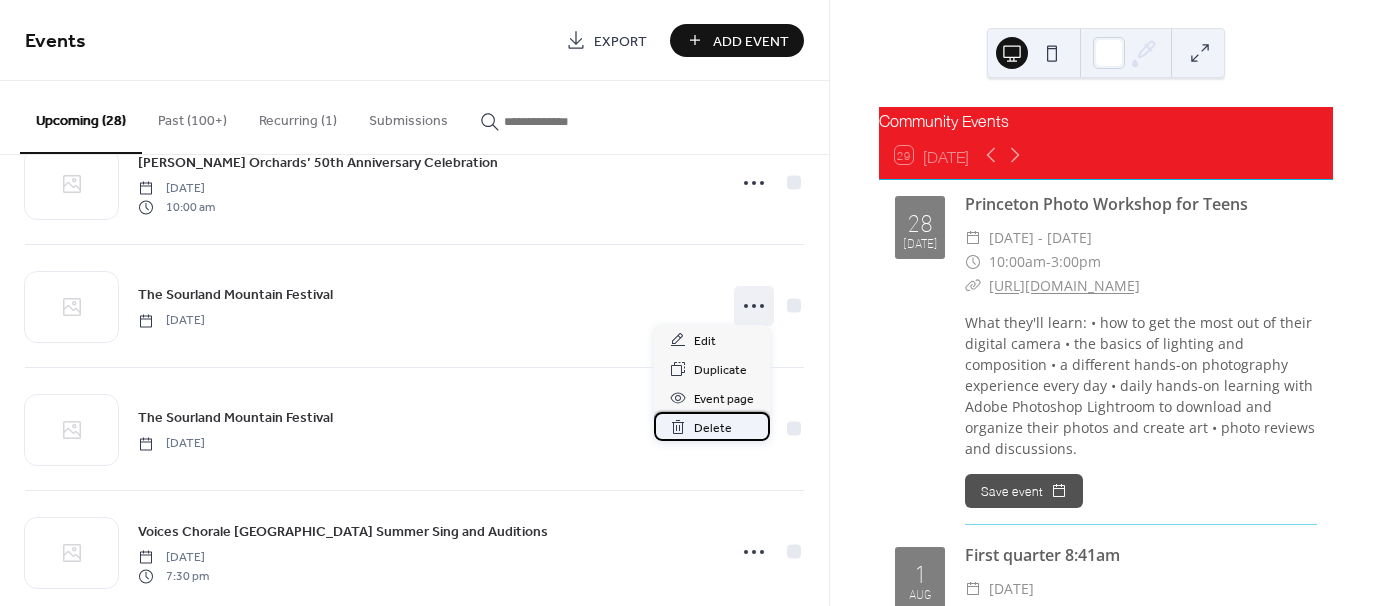 click on "Delete" at bounding box center [713, 428] 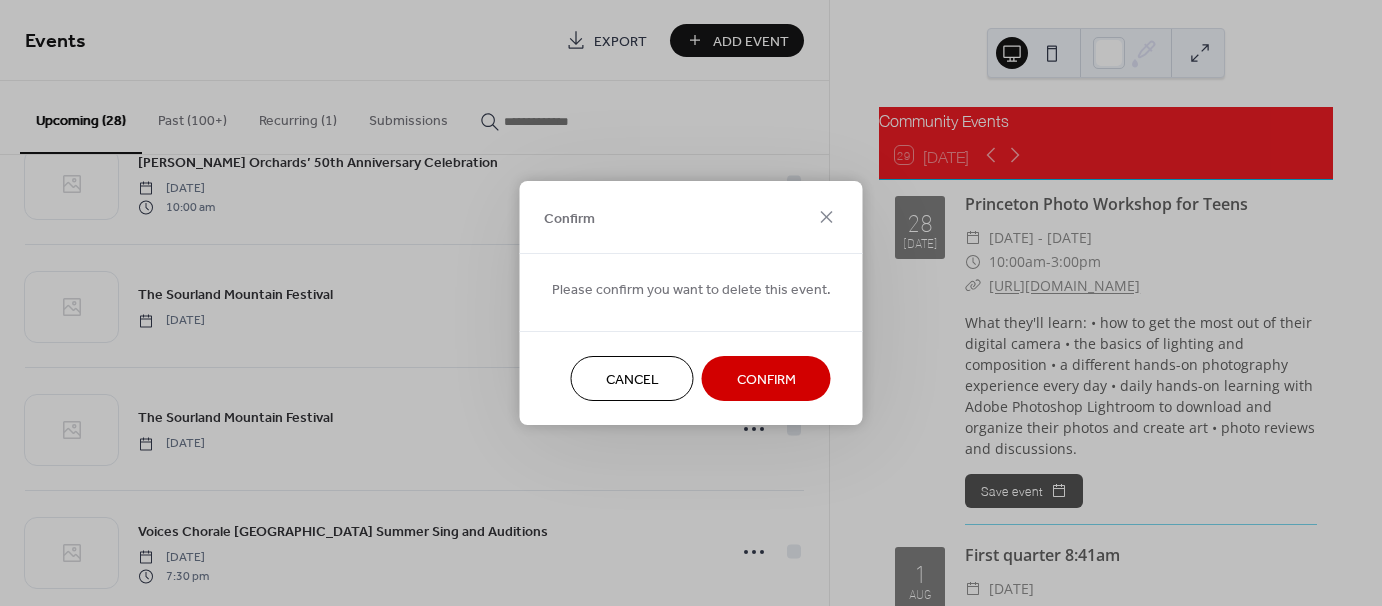 click on "Confirm" at bounding box center (766, 380) 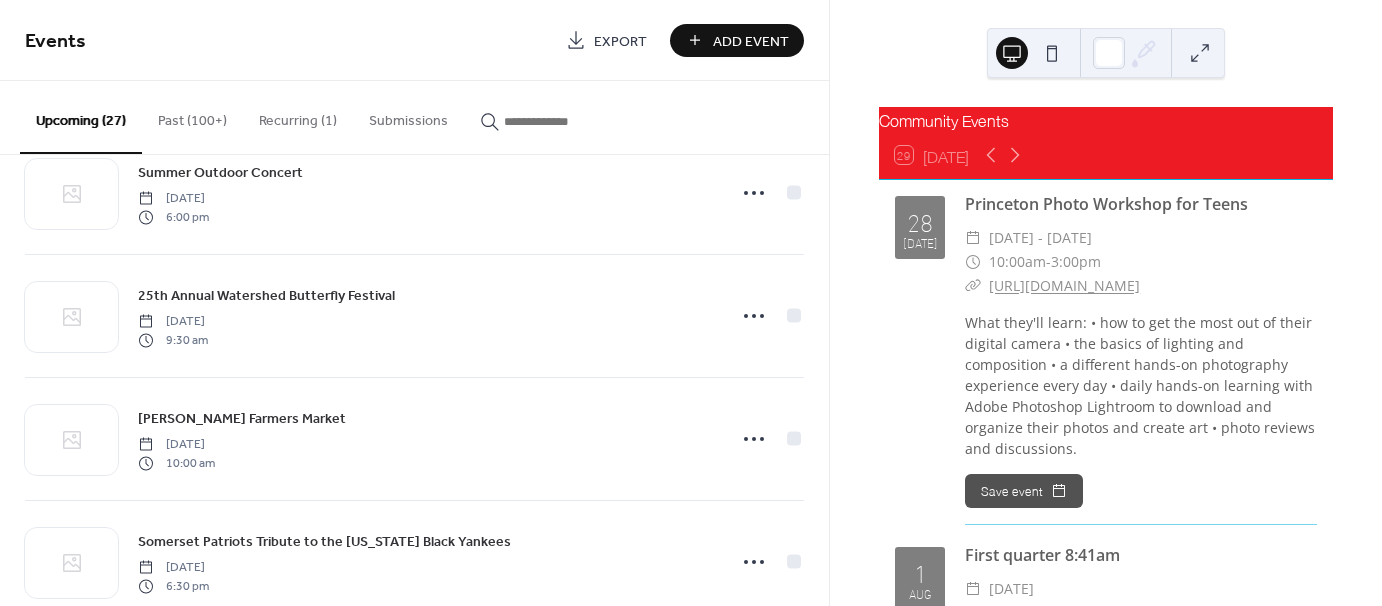 scroll, scrollTop: 0, scrollLeft: 0, axis: both 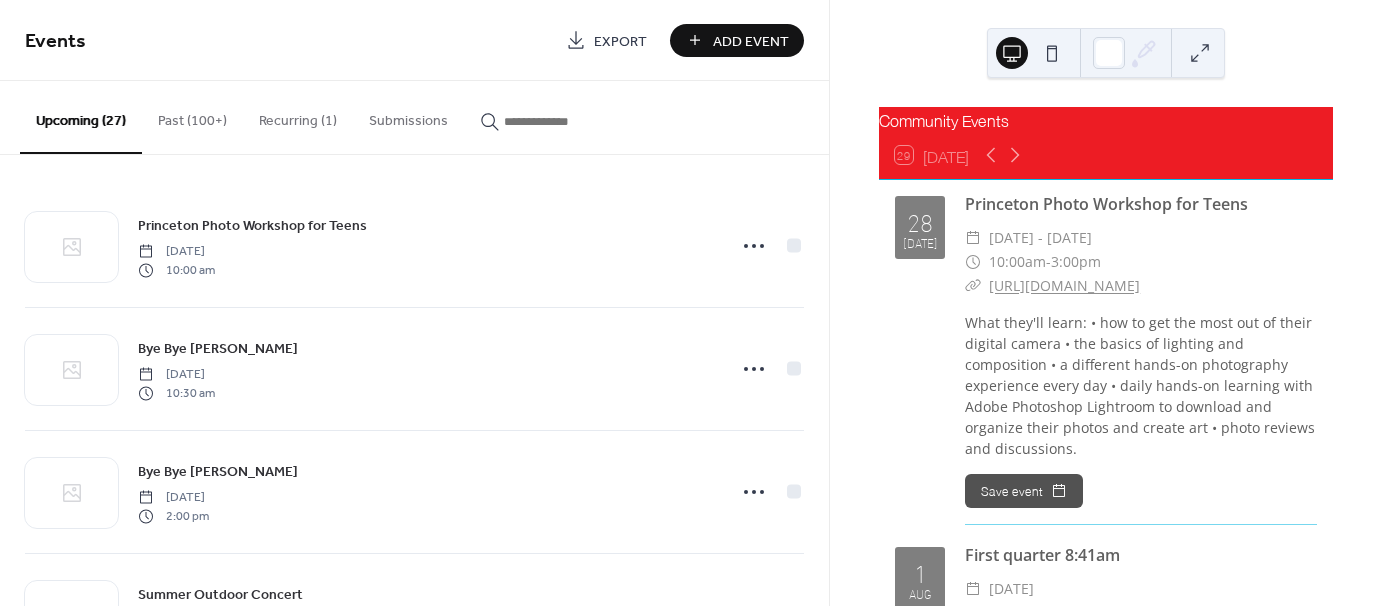 click at bounding box center [564, 121] 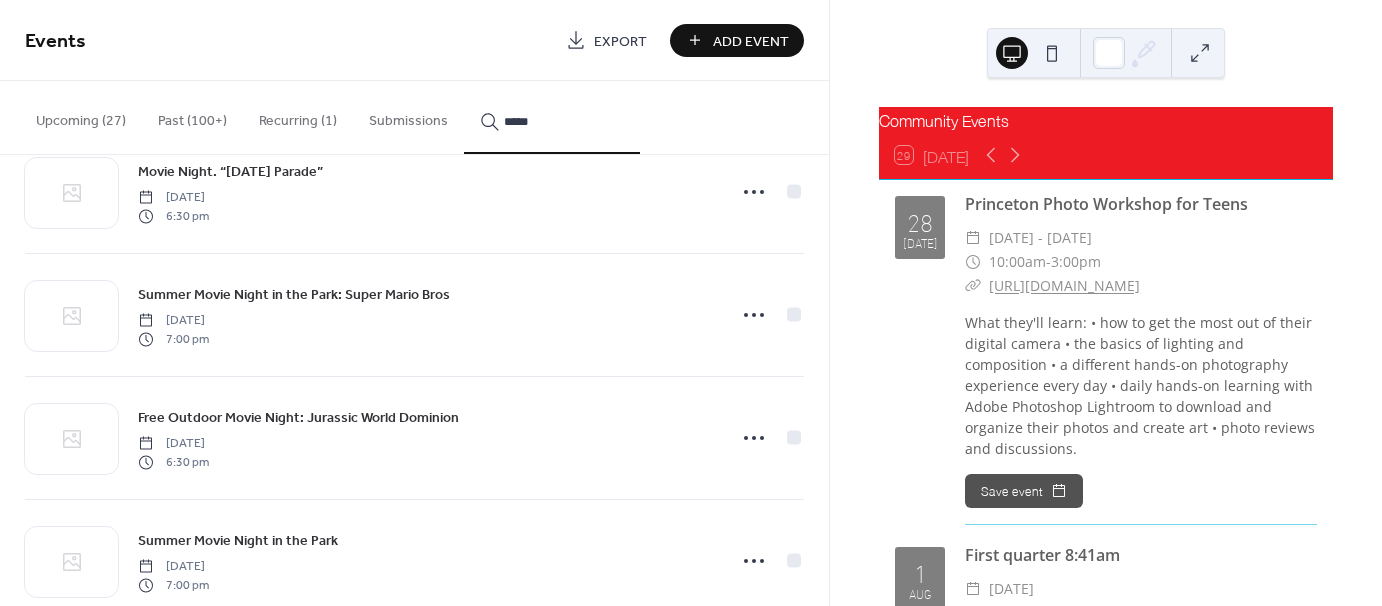 scroll, scrollTop: 2800, scrollLeft: 0, axis: vertical 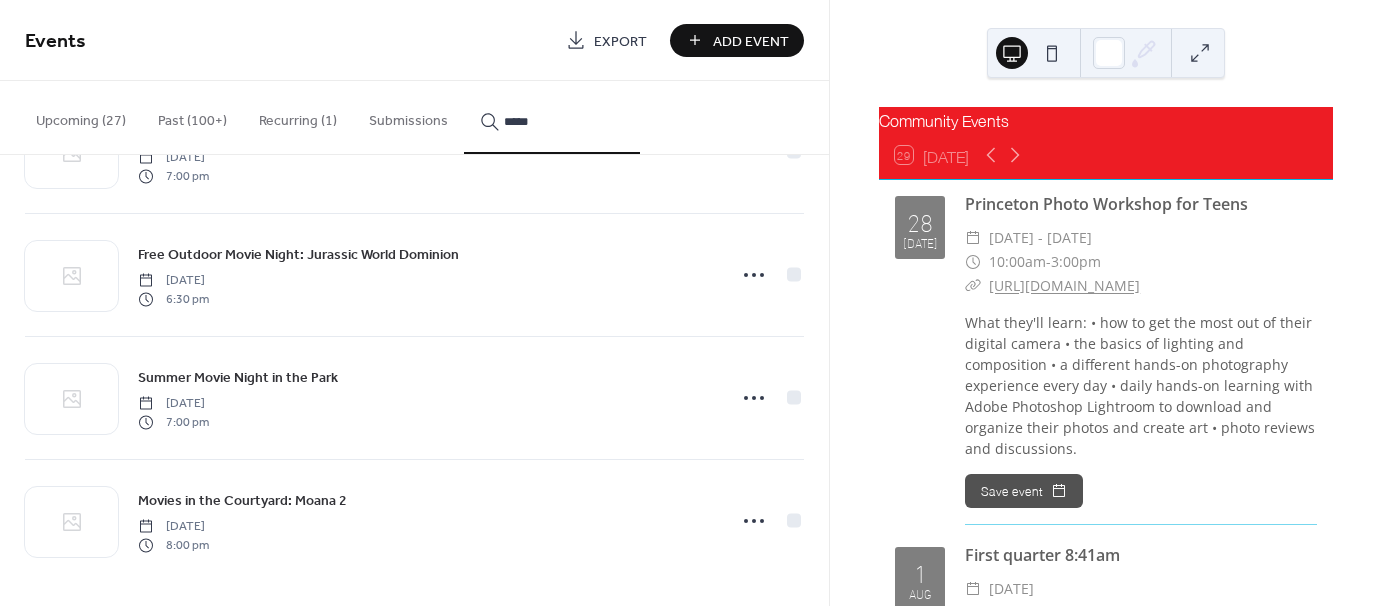 type on "*****" 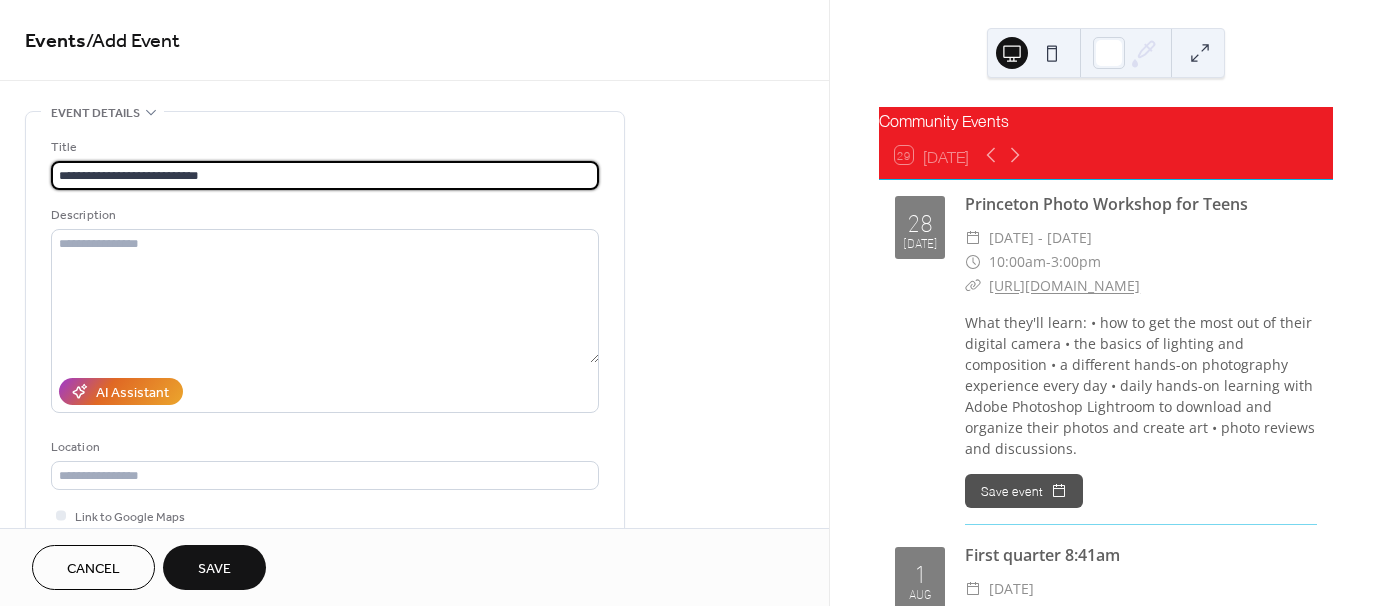 type on "**********" 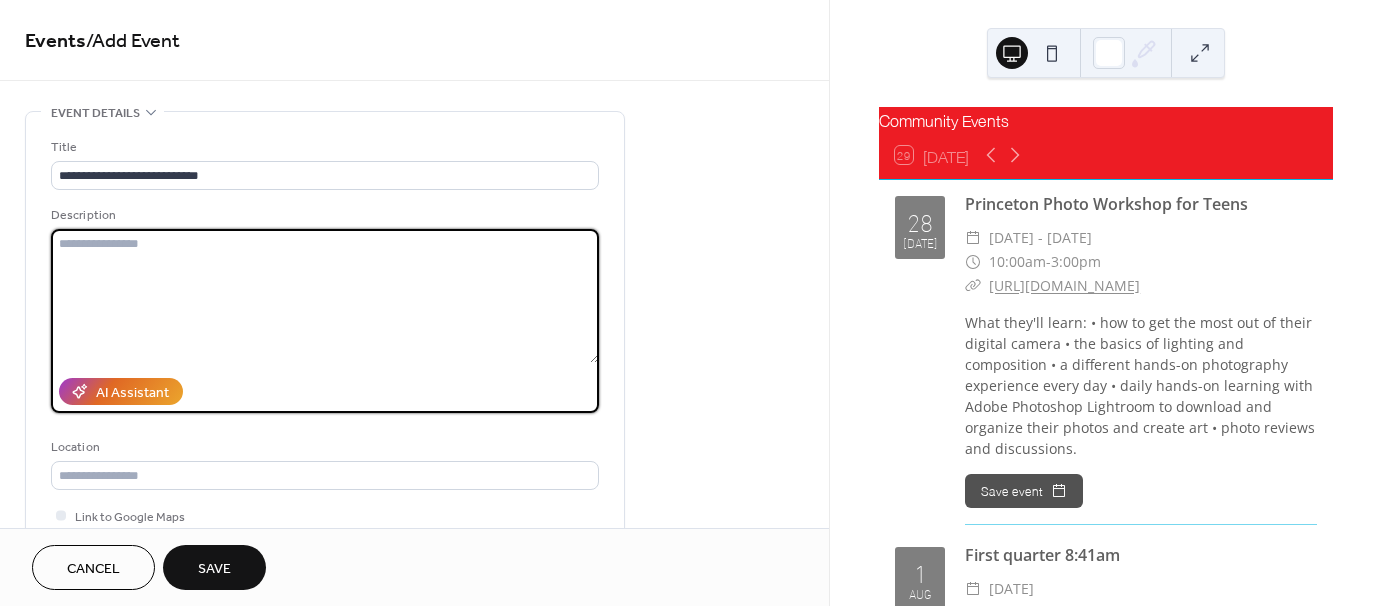 click at bounding box center (325, 296) 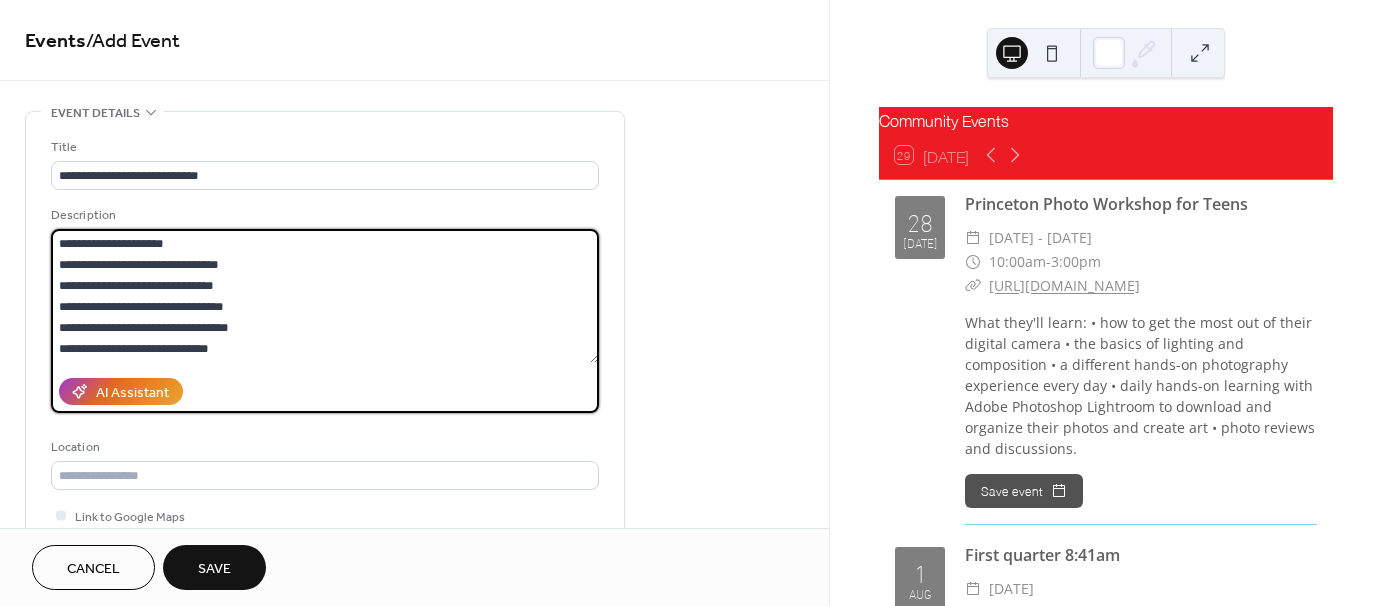 scroll, scrollTop: 19, scrollLeft: 0, axis: vertical 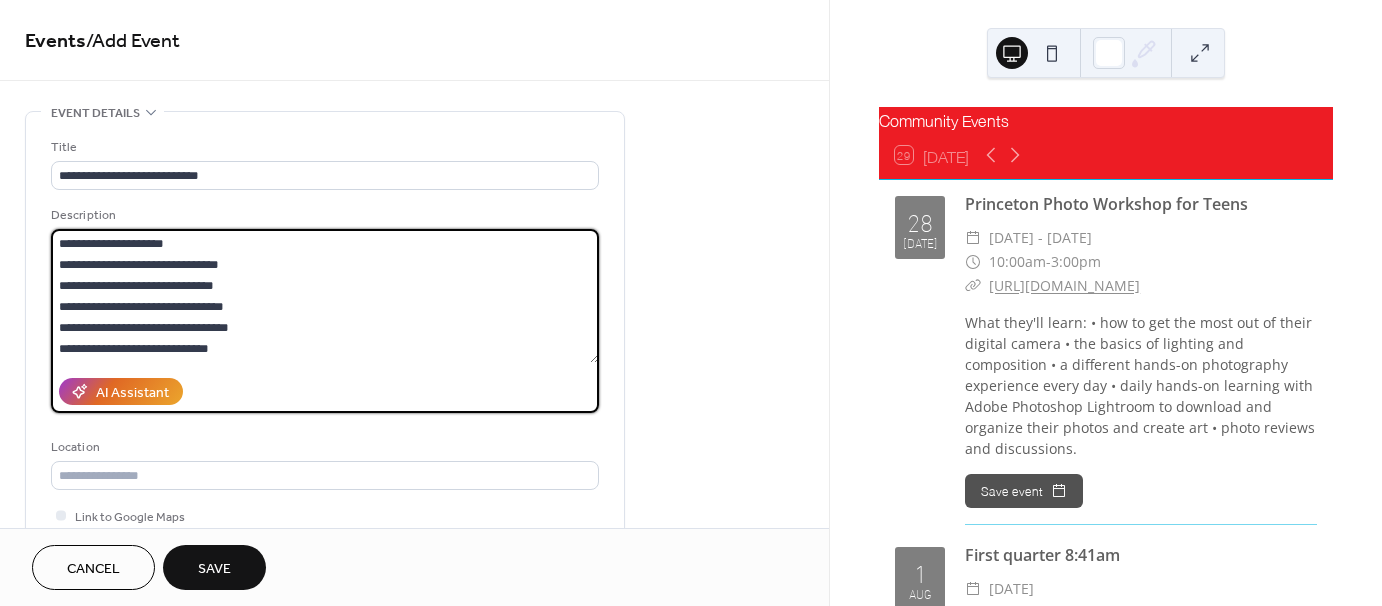 drag, startPoint x: 154, startPoint y: 302, endPoint x: 60, endPoint y: 280, distance: 96.540146 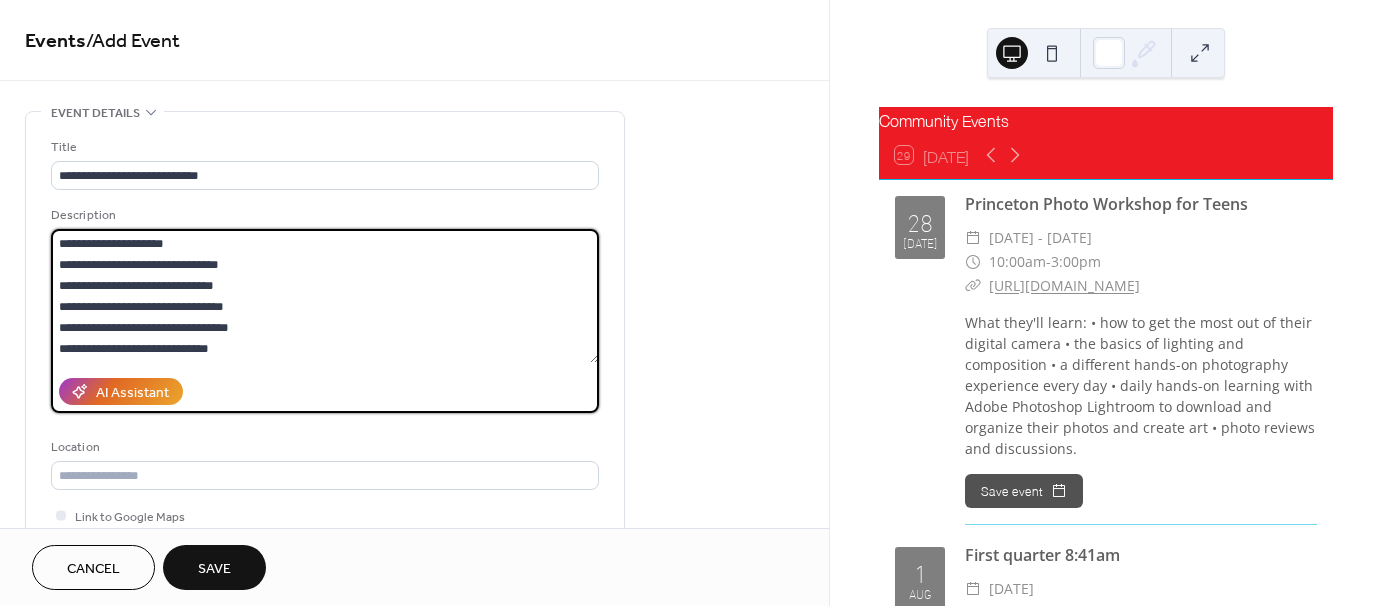click on "**********" at bounding box center (325, 365) 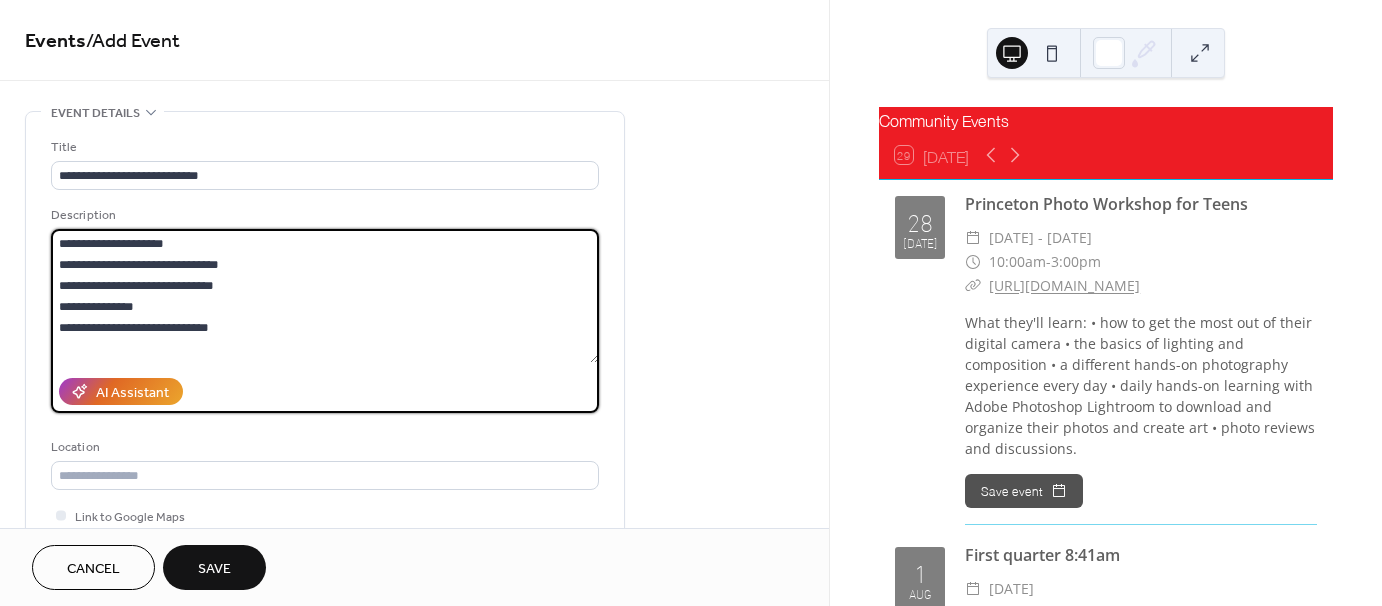 scroll, scrollTop: 0, scrollLeft: 0, axis: both 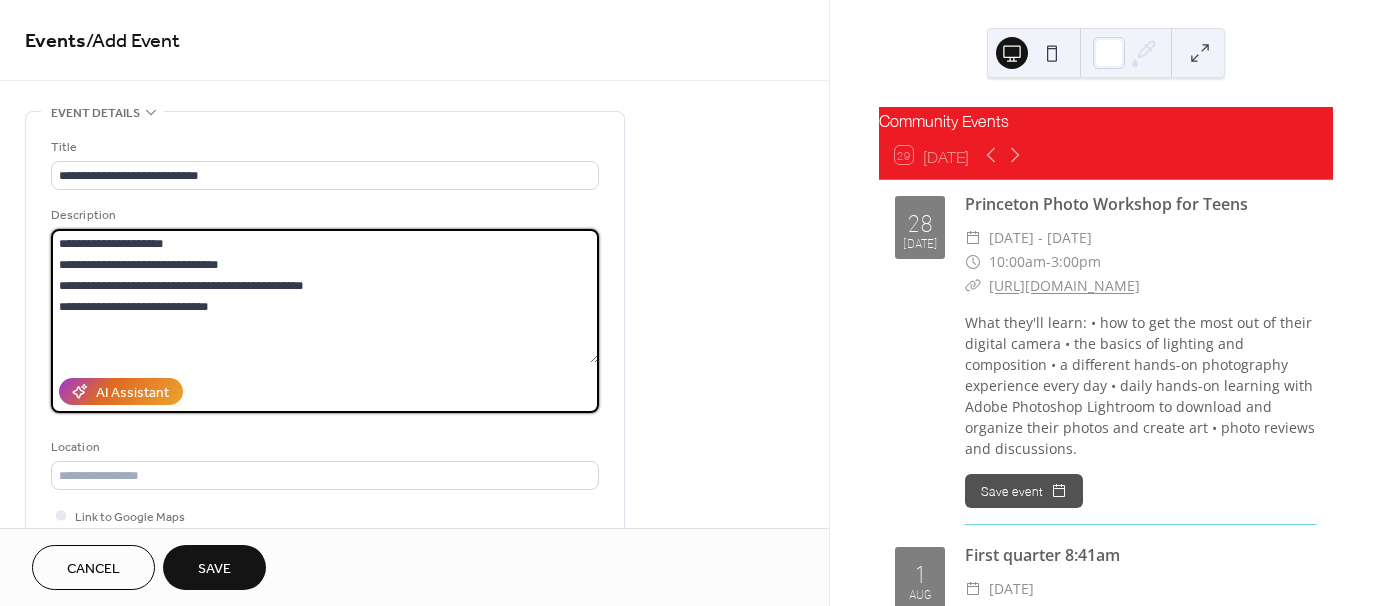 drag, startPoint x: 142, startPoint y: 304, endPoint x: -7, endPoint y: 301, distance: 149.0302 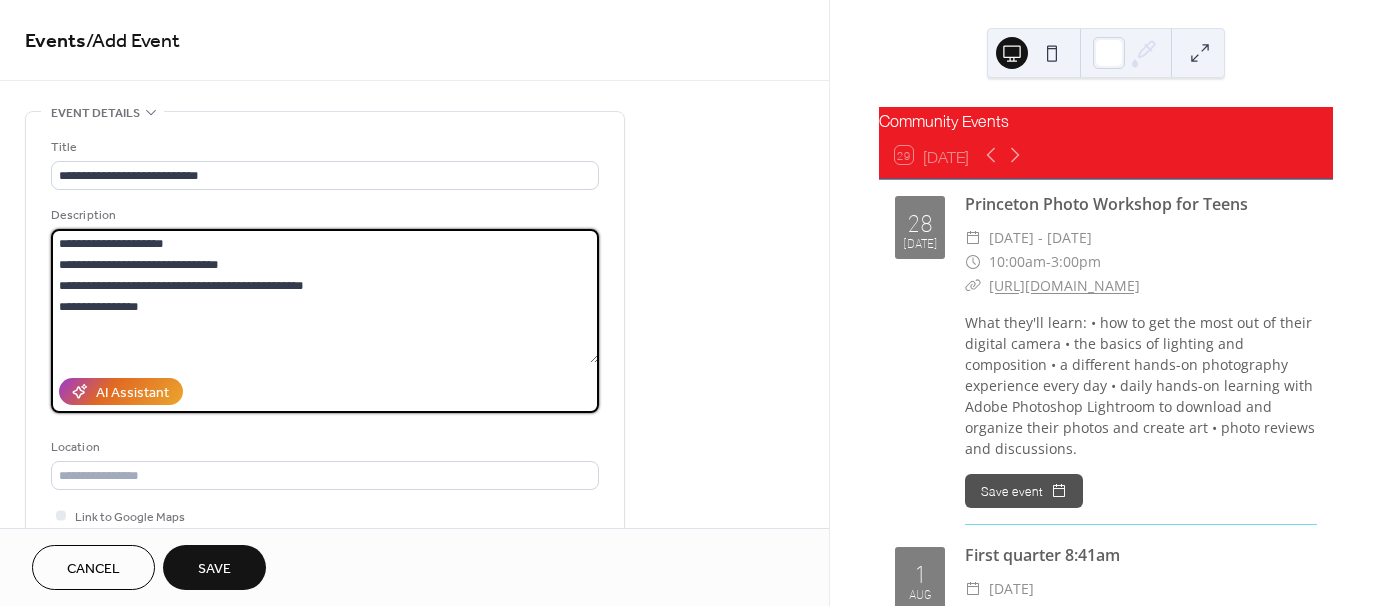 click on "**********" at bounding box center (325, 296) 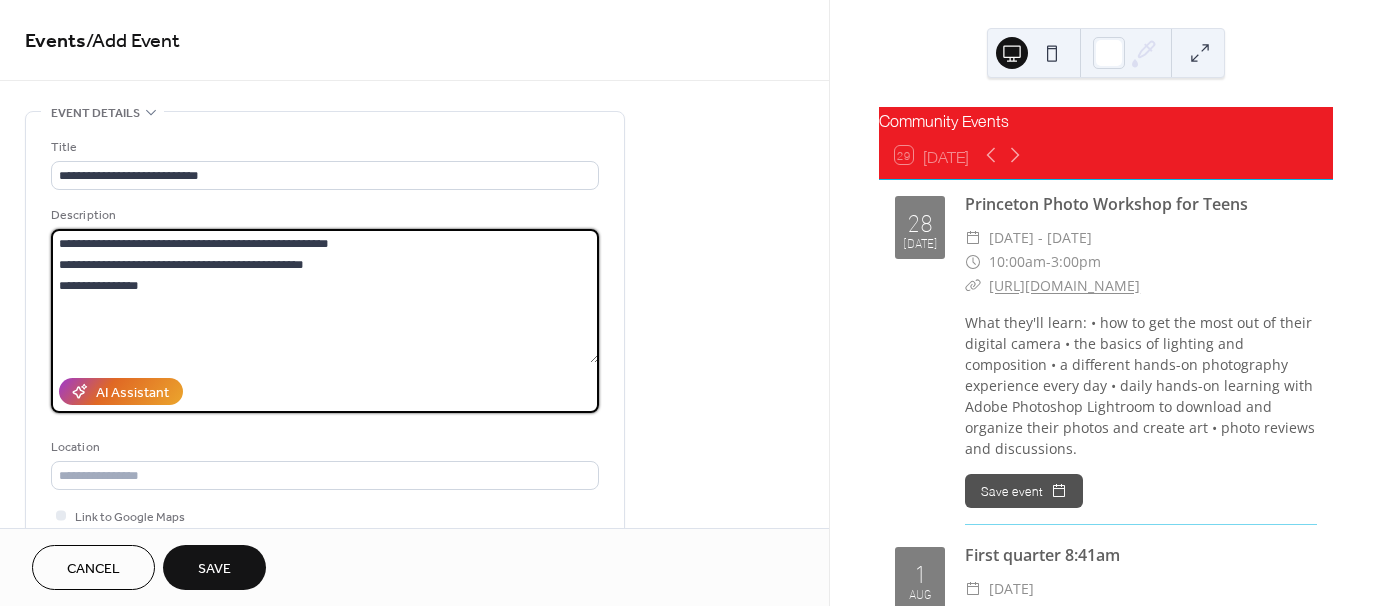 click on "**********" at bounding box center [325, 296] 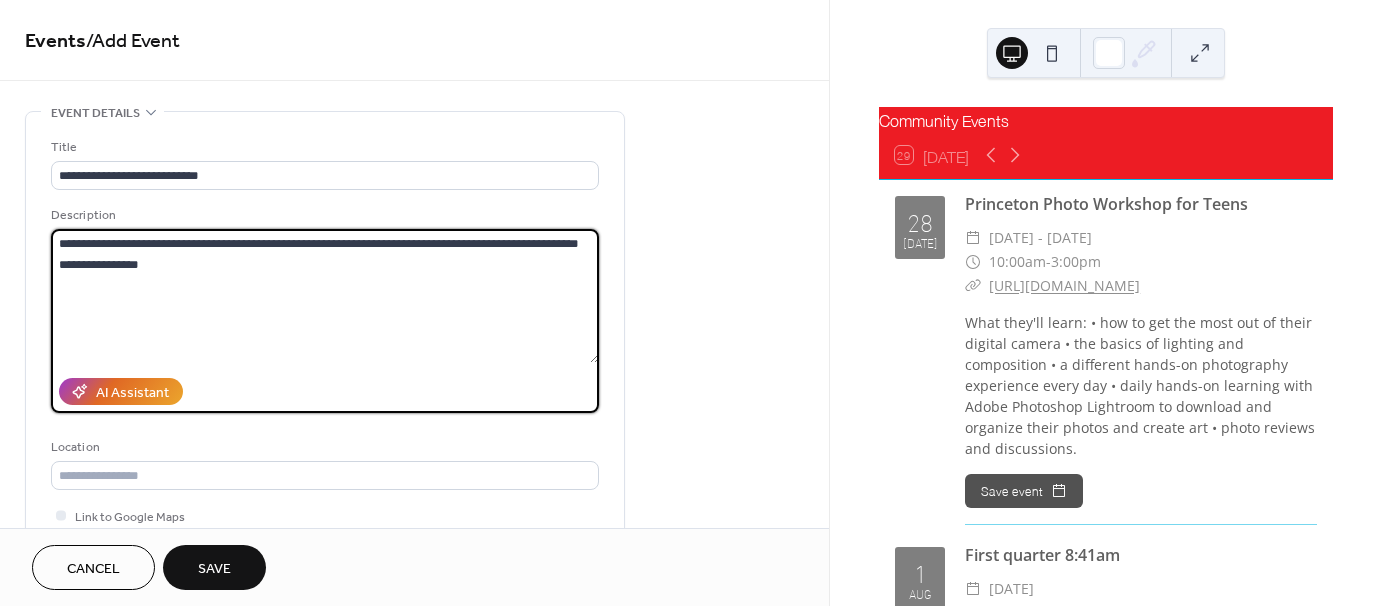 drag, startPoint x: 457, startPoint y: 246, endPoint x: 331, endPoint y: 246, distance: 126 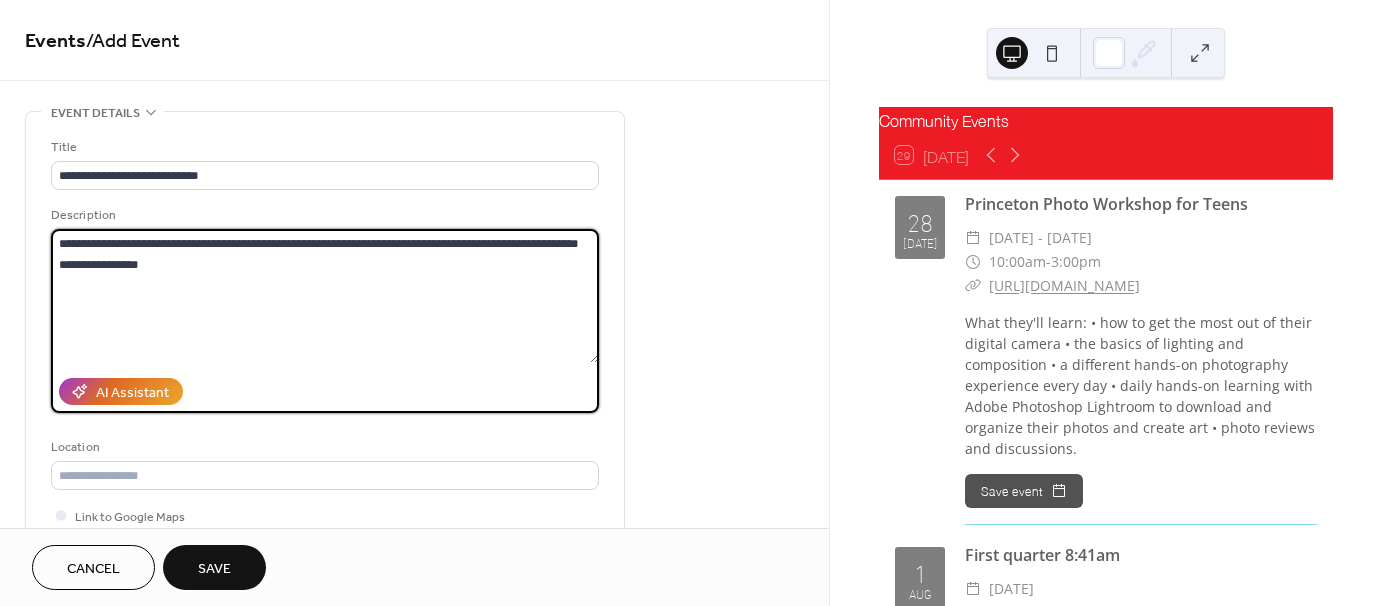 click on "**********" at bounding box center (325, 296) 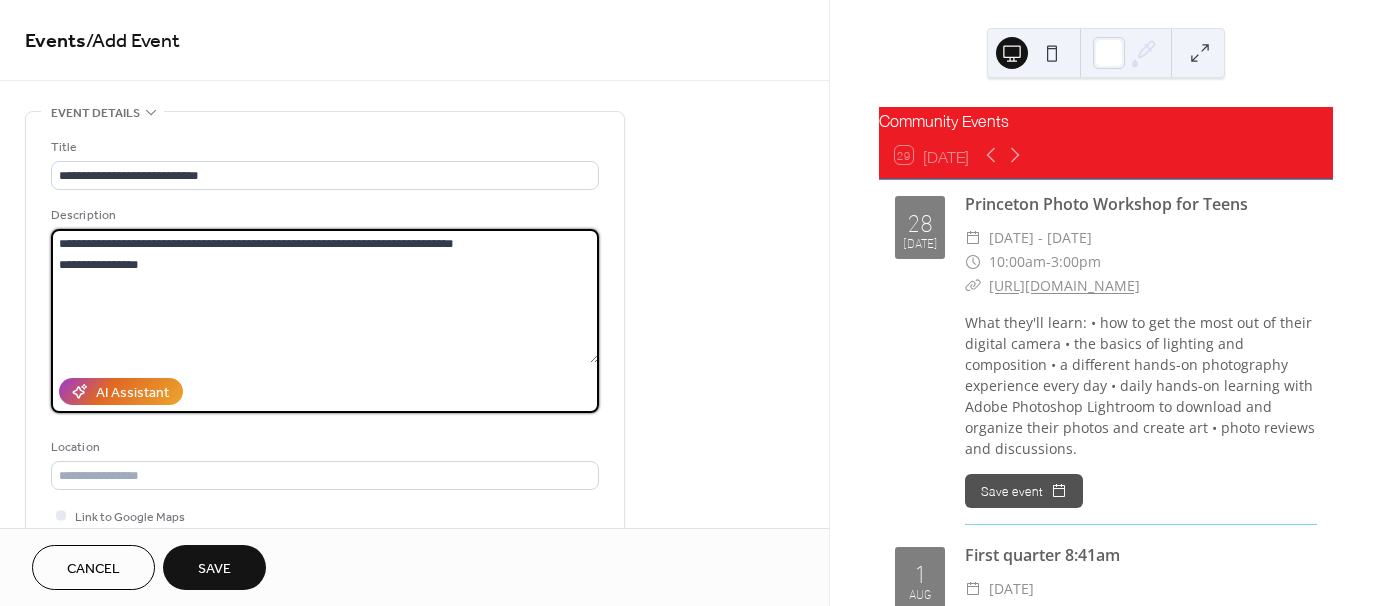 click on "**********" at bounding box center [325, 296] 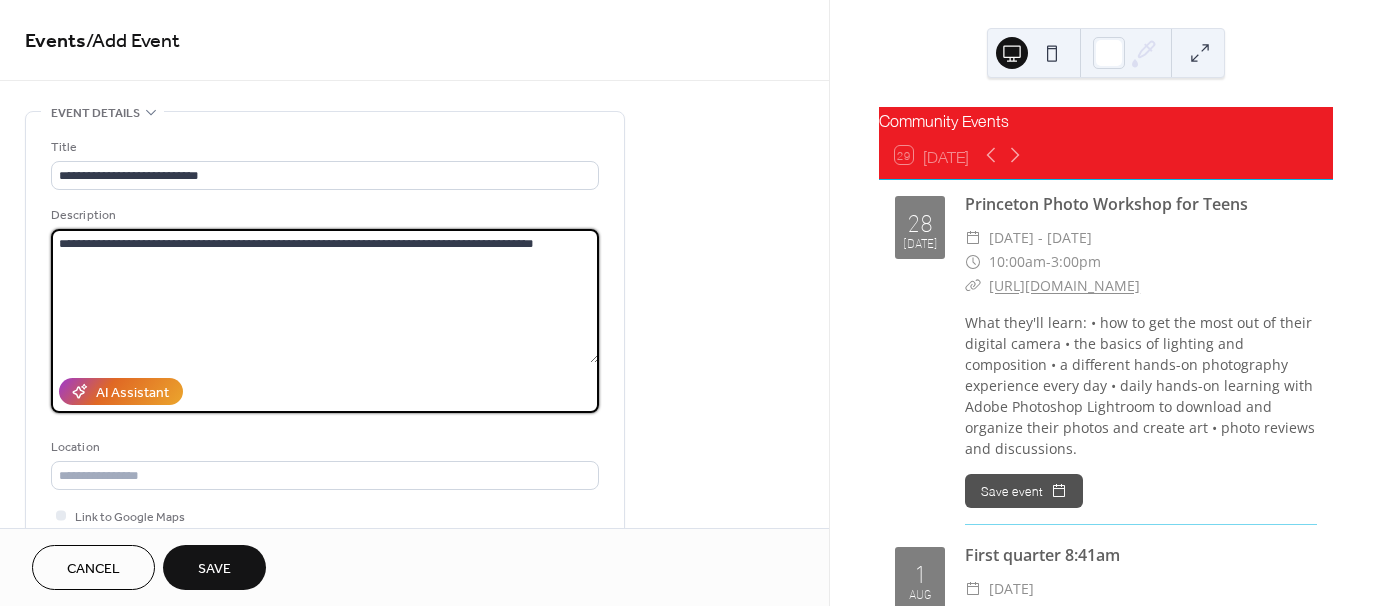 click on "**********" at bounding box center [325, 296] 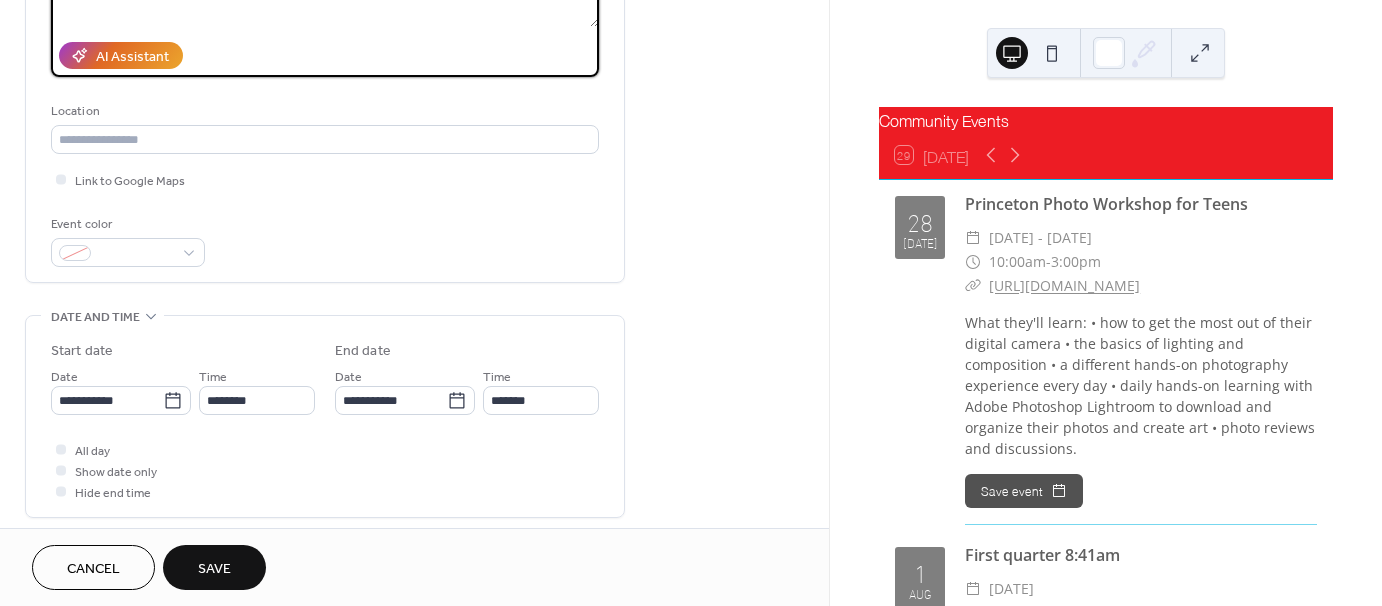 scroll, scrollTop: 400, scrollLeft: 0, axis: vertical 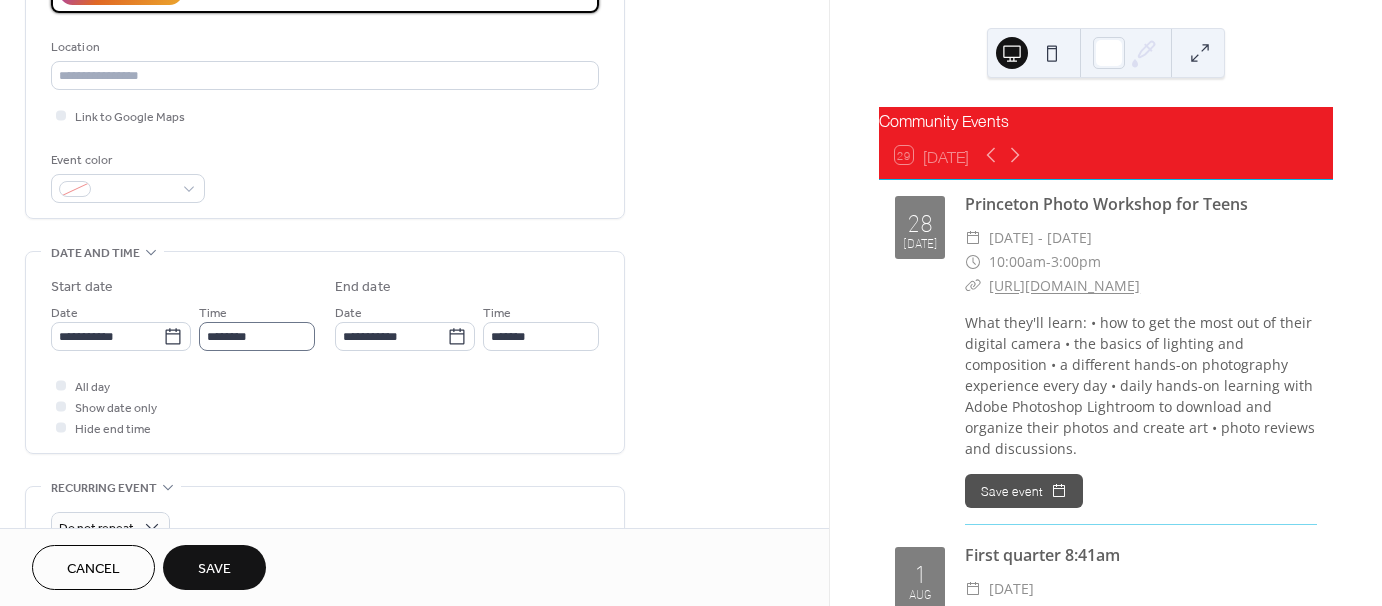 type on "**********" 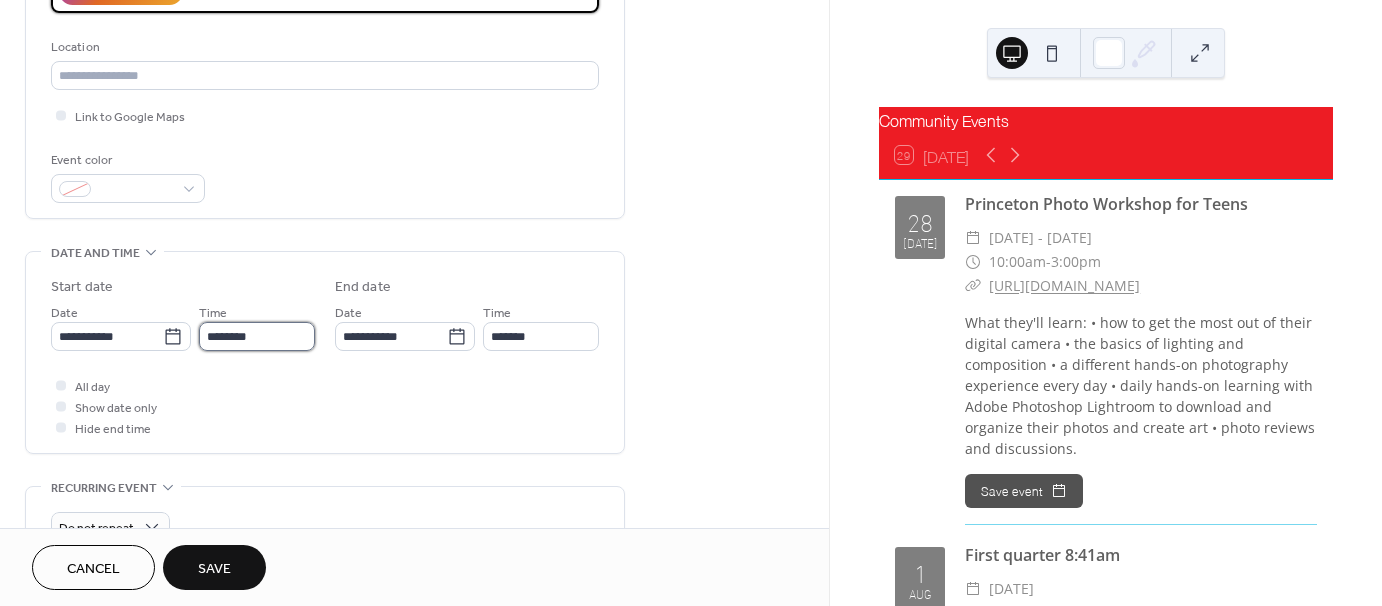 click on "********" at bounding box center [257, 336] 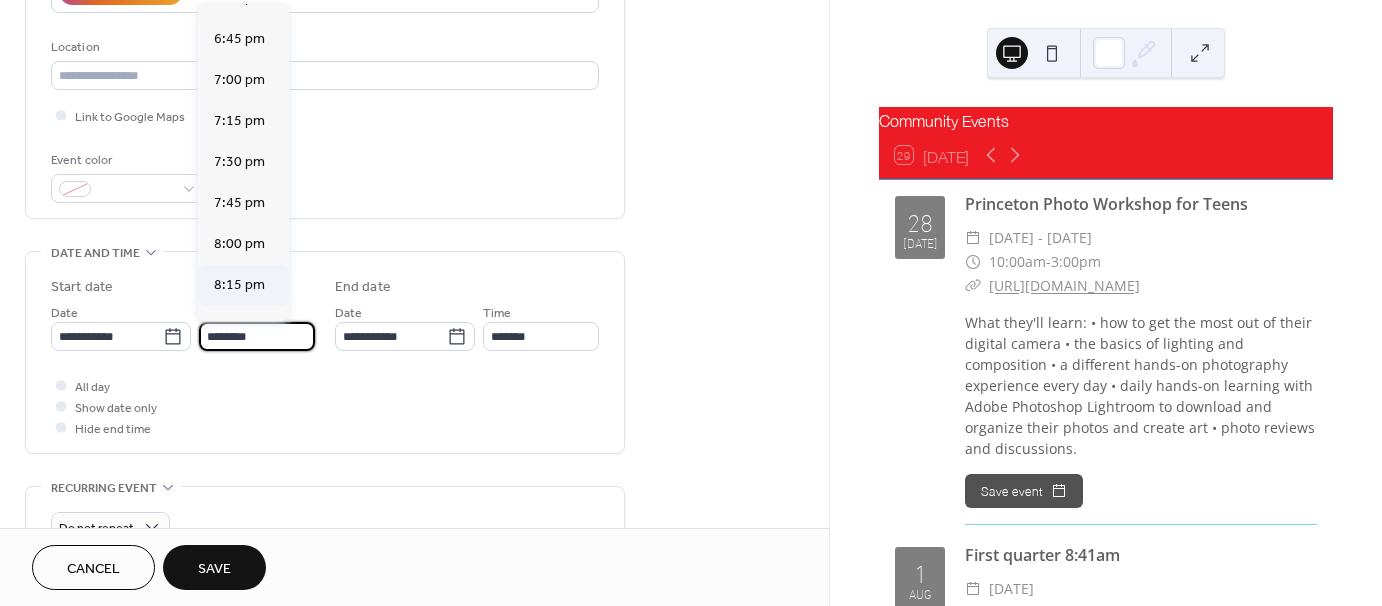 scroll, scrollTop: 3068, scrollLeft: 0, axis: vertical 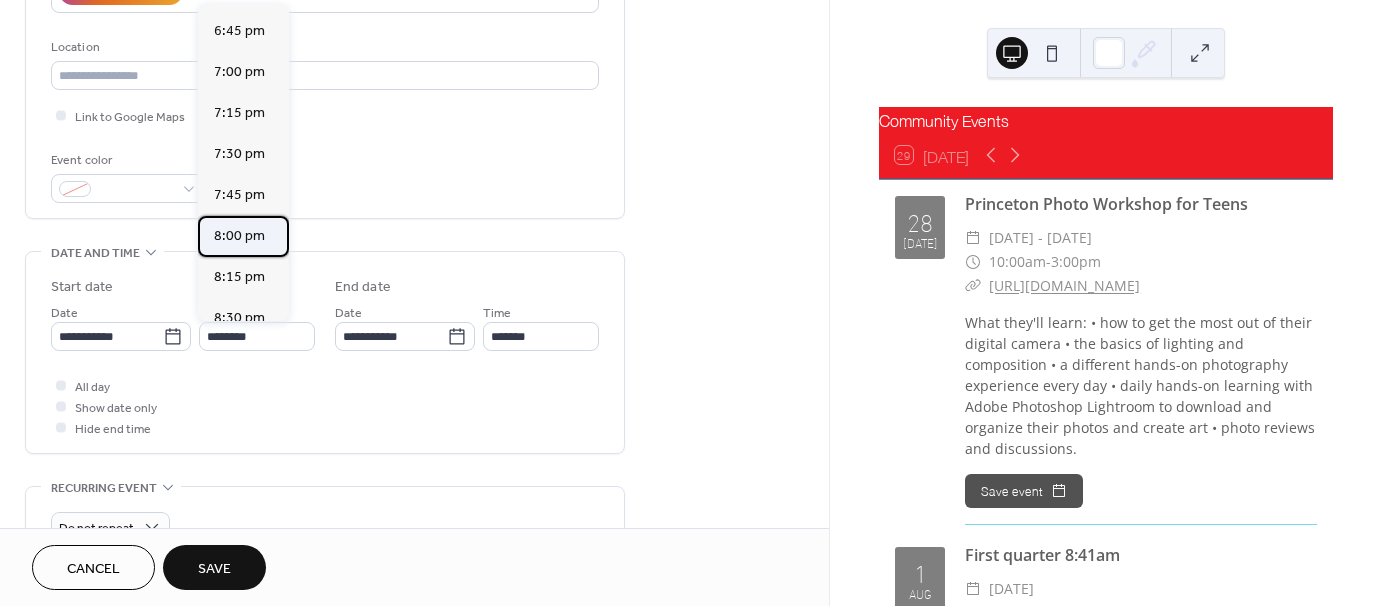 click on "8:00 pm" at bounding box center (239, 236) 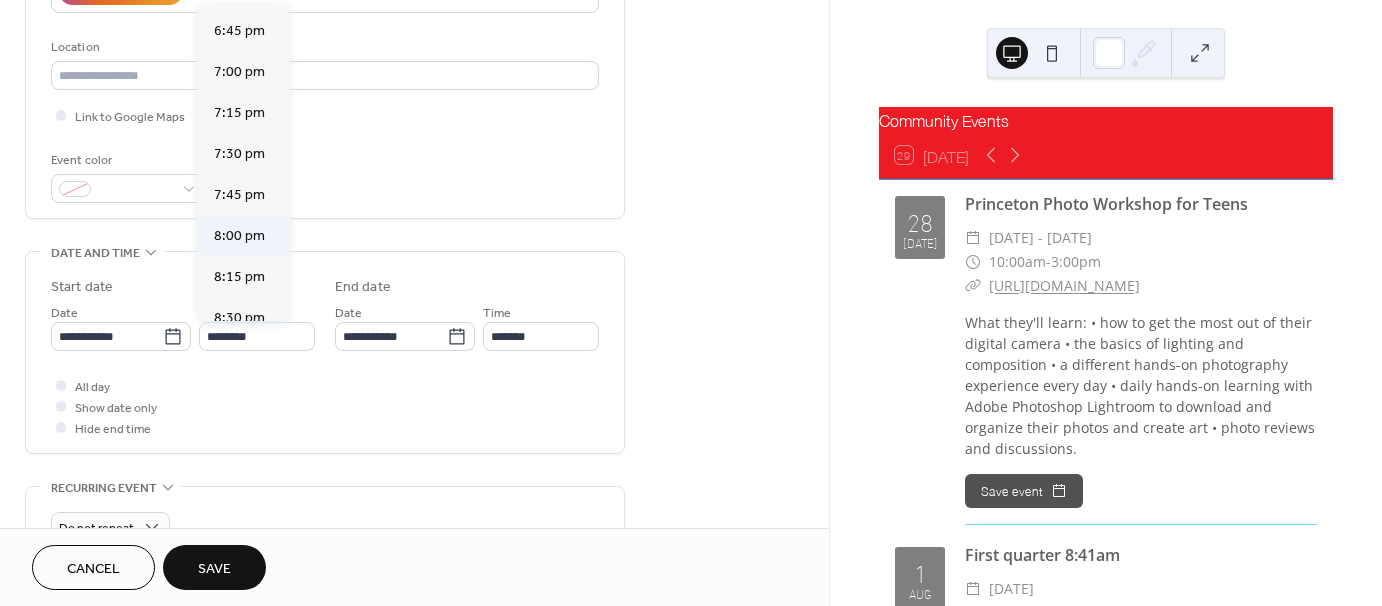type on "*******" 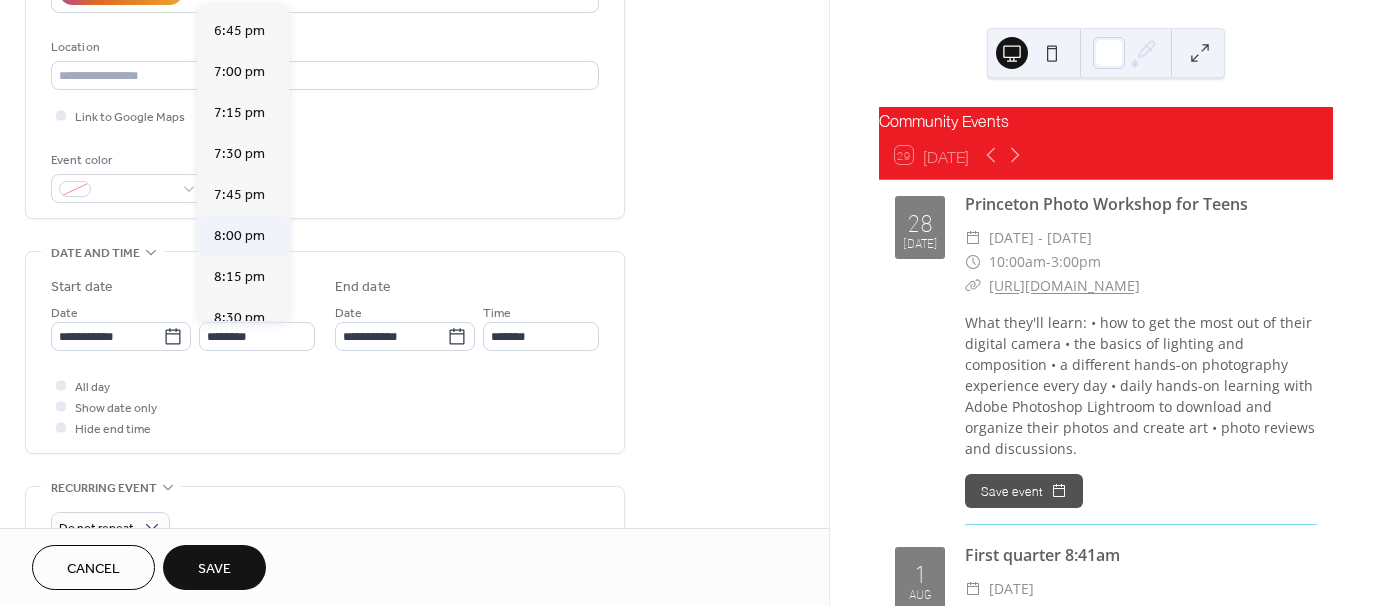 type on "*******" 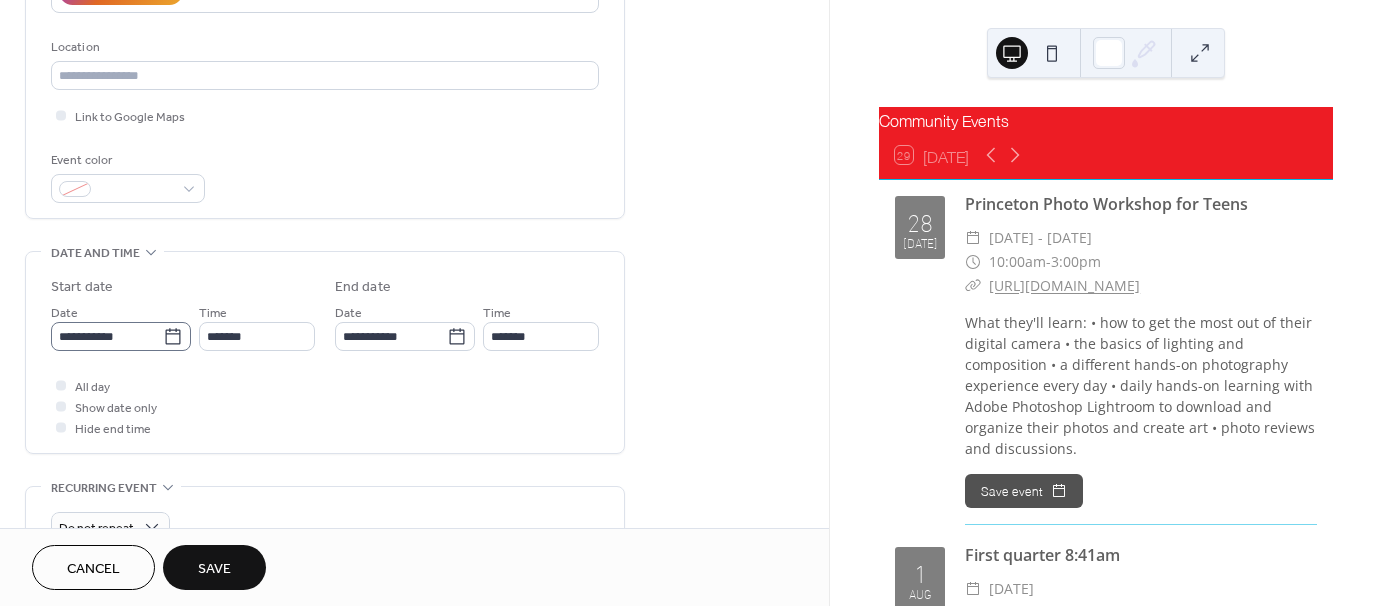 click on "**********" at bounding box center [121, 336] 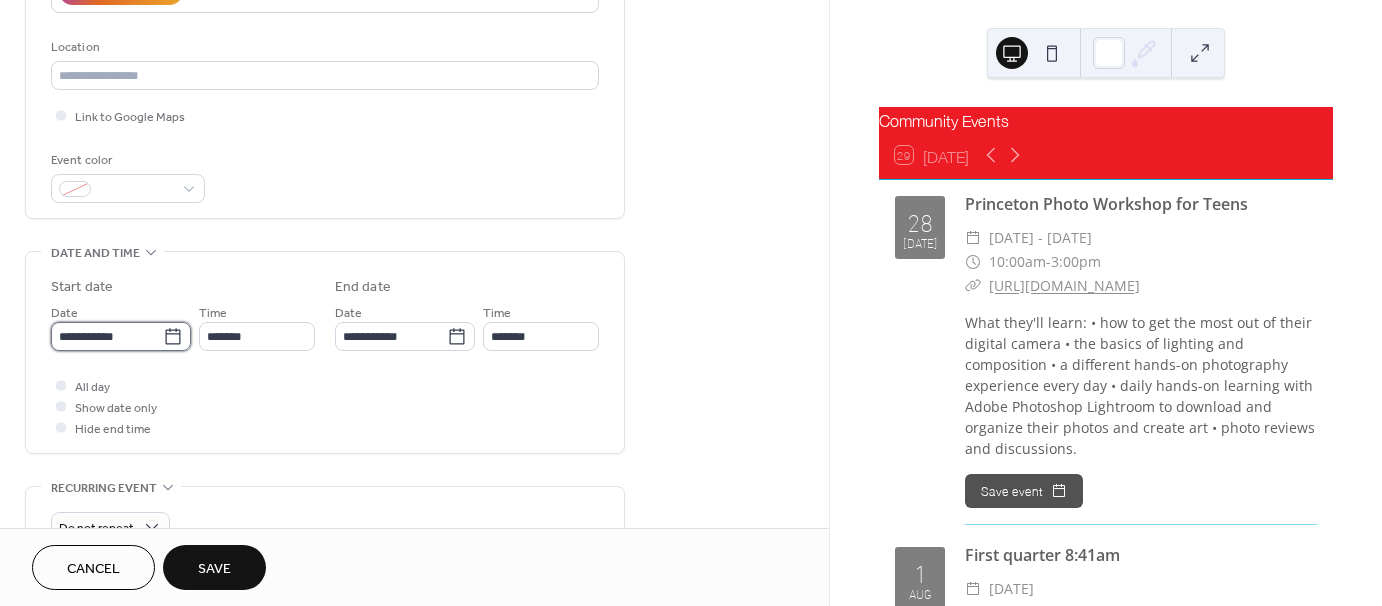 click on "**********" at bounding box center [107, 336] 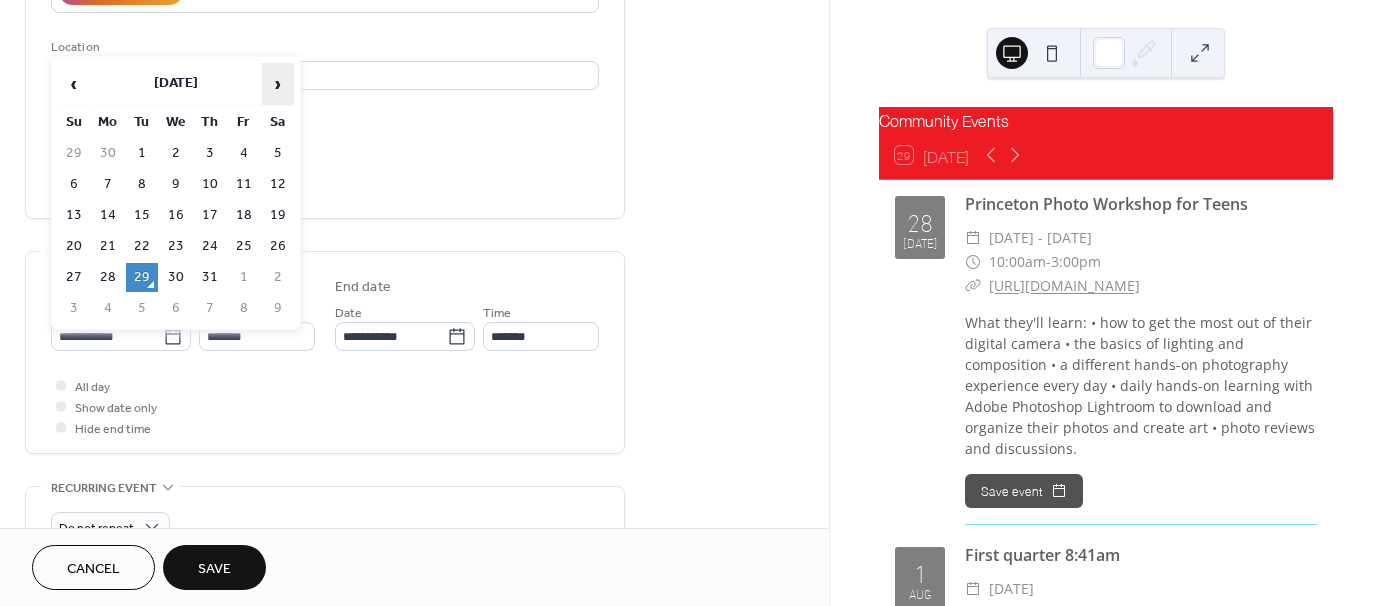 click on "›" at bounding box center [278, 84] 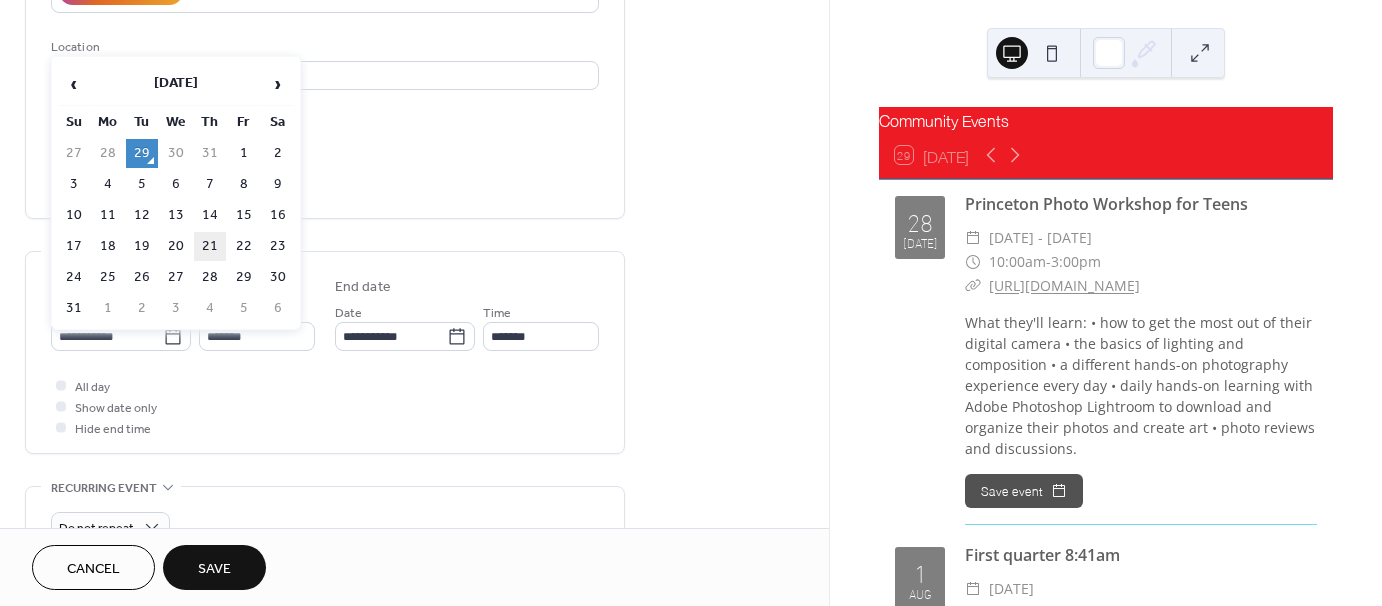 click on "21" at bounding box center [210, 246] 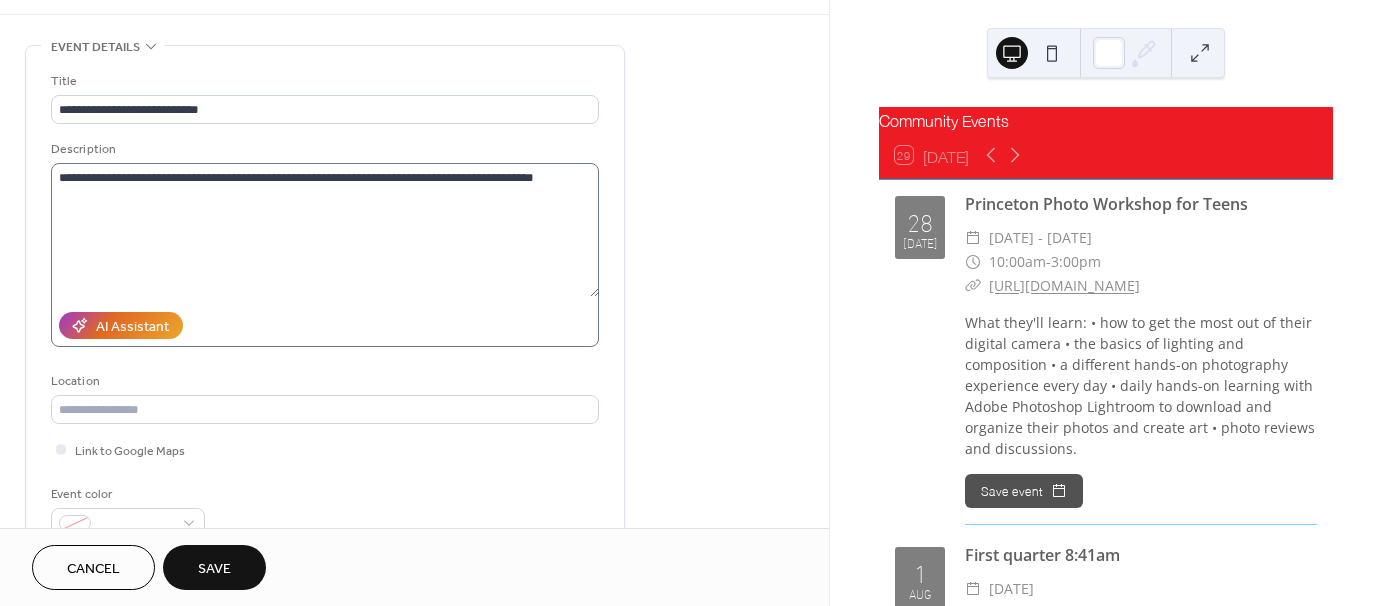 scroll, scrollTop: 0, scrollLeft: 0, axis: both 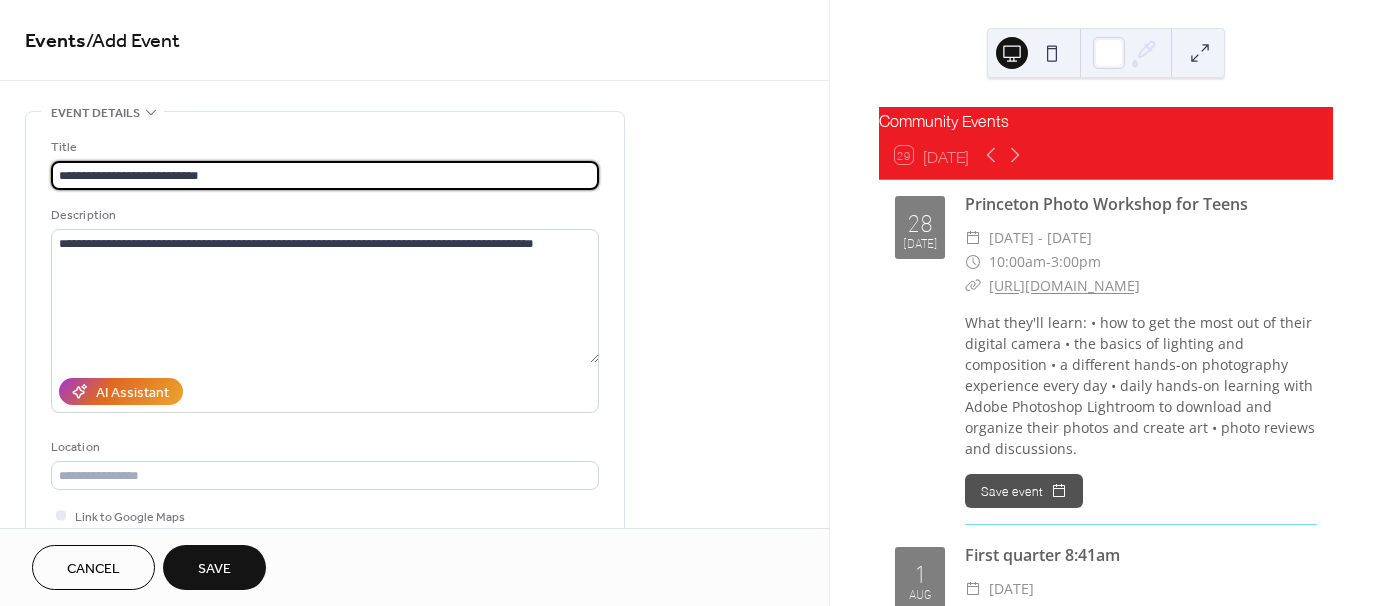 drag, startPoint x: 254, startPoint y: 170, endPoint x: 27, endPoint y: 177, distance: 227.10791 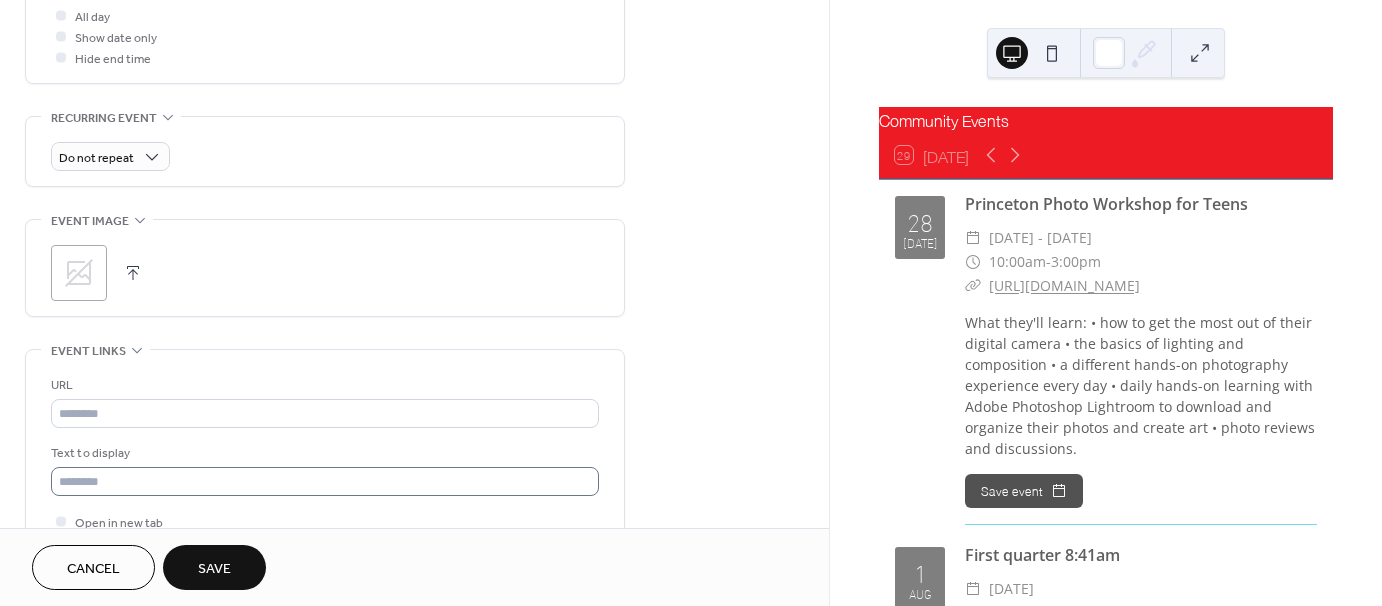 scroll, scrollTop: 800, scrollLeft: 0, axis: vertical 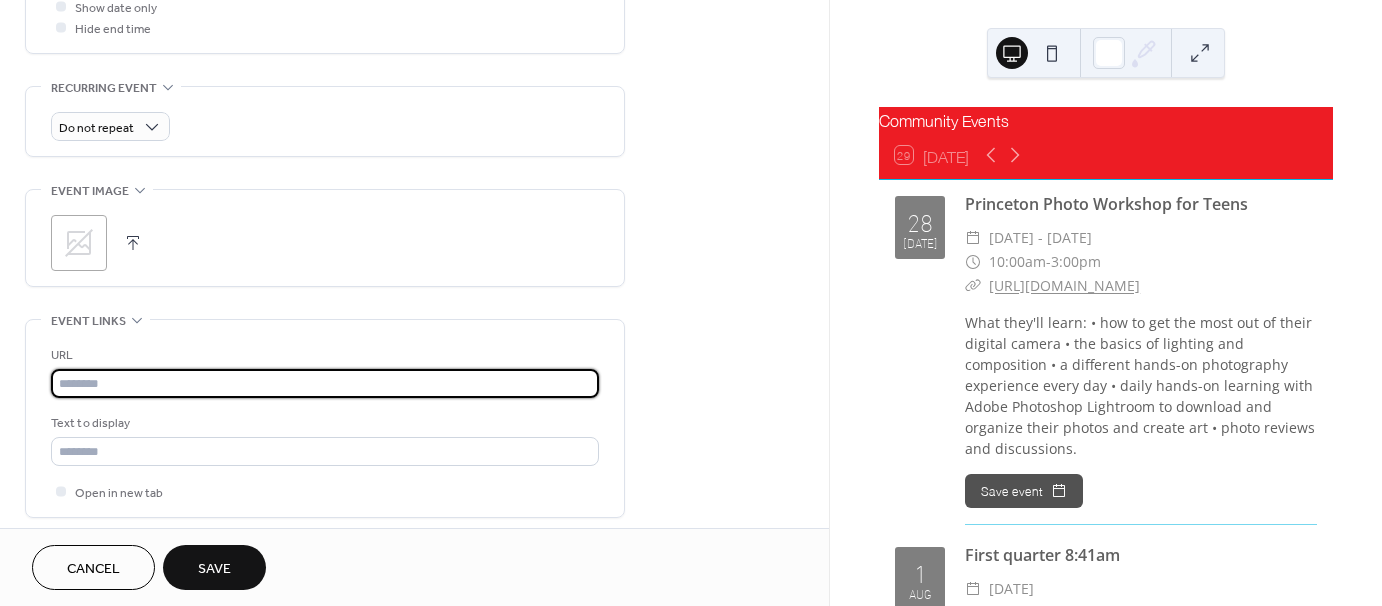 click at bounding box center [325, 383] 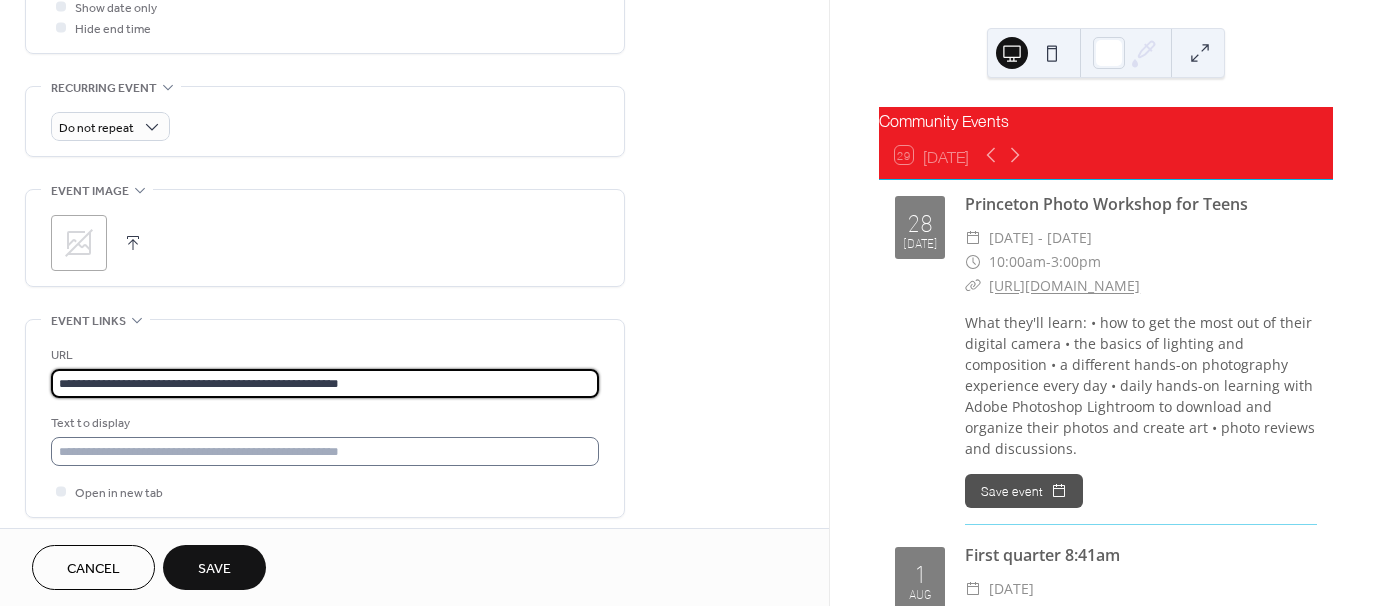 type on "**********" 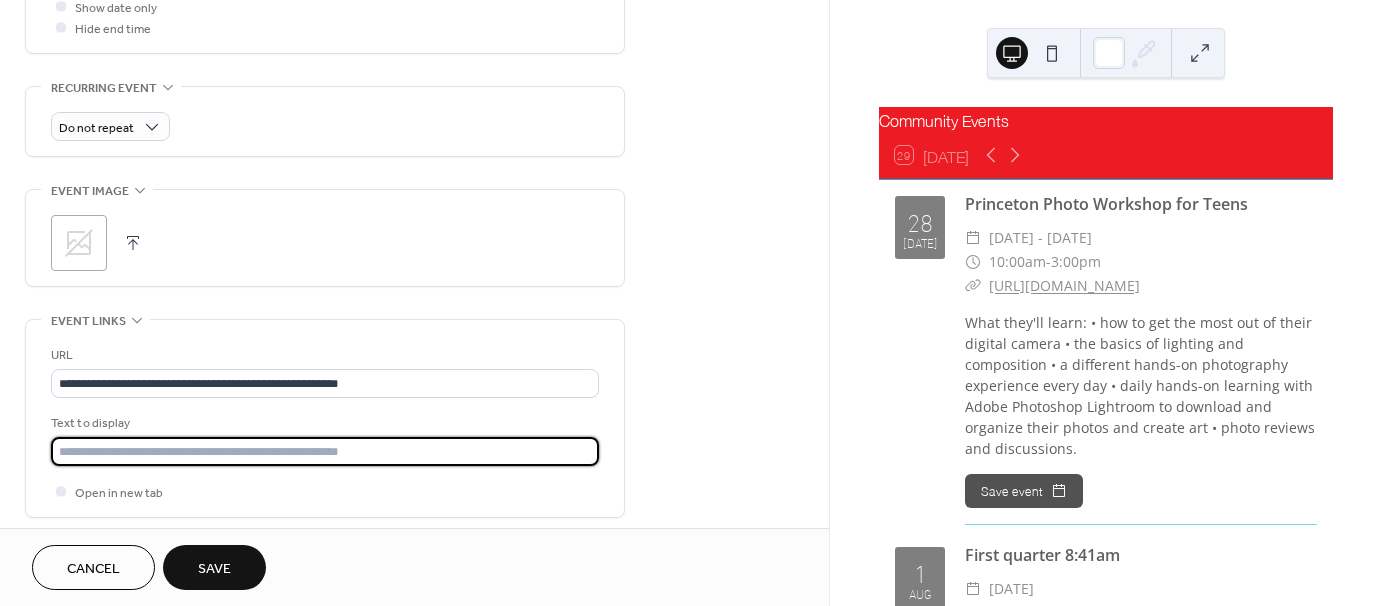 click at bounding box center [325, 451] 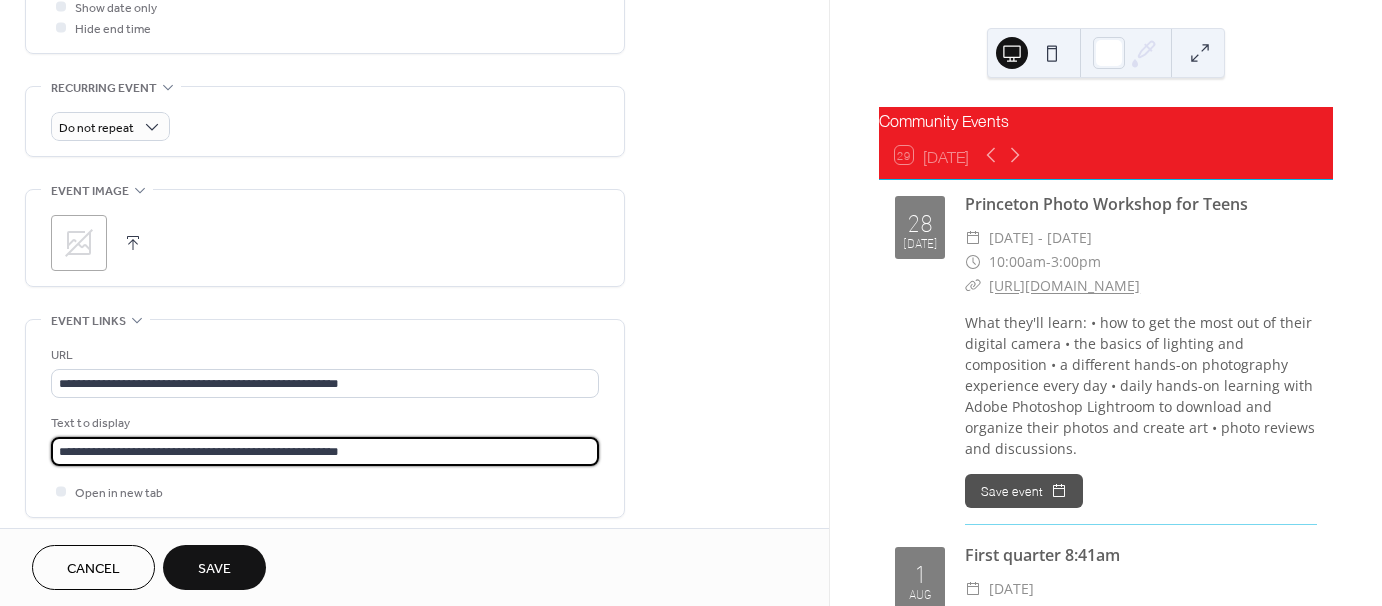 type on "**********" 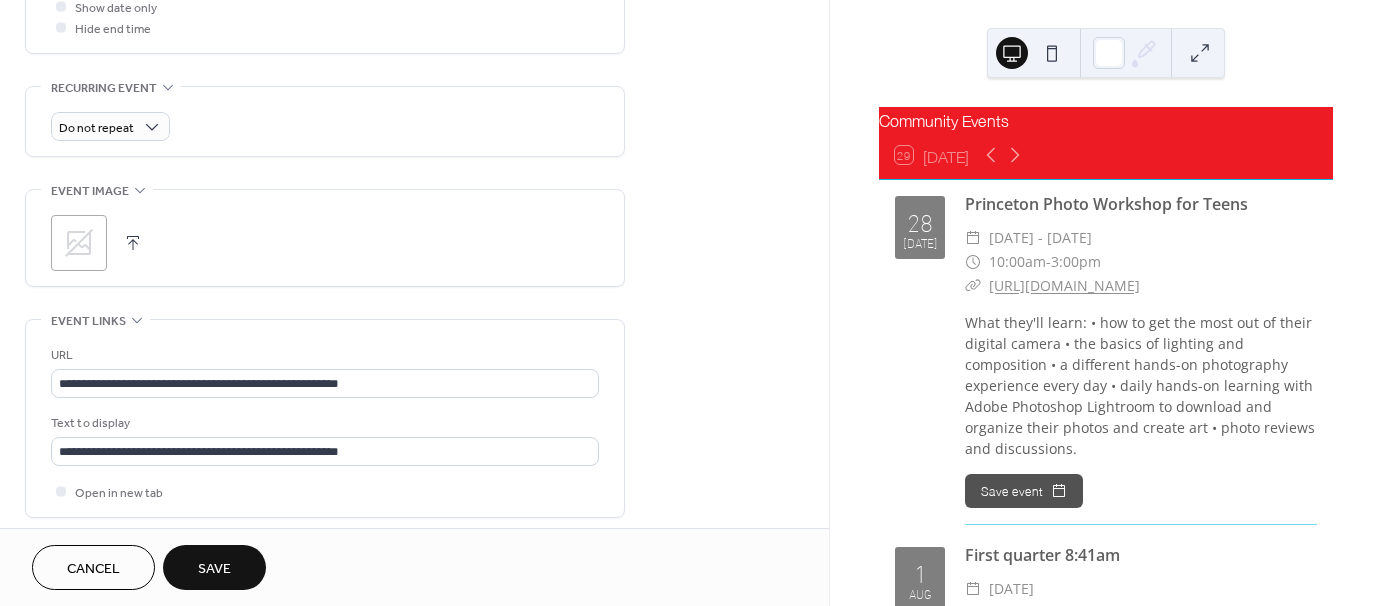 drag, startPoint x: 214, startPoint y: 554, endPoint x: 316, endPoint y: 50, distance: 514.21783 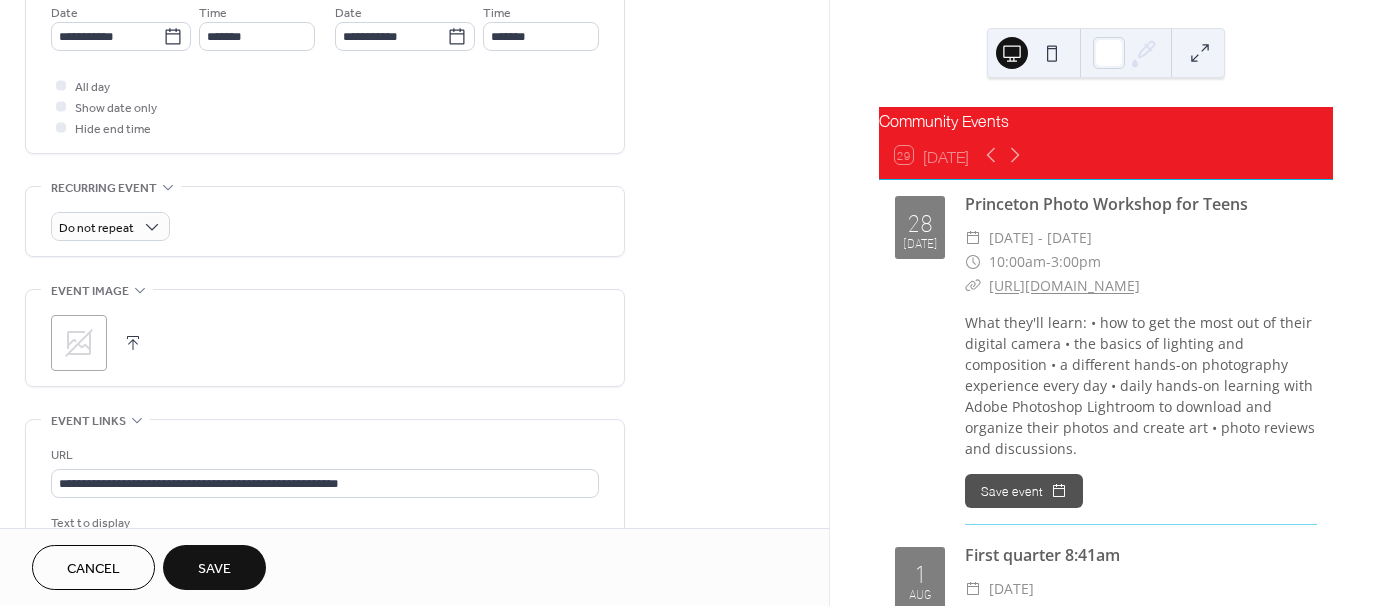scroll, scrollTop: 700, scrollLeft: 0, axis: vertical 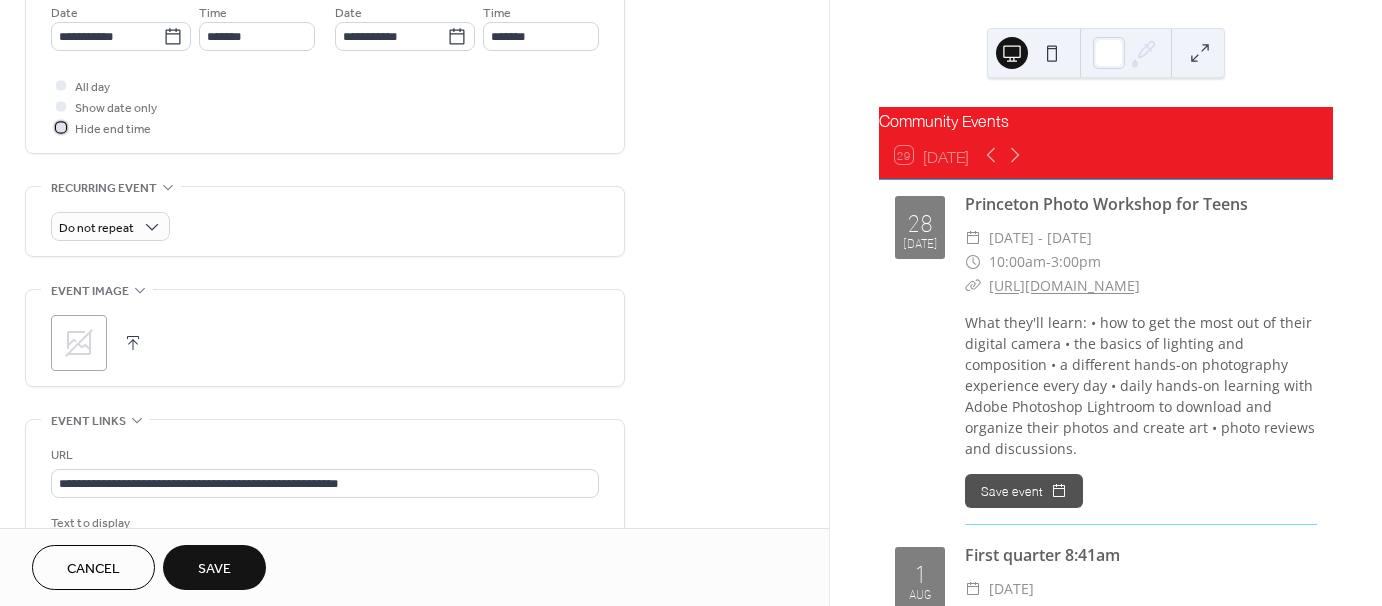 click at bounding box center [61, 127] 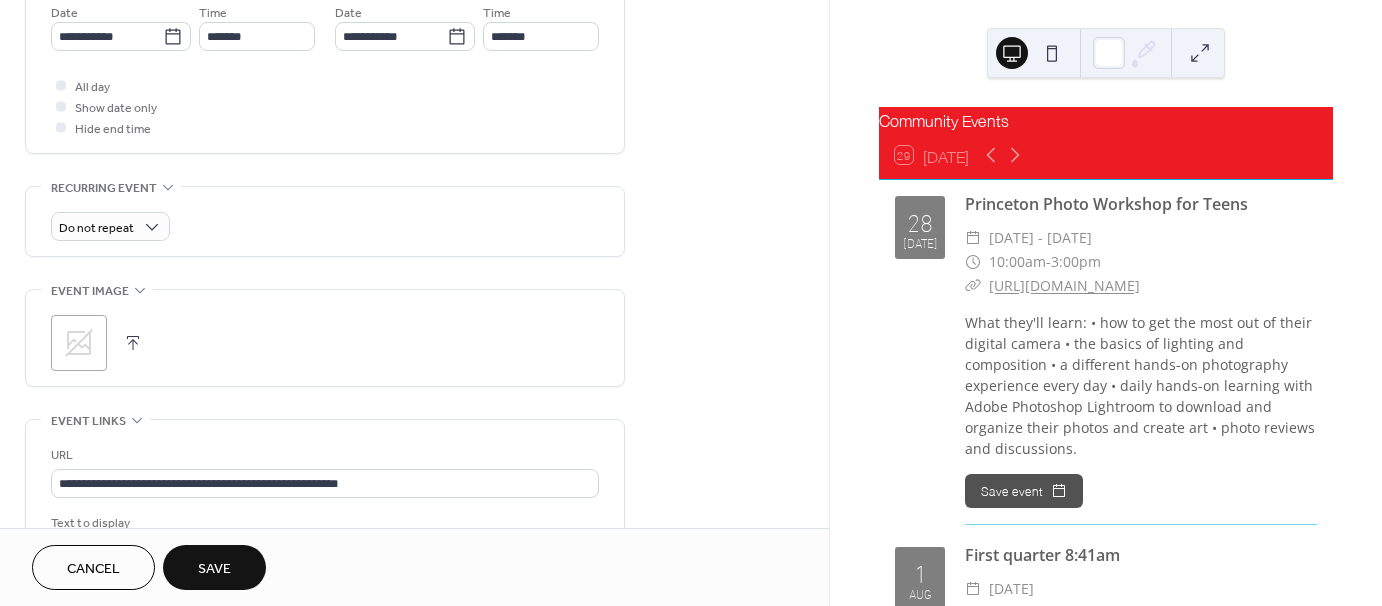 click on "Save" at bounding box center (214, 569) 